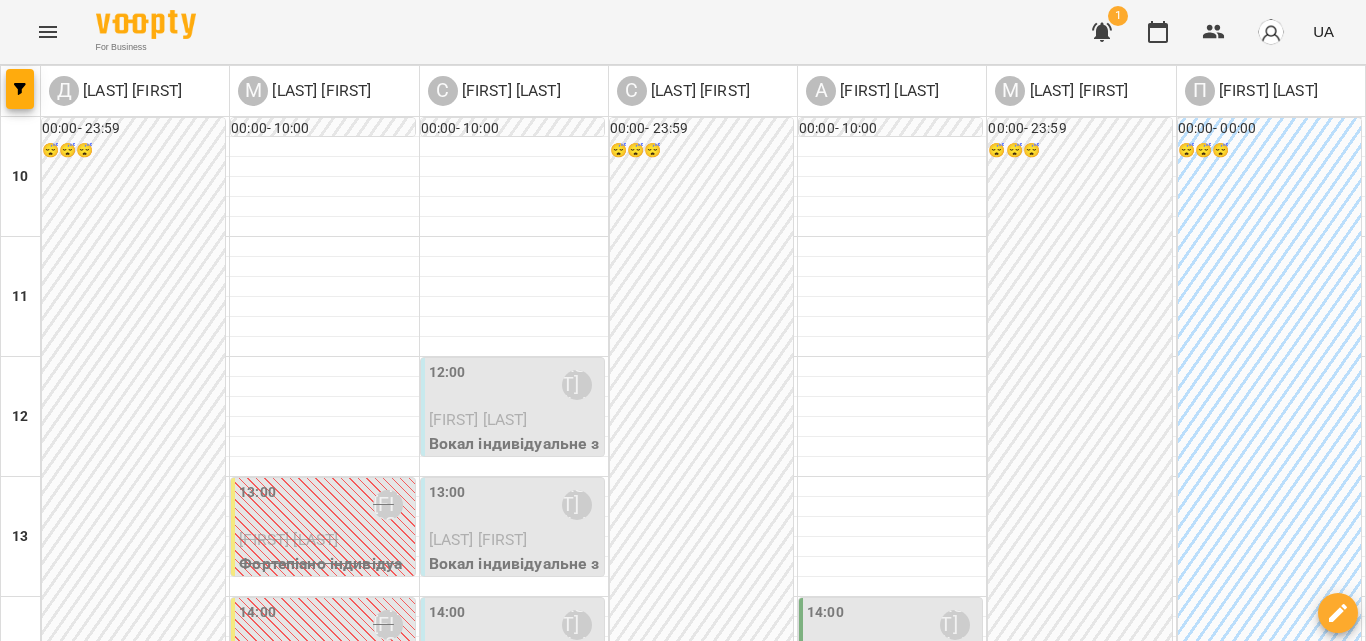 scroll, scrollTop: 0, scrollLeft: 0, axis: both 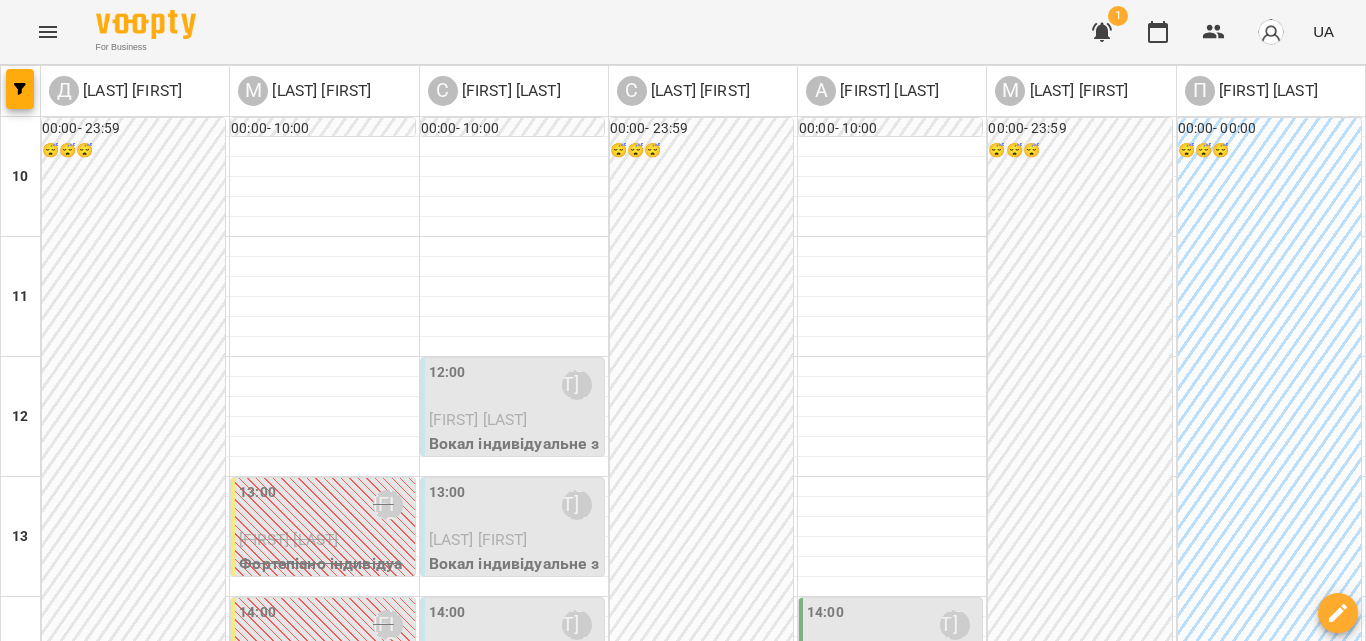 click at bounding box center [782, 1408] 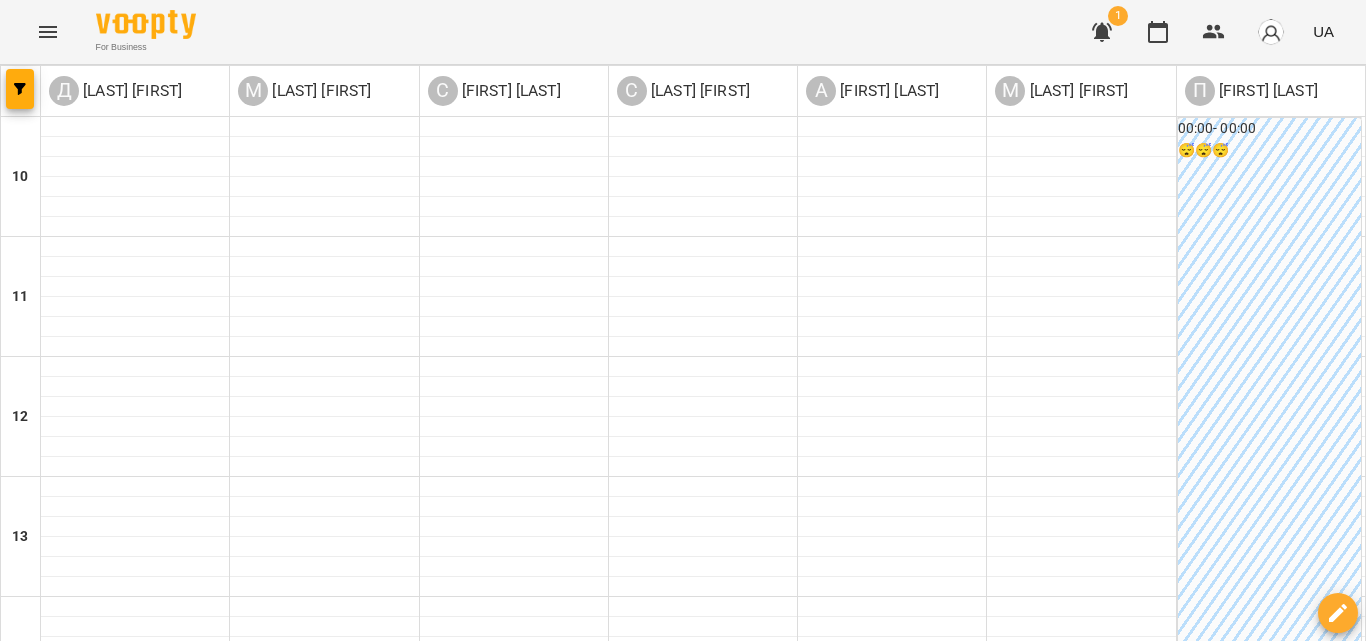 click on "**********" at bounding box center [683, 757] 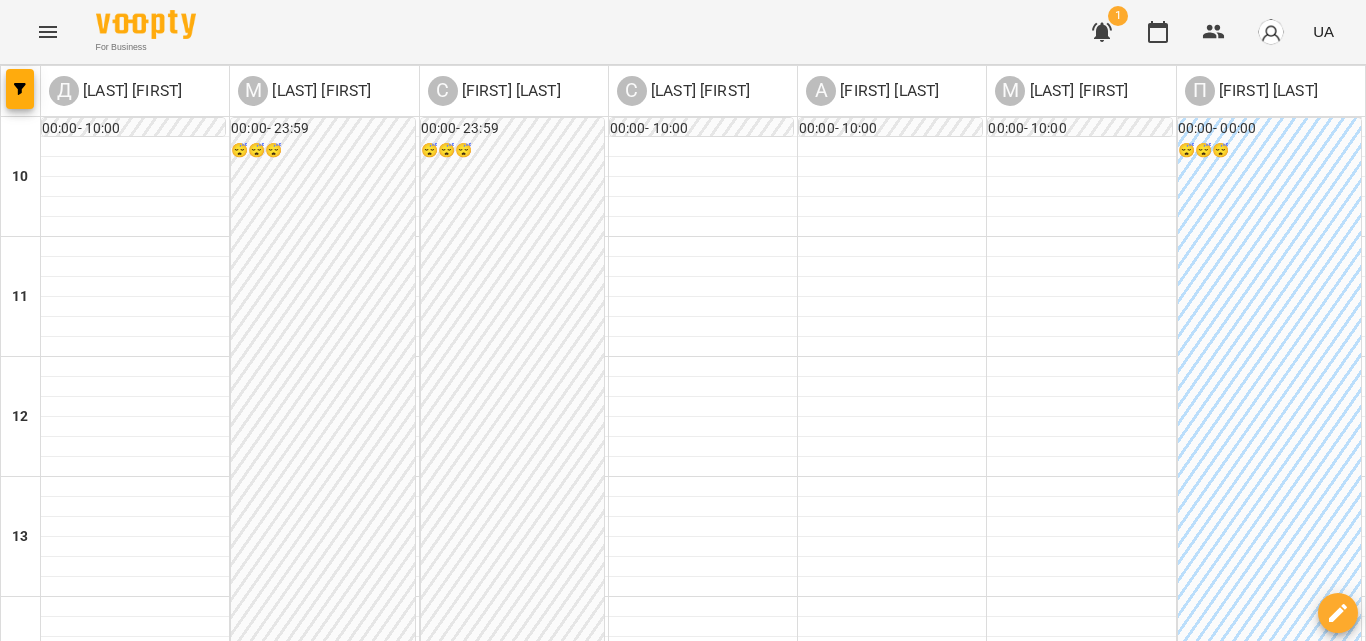 click on "сб" at bounding box center [1326, 1343] 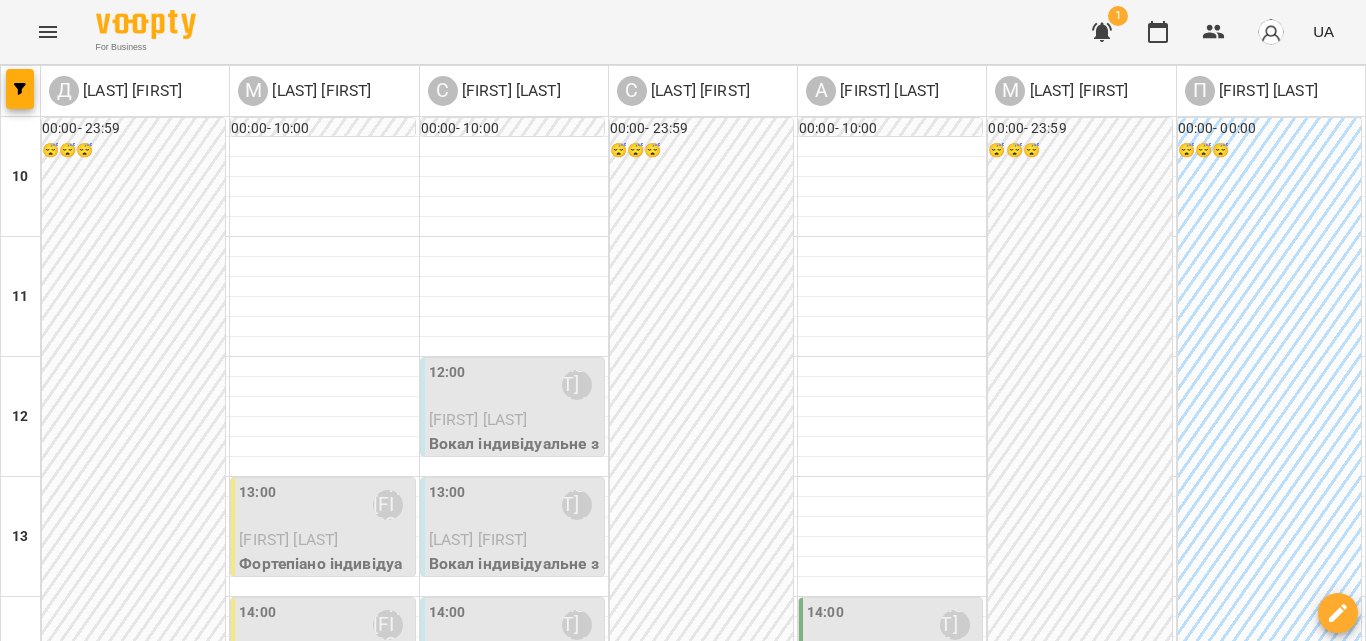 scroll, scrollTop: 200, scrollLeft: 0, axis: vertical 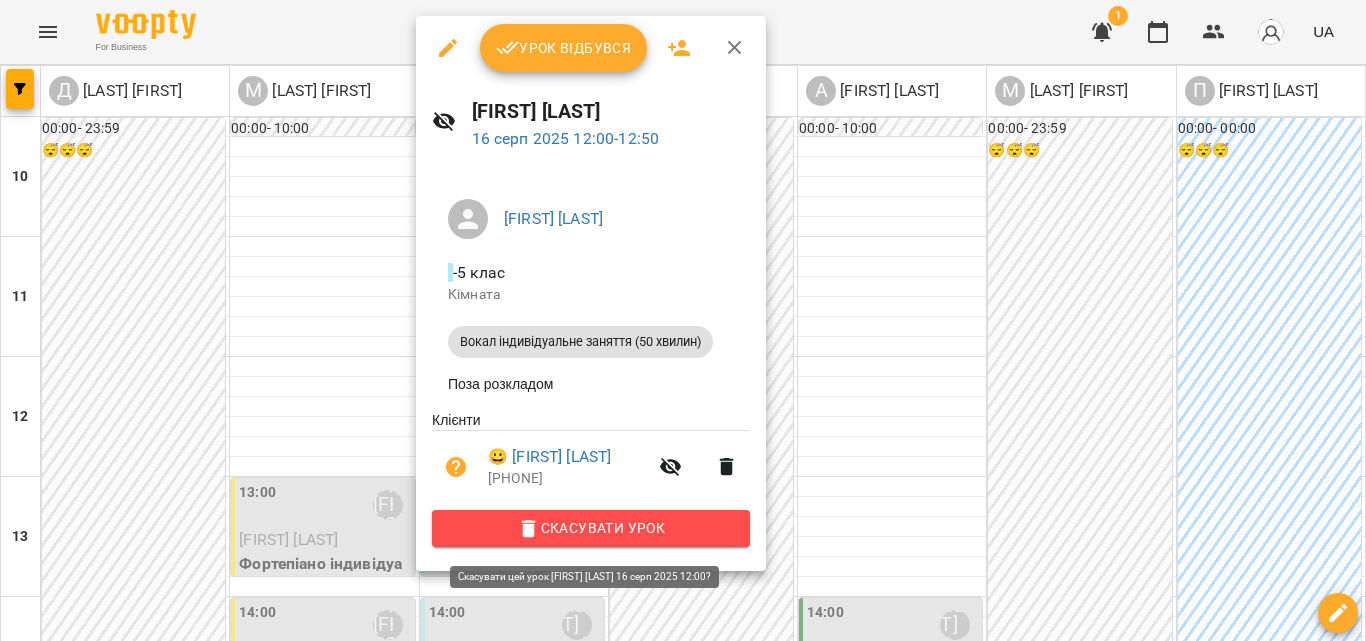 click on "Скасувати Урок" at bounding box center [591, 528] 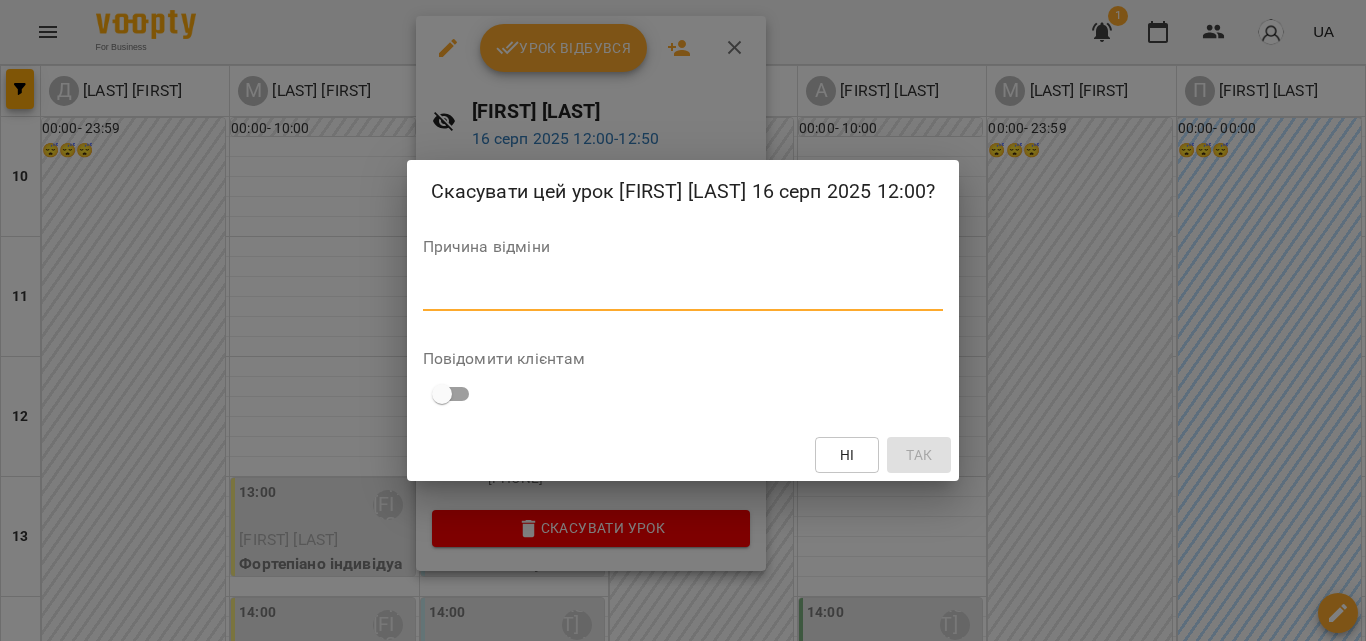 click at bounding box center (683, 294) 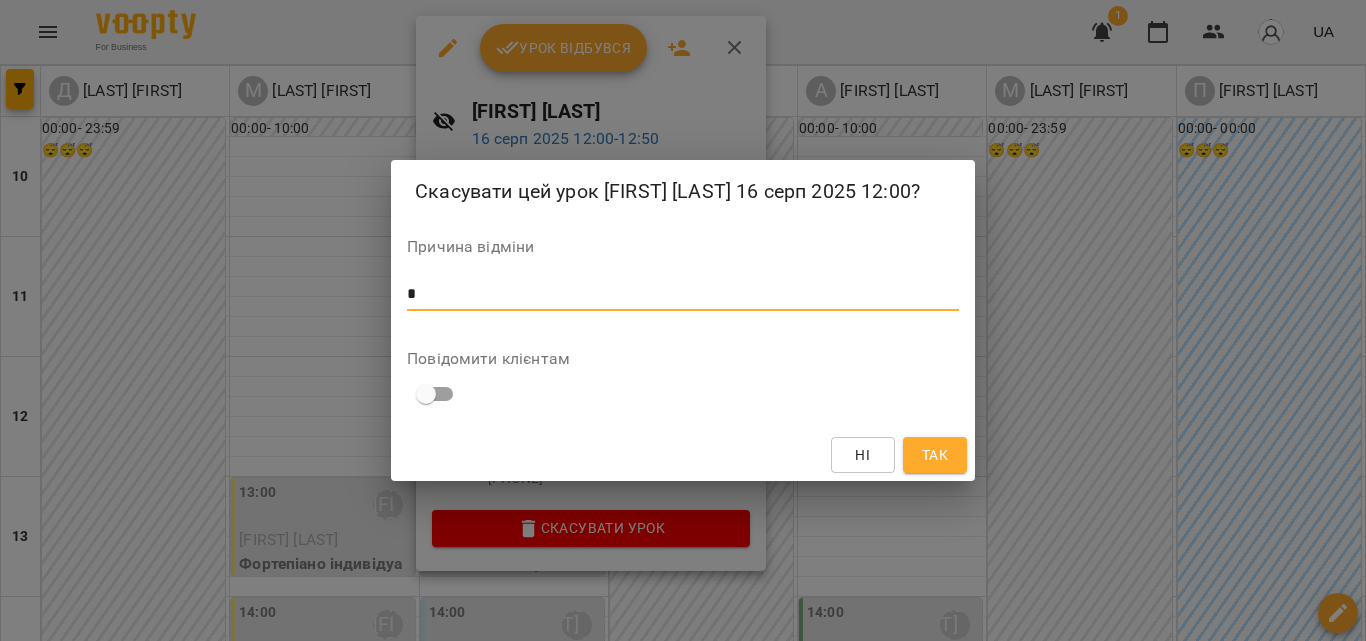 type on "*" 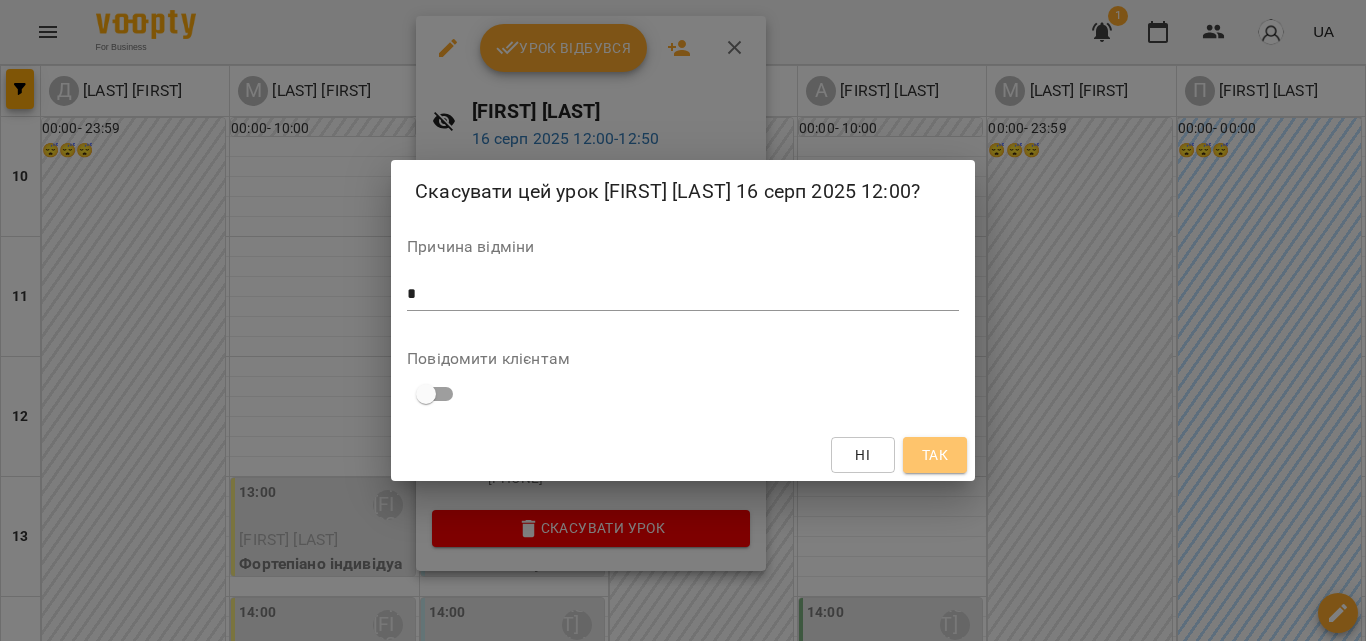 click on "Так" at bounding box center (935, 455) 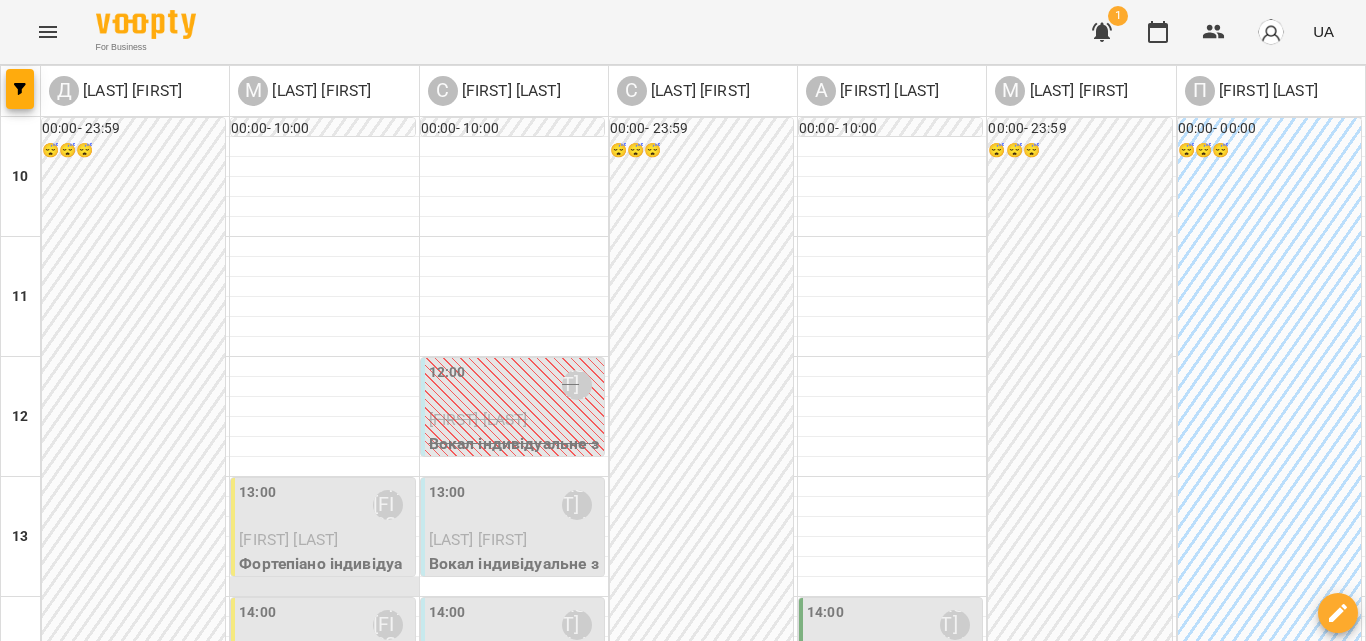 scroll, scrollTop: 200, scrollLeft: 0, axis: vertical 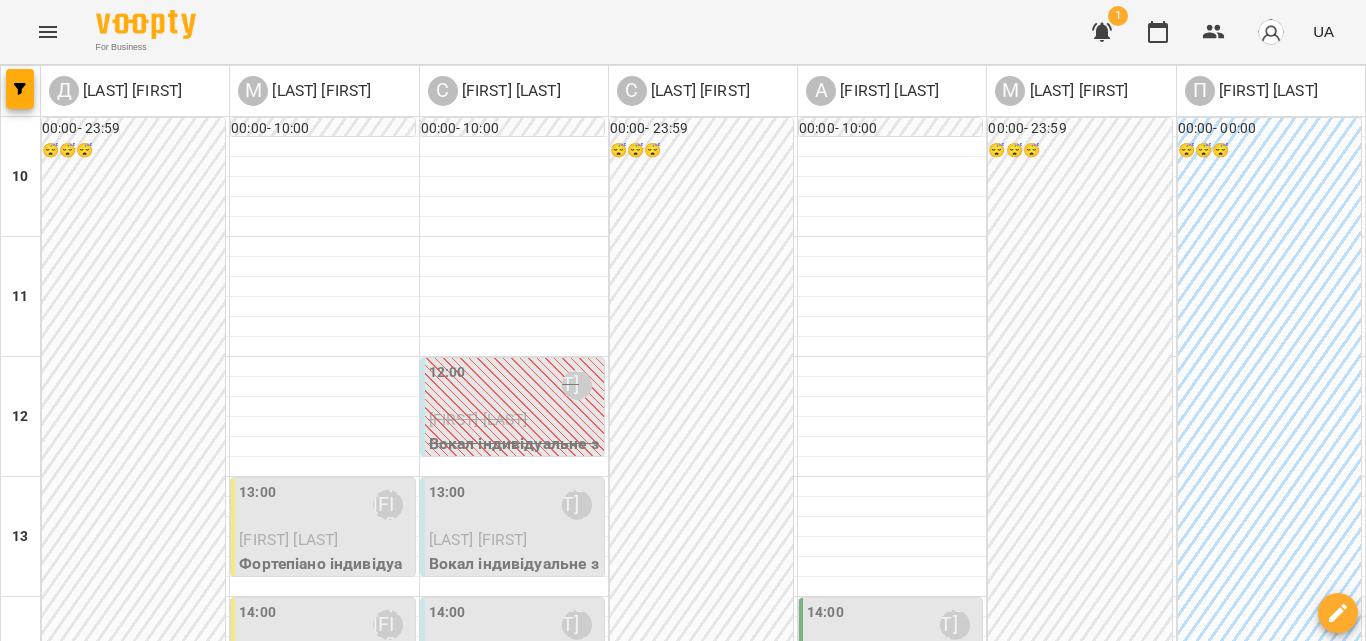 click at bounding box center (583, 1408) 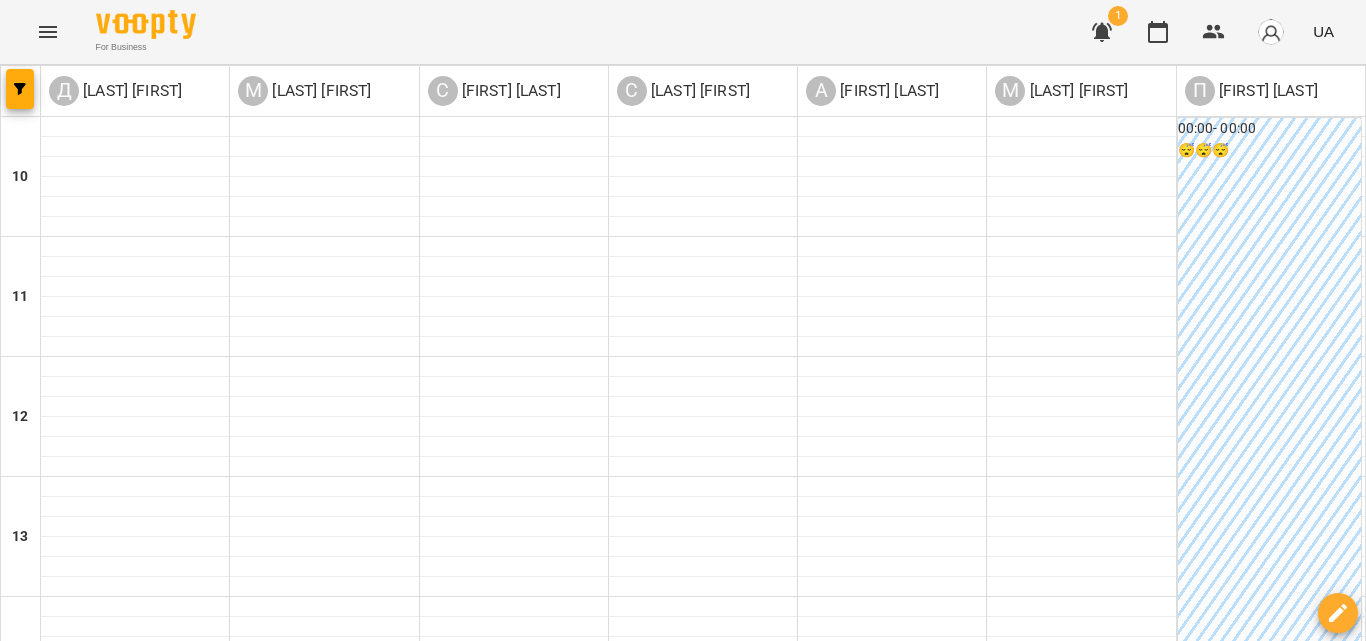 click on "**********" at bounding box center [683, 757] 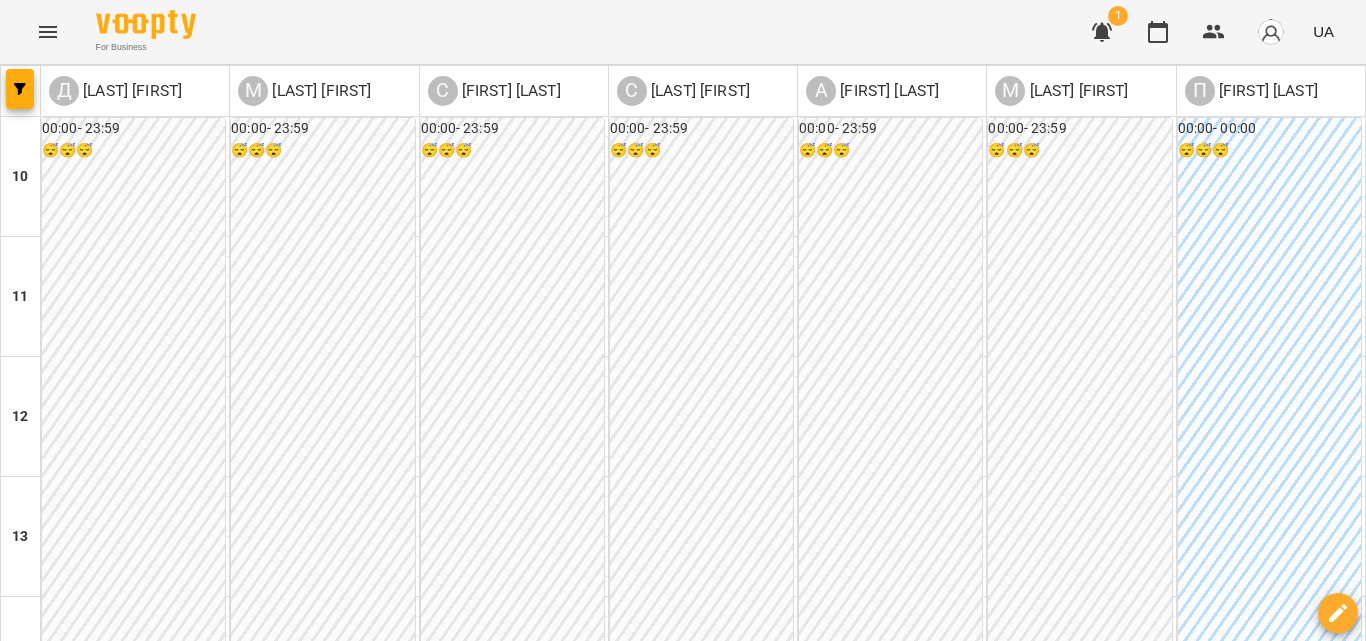 click on "сб 09 серп" at bounding box center (1326, 1349) 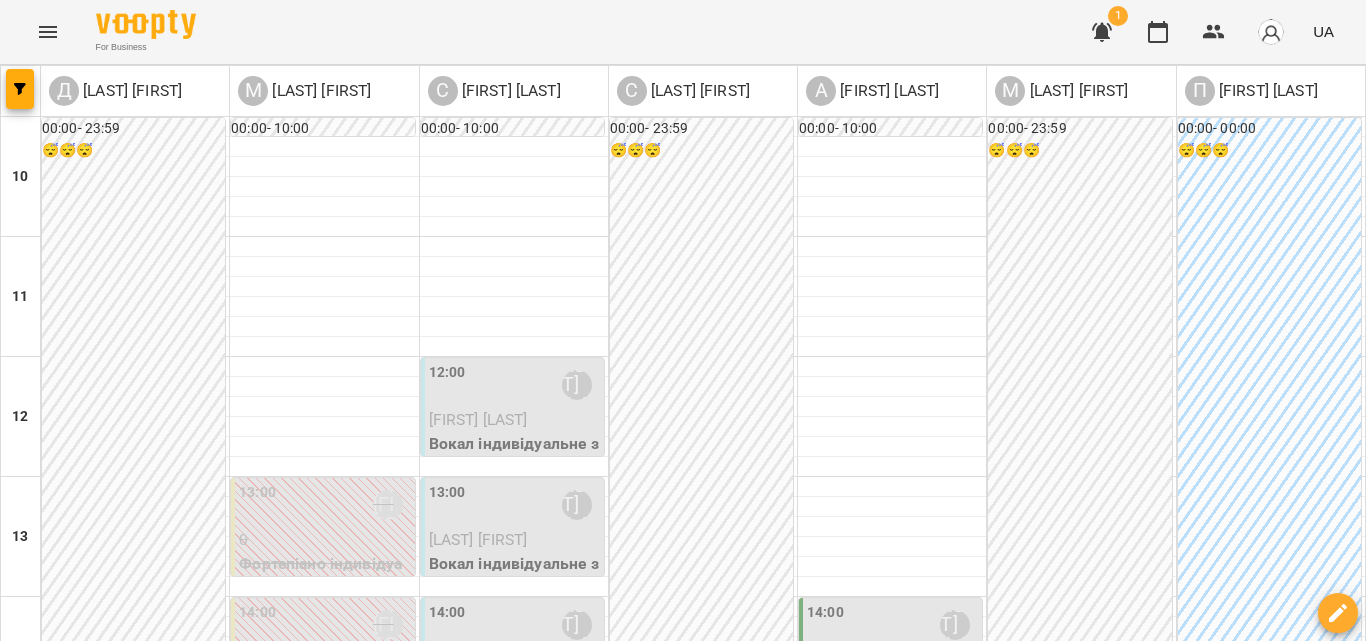 scroll, scrollTop: 100, scrollLeft: 0, axis: vertical 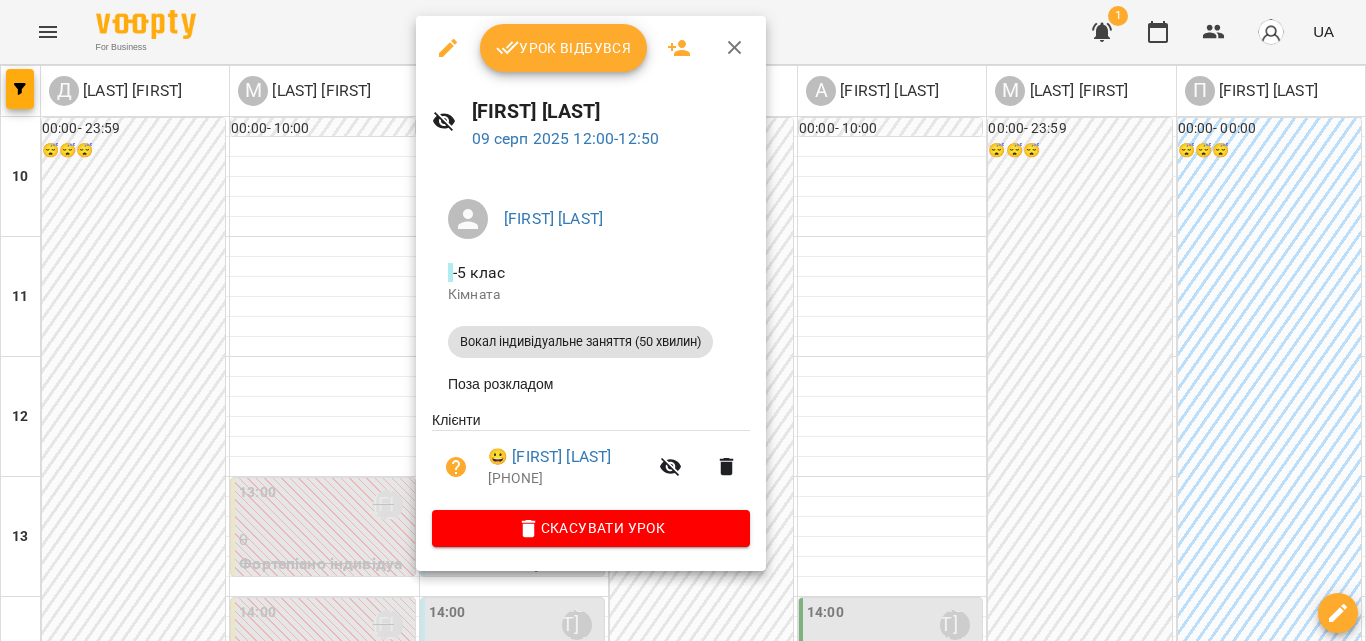 click on "Урок відбувся" at bounding box center [564, 48] 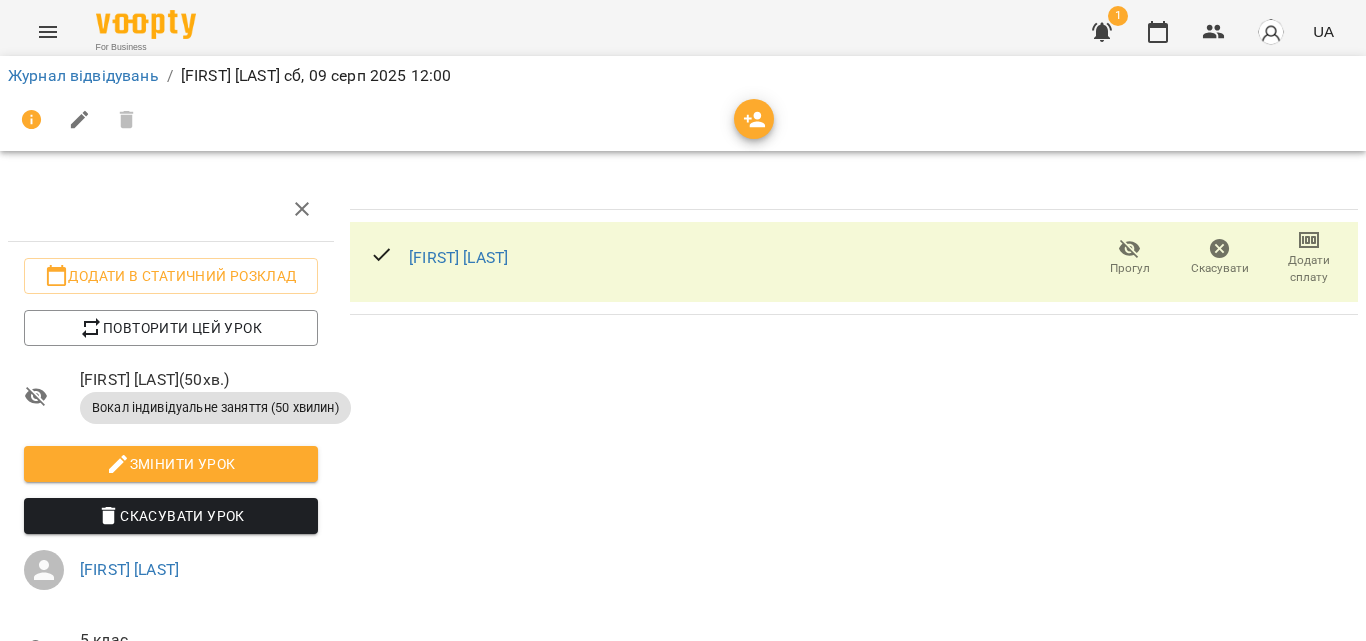 click on "Додати сплату" at bounding box center [1309, 269] 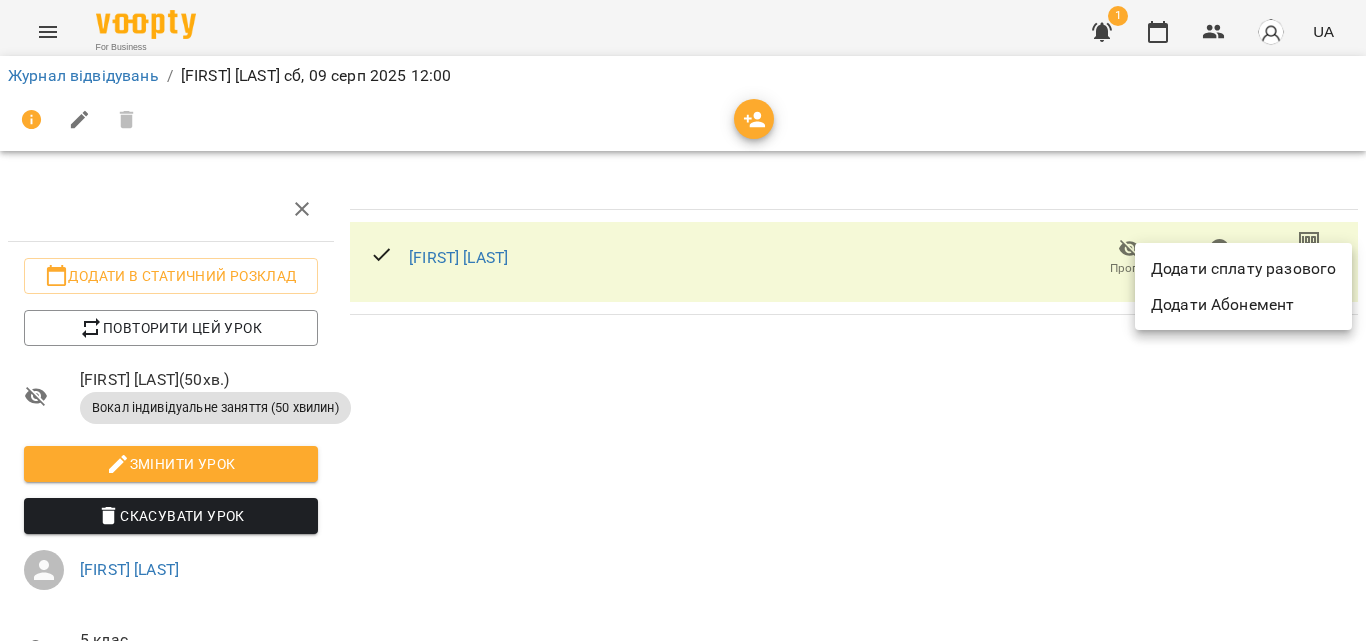 click on "Додати сплату разового" at bounding box center (1243, 269) 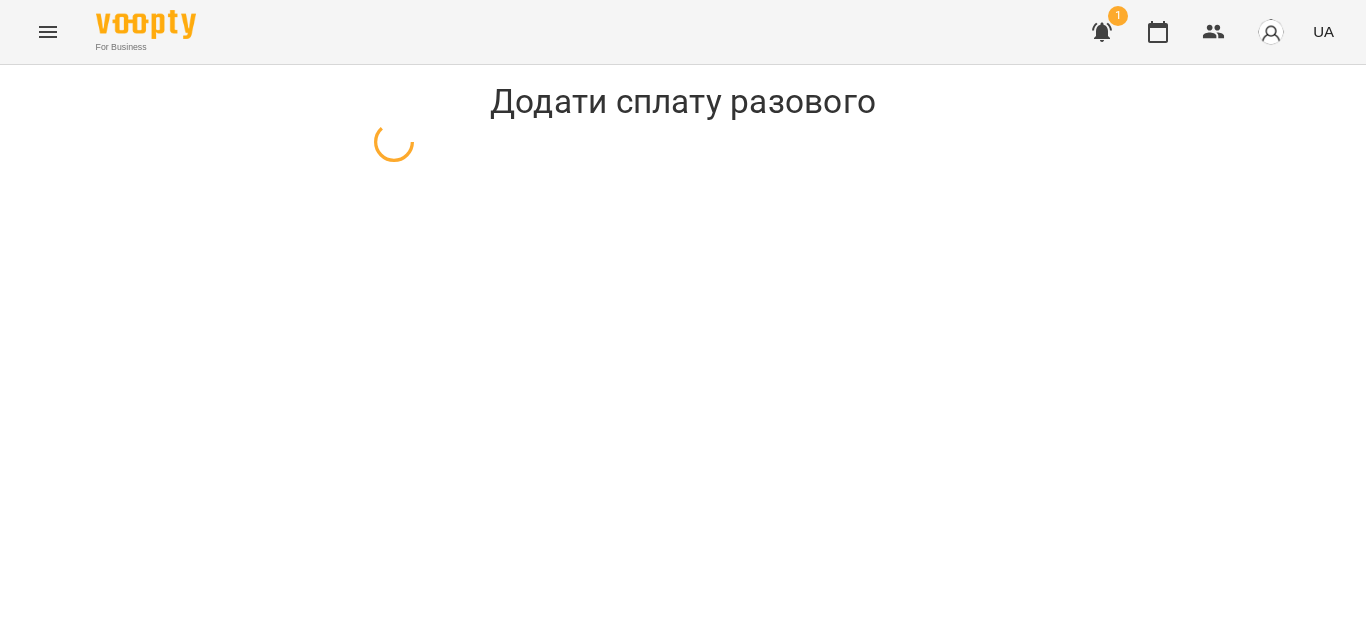 select on "**********" 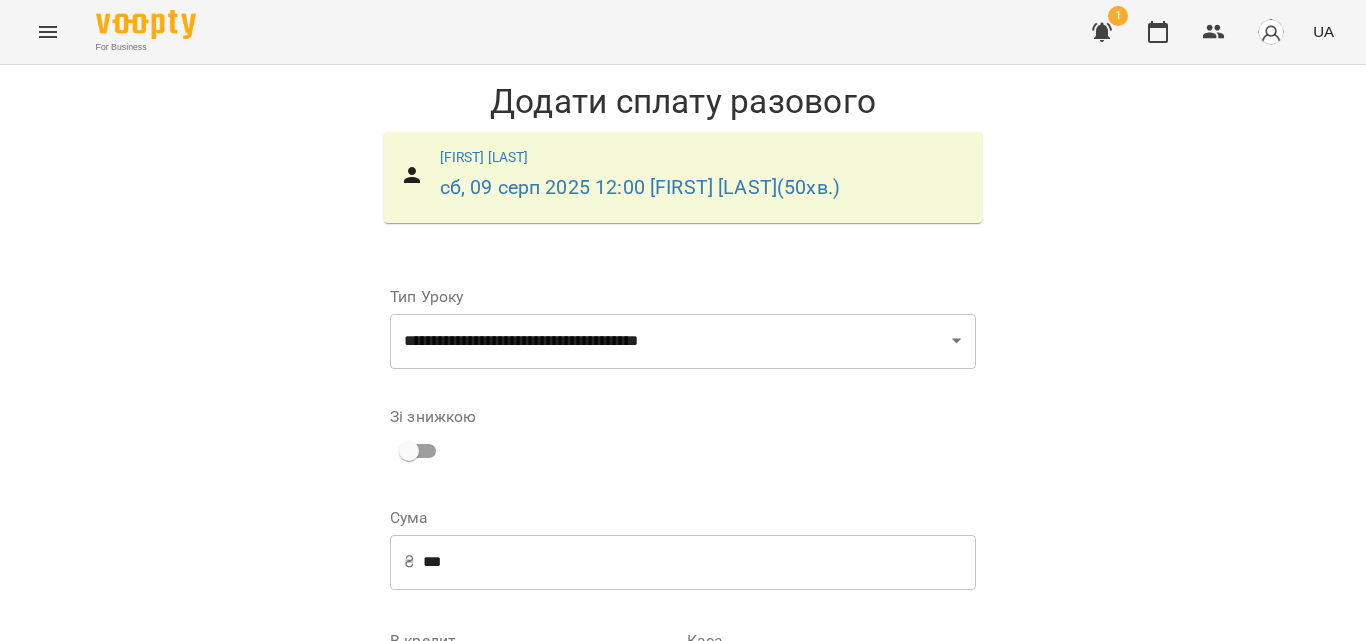 scroll, scrollTop: 271, scrollLeft: 0, axis: vertical 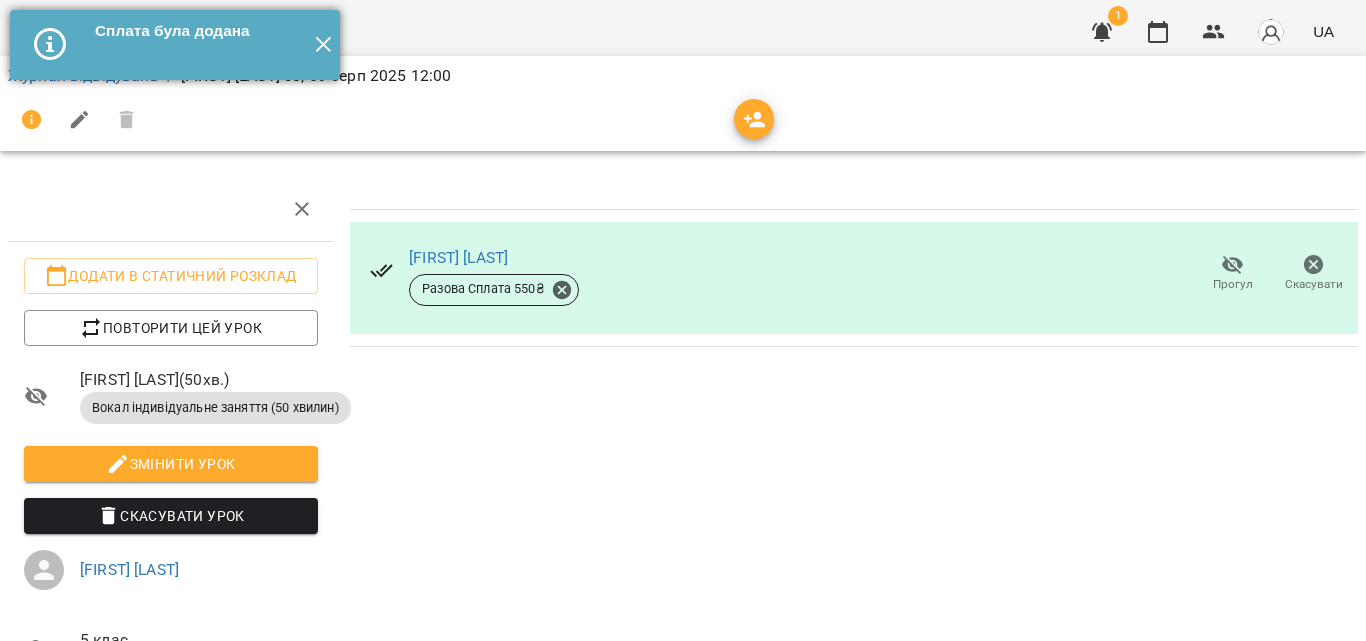 click on "✕" at bounding box center [323, 45] 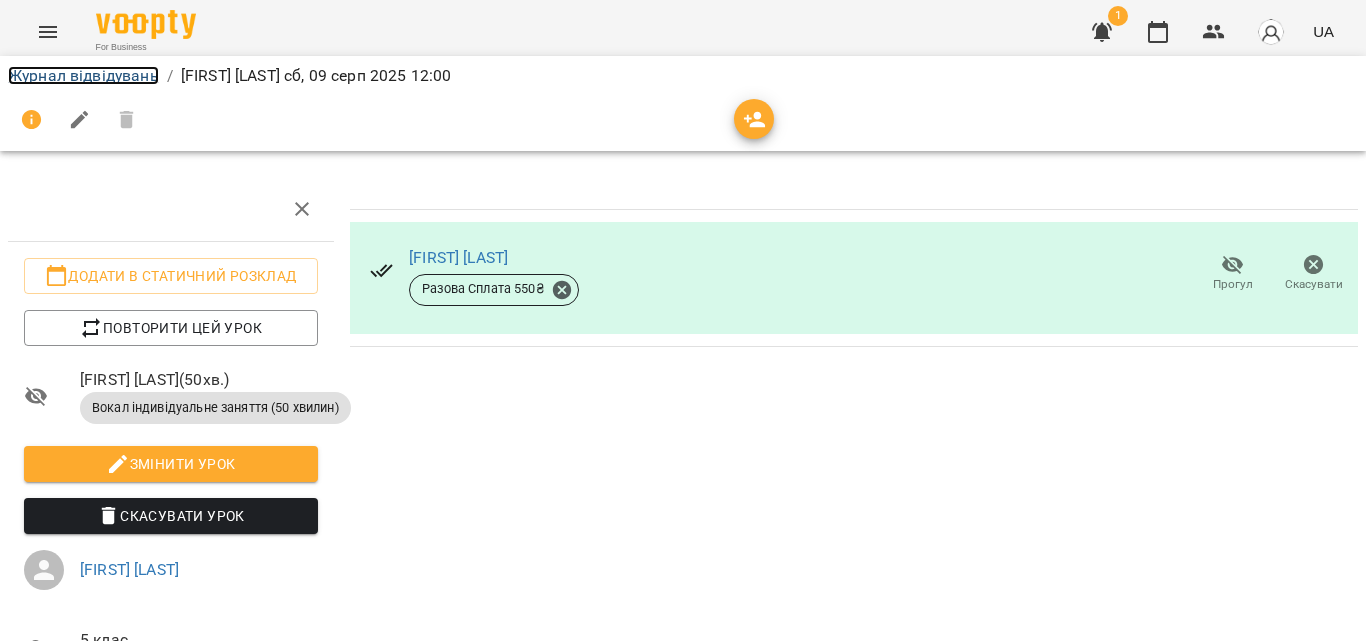 click on "Журнал відвідувань" at bounding box center (83, 75) 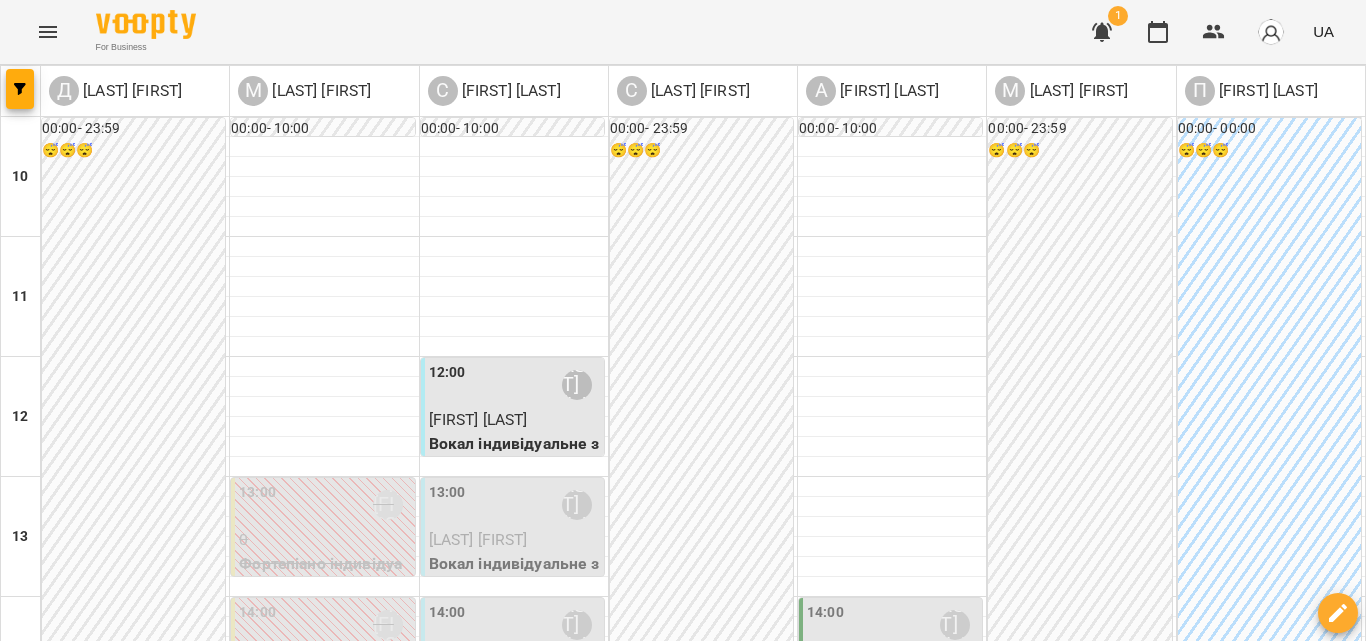 click on "08 серп" at bounding box center (927, 1362) 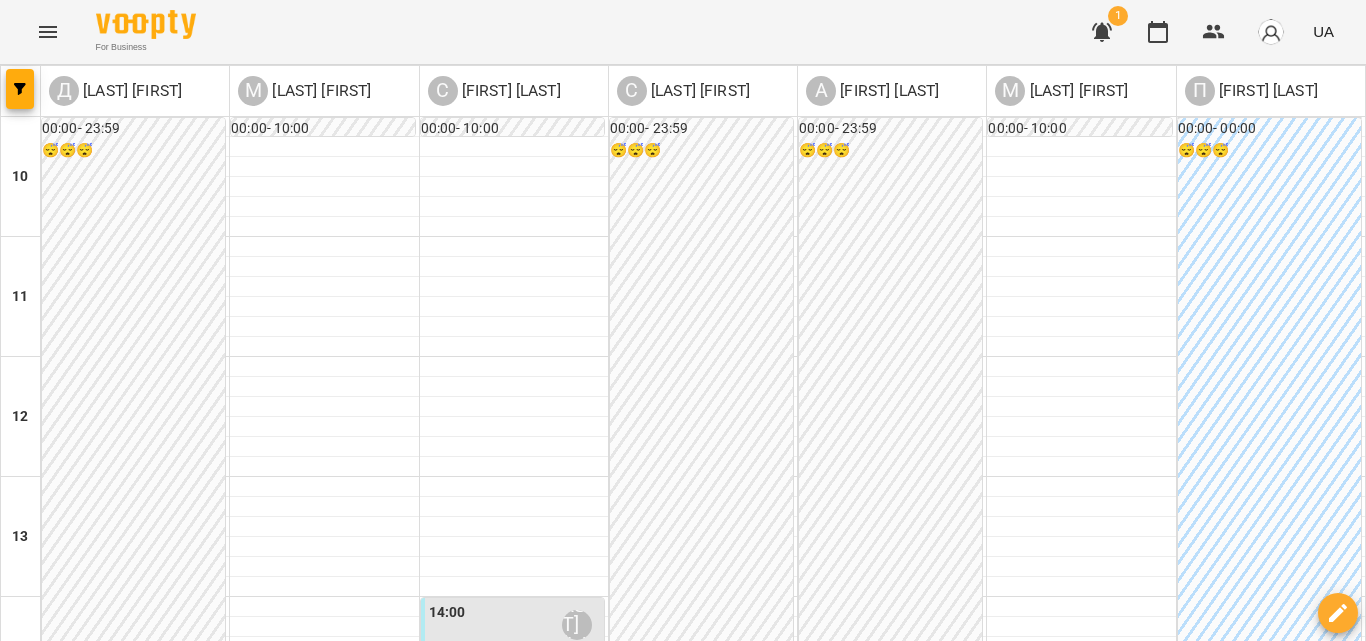 scroll, scrollTop: 500, scrollLeft: 0, axis: vertical 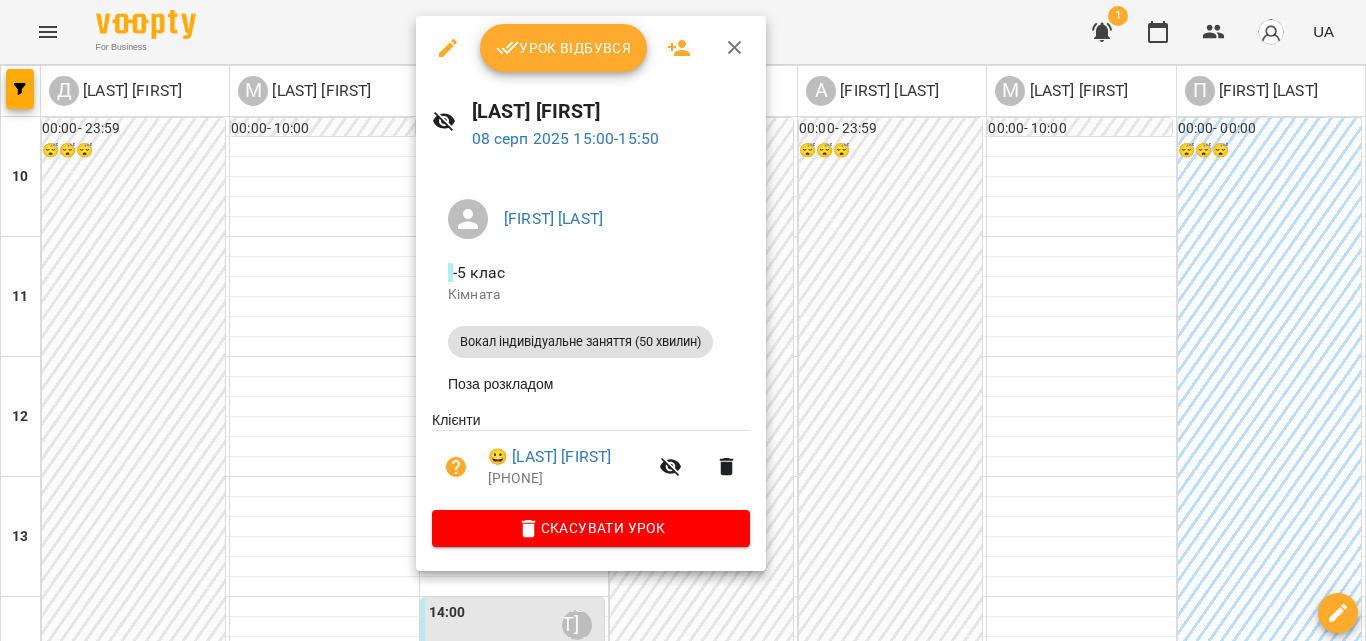click on "Урок відбувся" at bounding box center (564, 48) 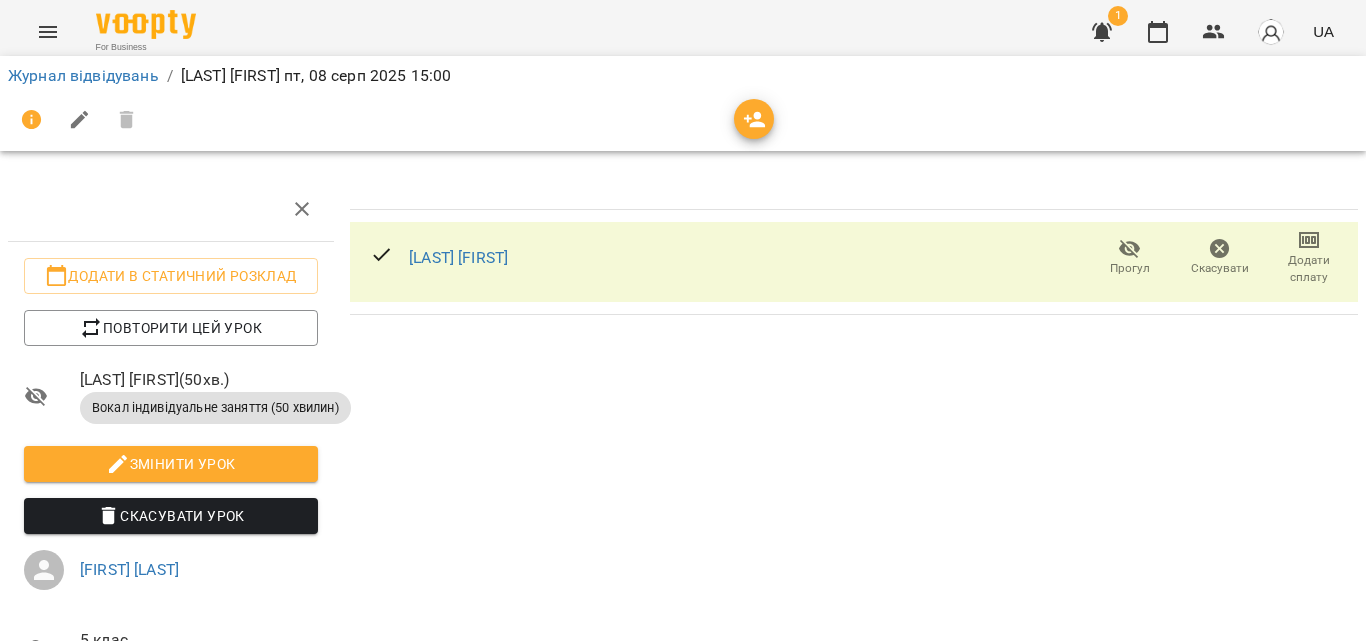 scroll, scrollTop: 100, scrollLeft: 0, axis: vertical 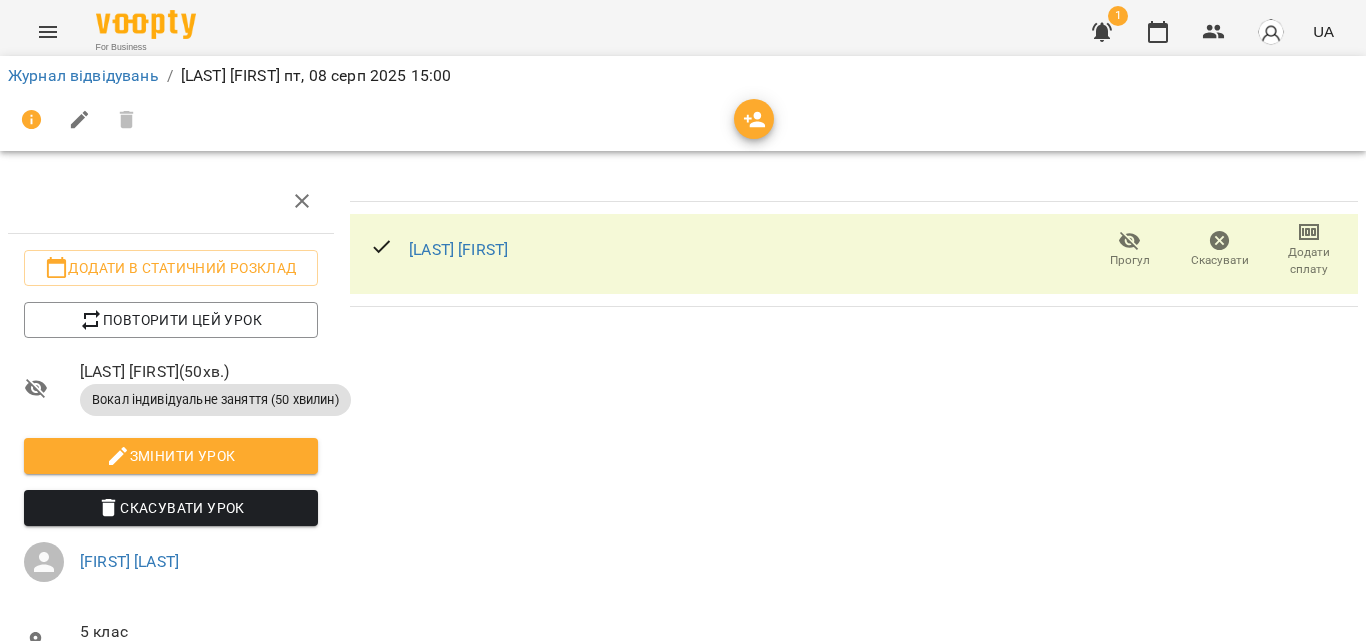click at bounding box center [683, 120] 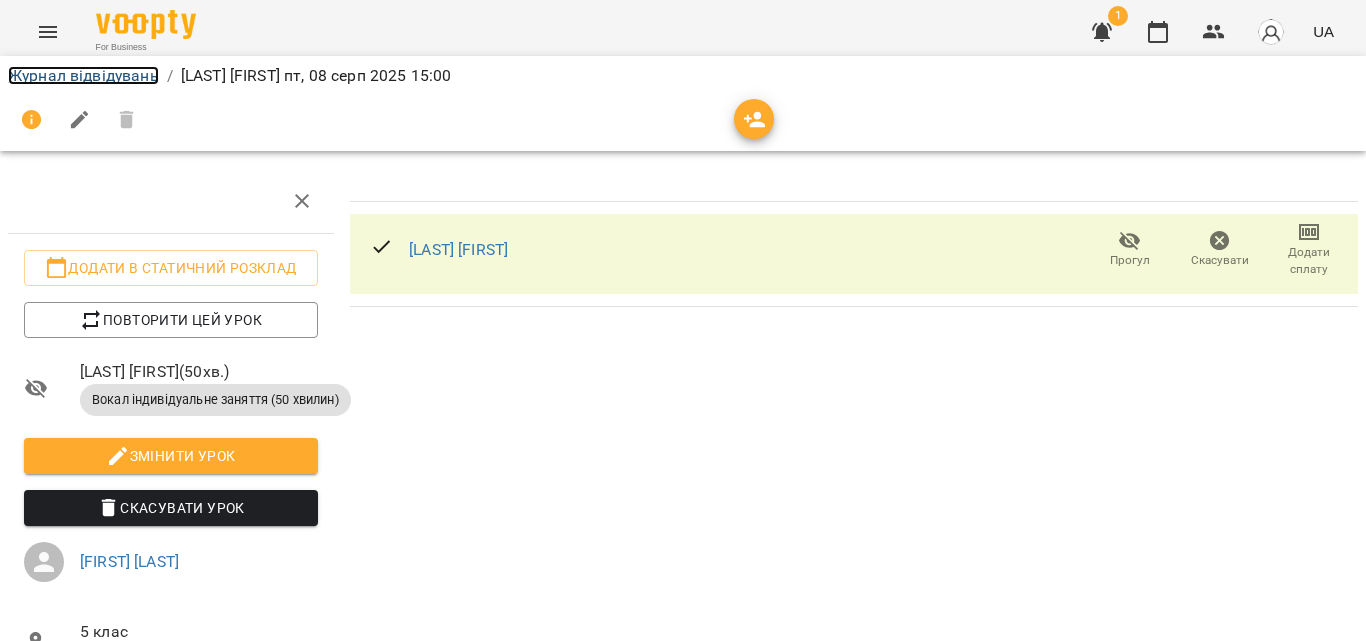 click on "Журнал відвідувань" at bounding box center [83, 75] 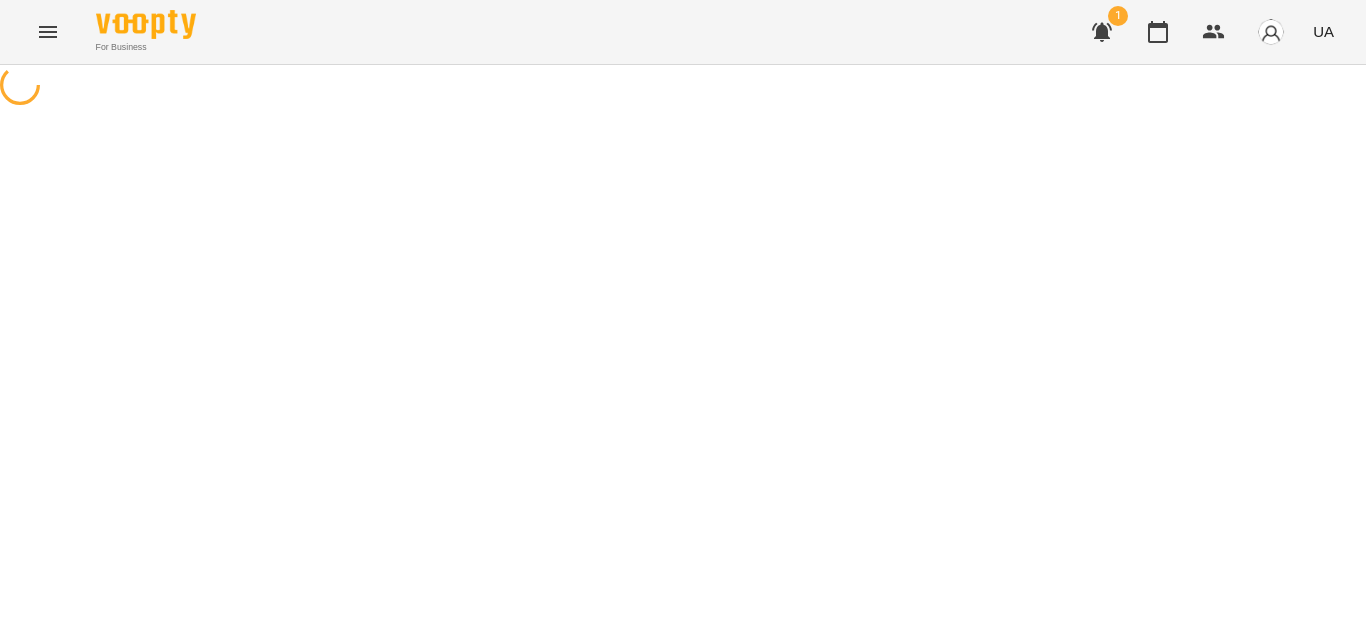 scroll, scrollTop: 0, scrollLeft: 0, axis: both 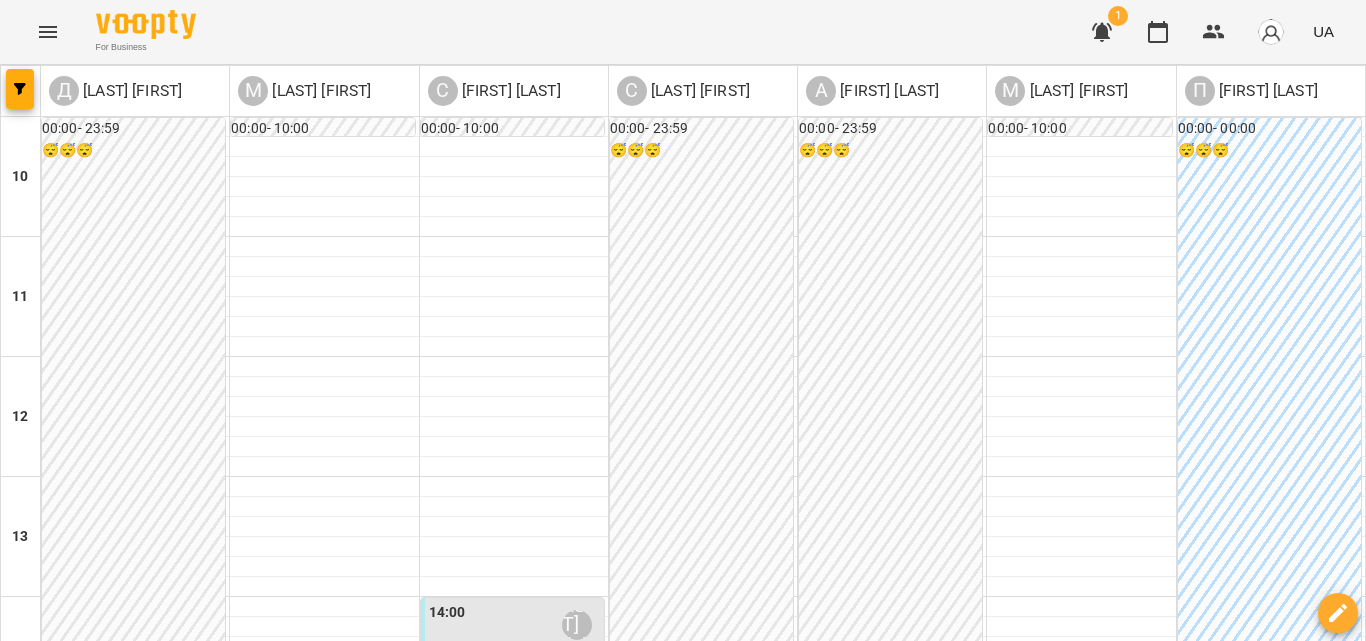 click on "15:00 [LAST] [FIRST]" at bounding box center (514, 745) 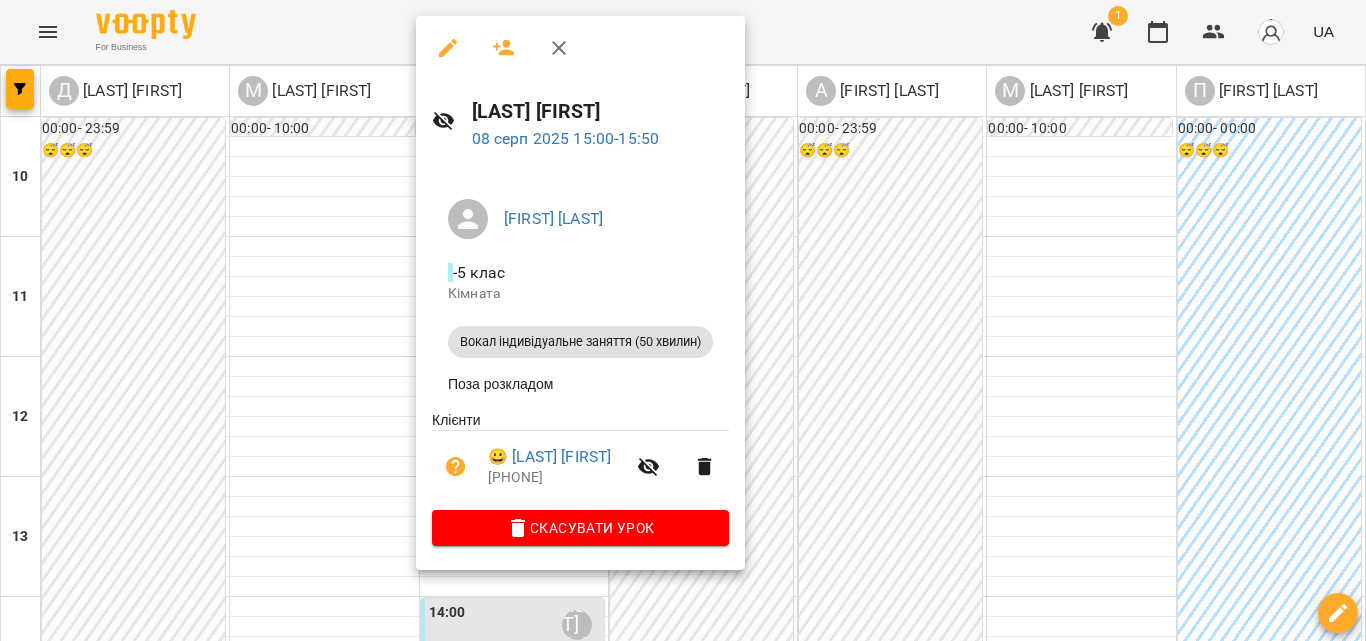 click 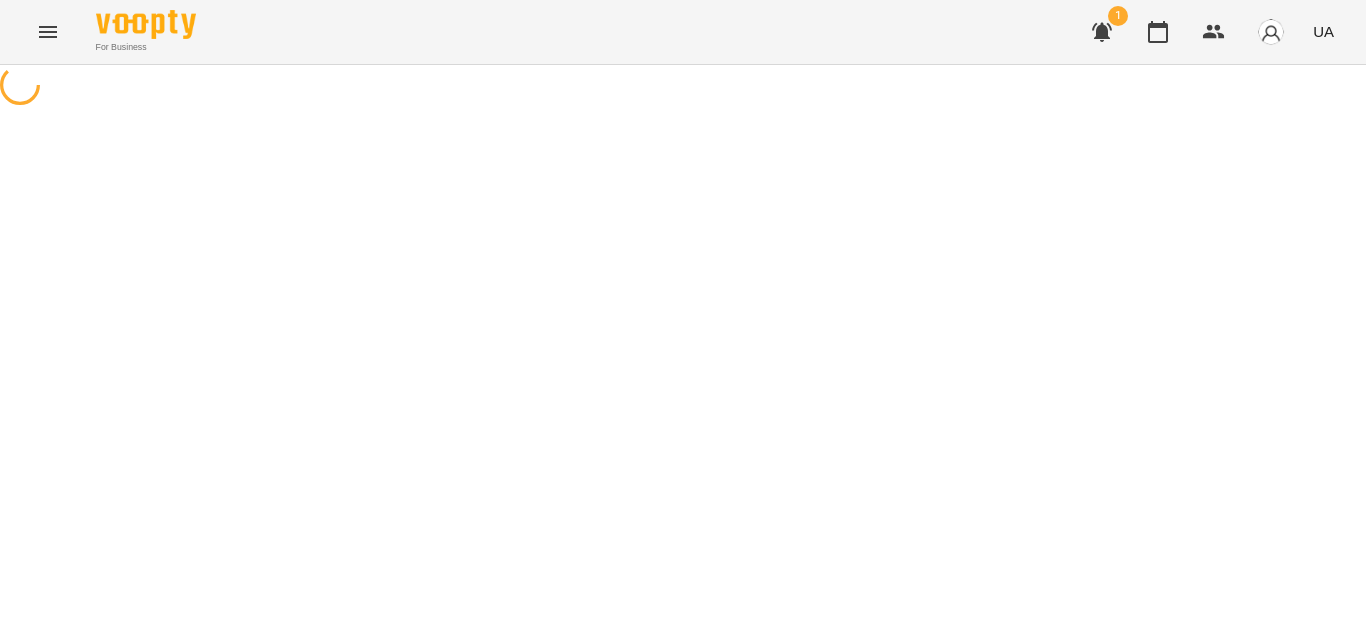 select on "**********" 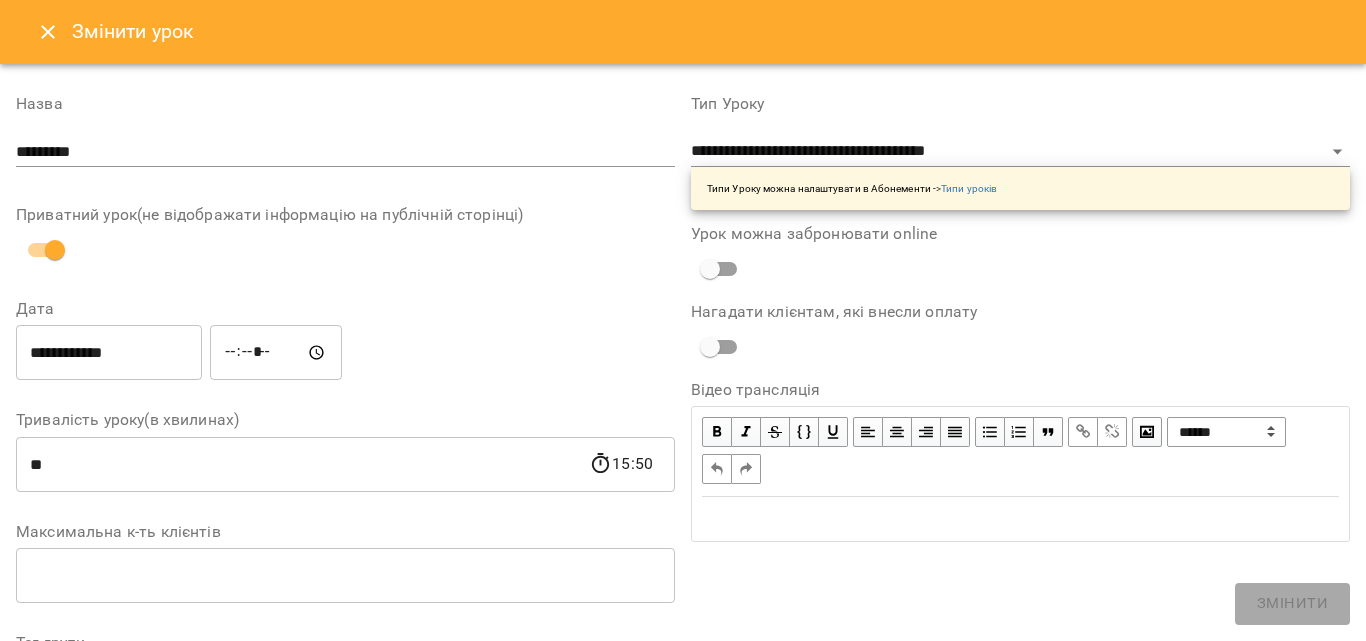 click 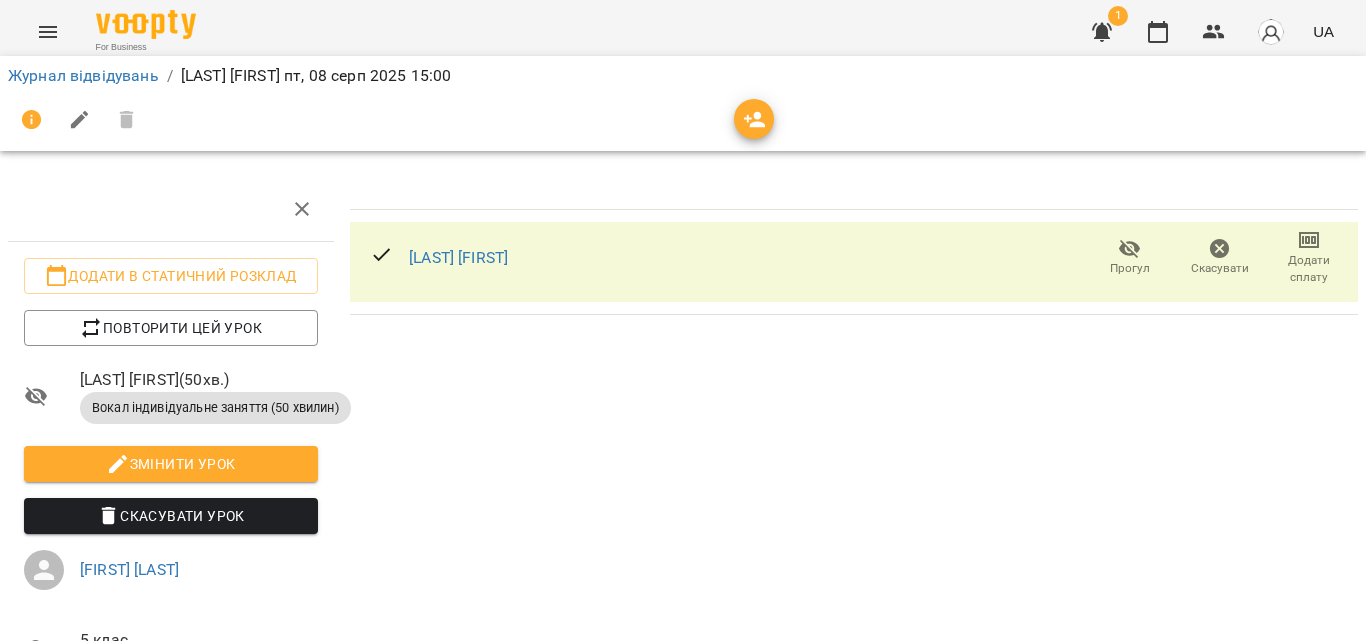 click on "Додати сплату" at bounding box center (1309, 256) 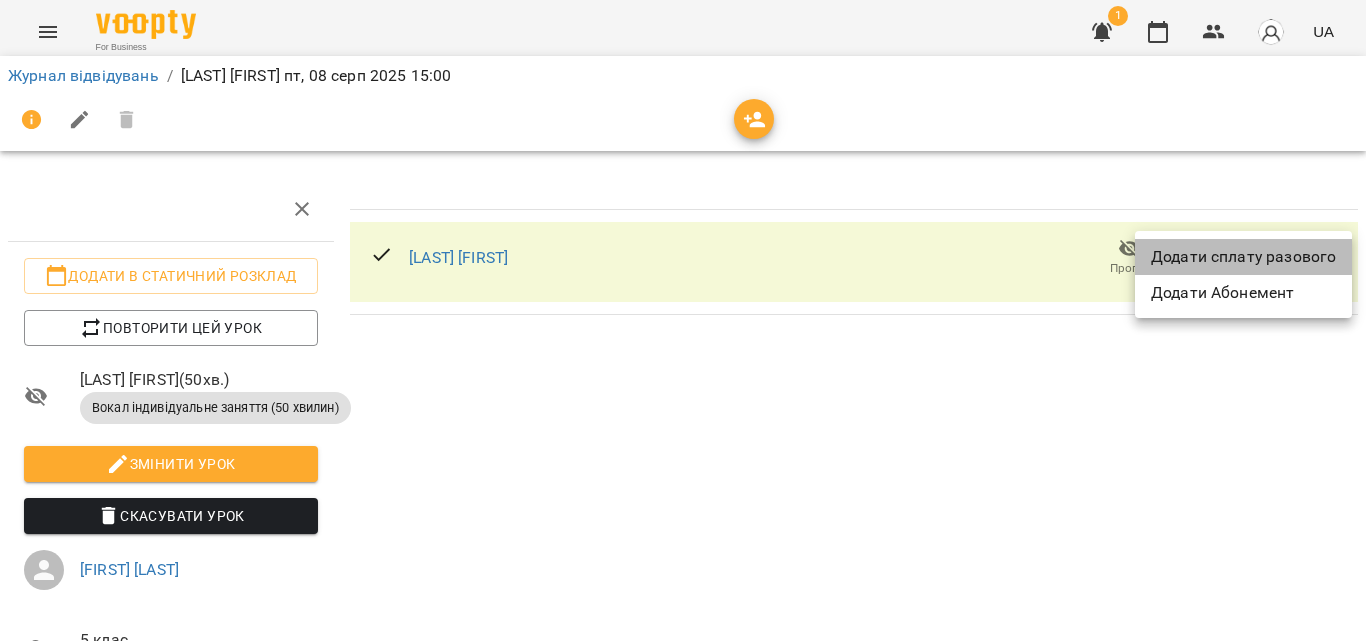 click on "Додати сплату разового" at bounding box center (1243, 257) 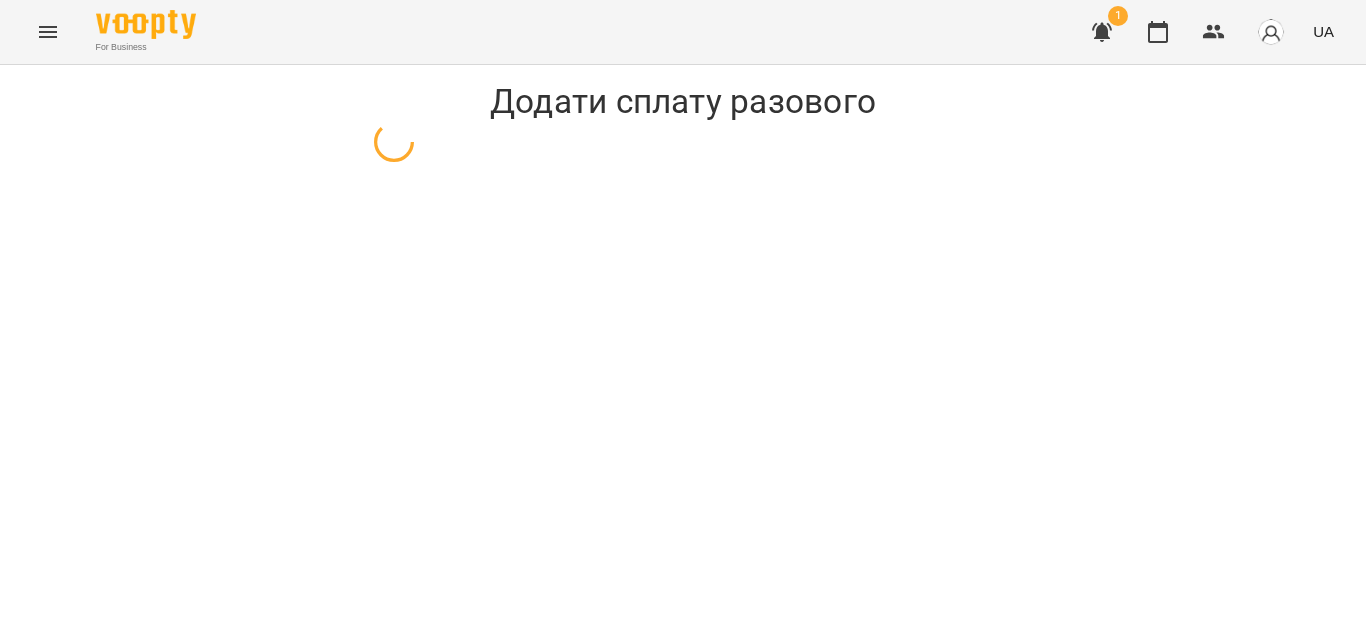 select on "**********" 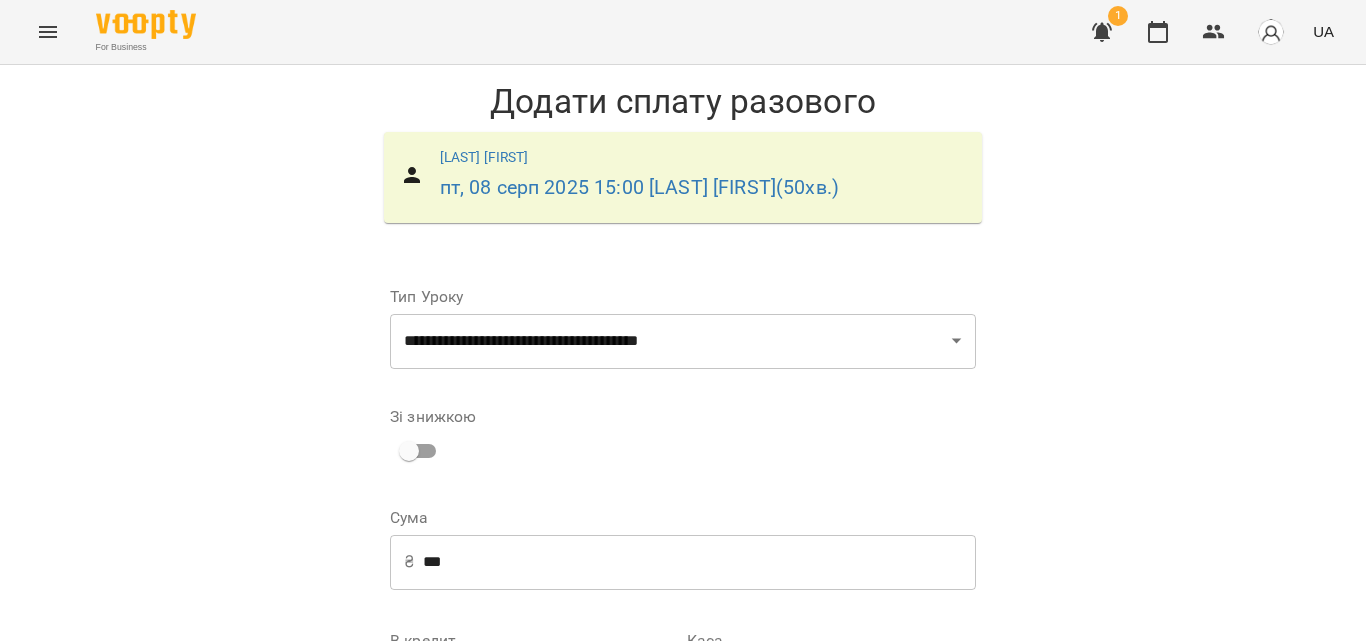 scroll, scrollTop: 271, scrollLeft: 0, axis: vertical 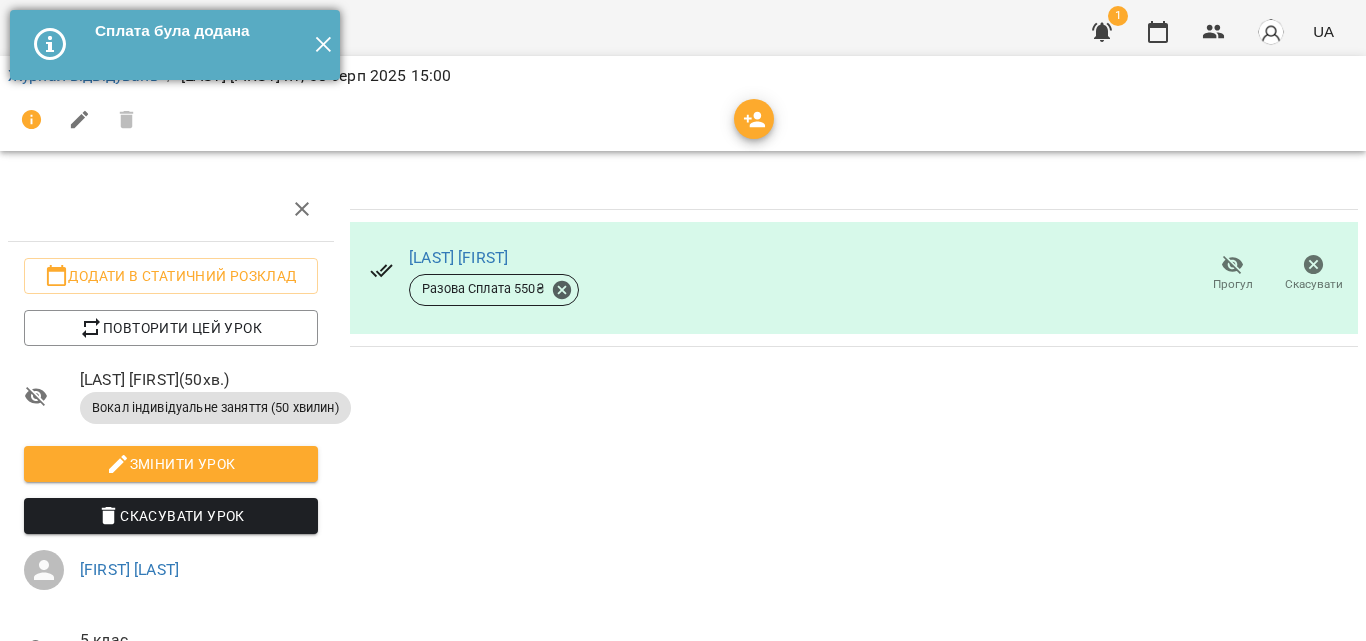 click on "✕" at bounding box center [323, 45] 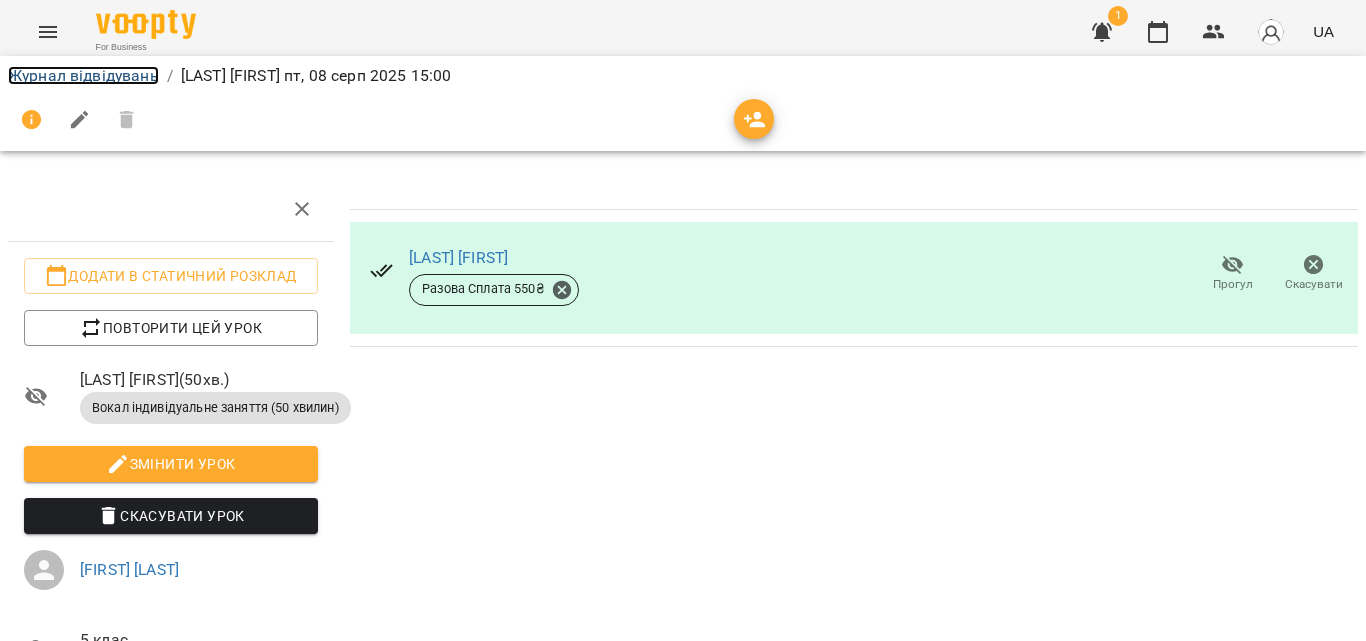 click on "Журнал відвідувань" at bounding box center (83, 75) 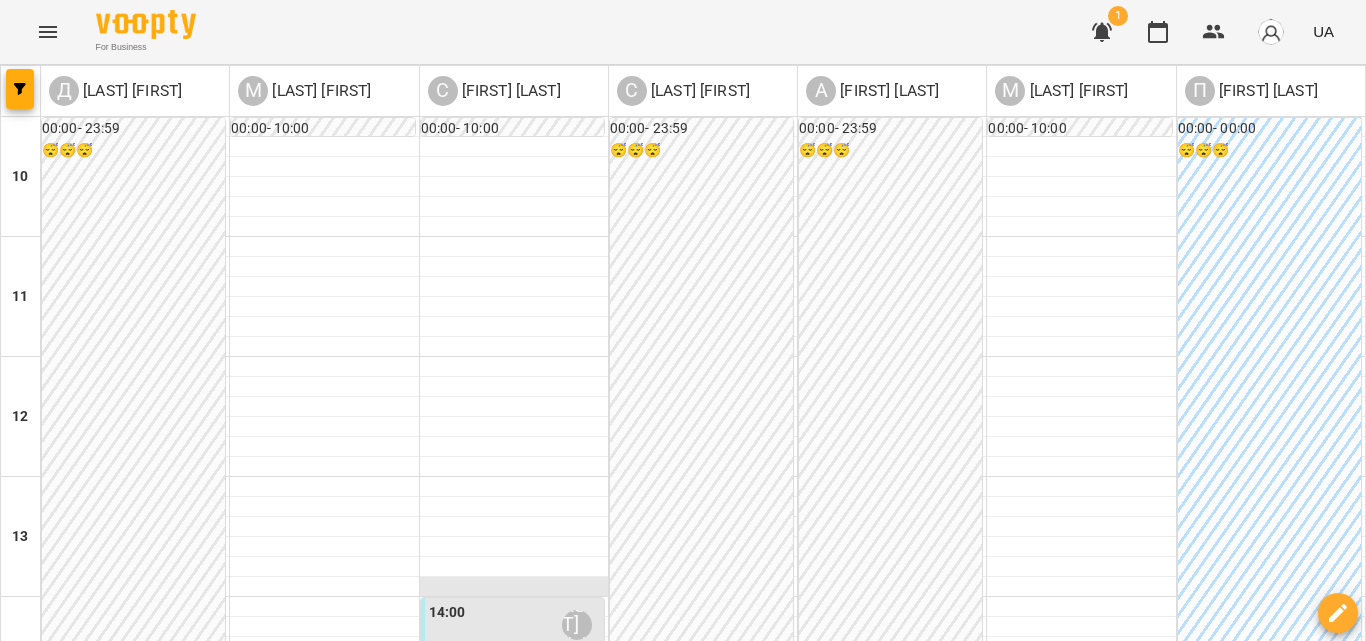 scroll, scrollTop: 500, scrollLeft: 0, axis: vertical 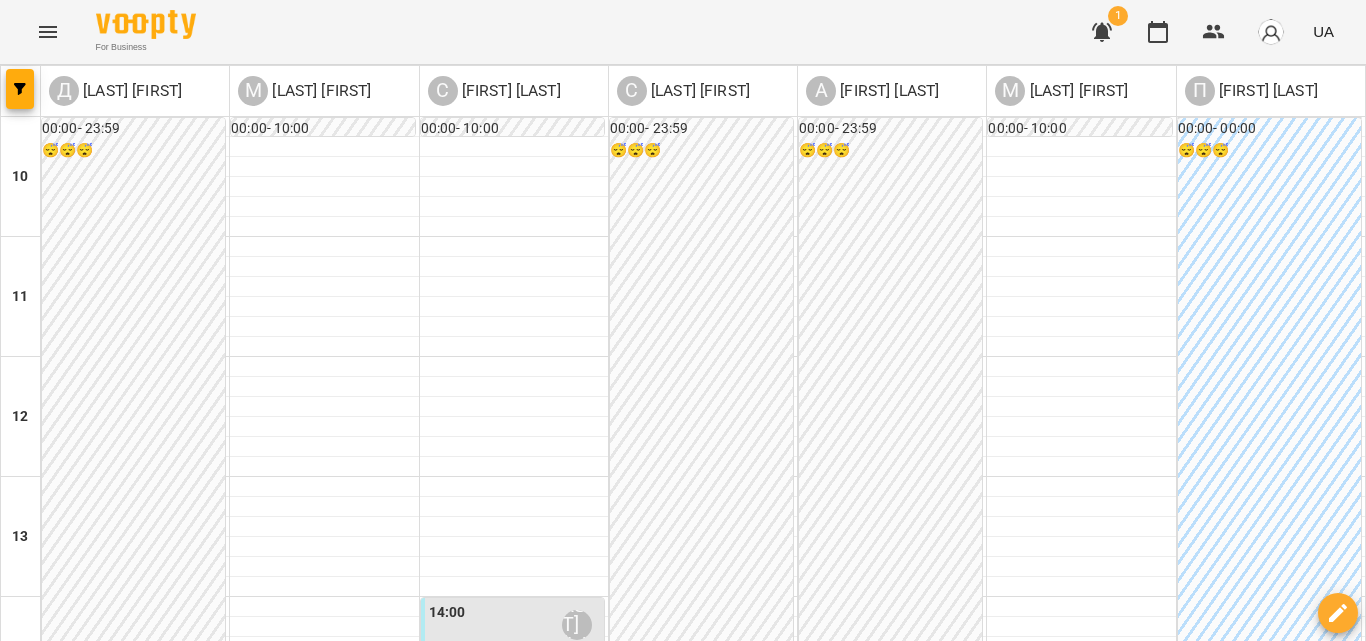 click on "16:00" at bounding box center [447, 865] 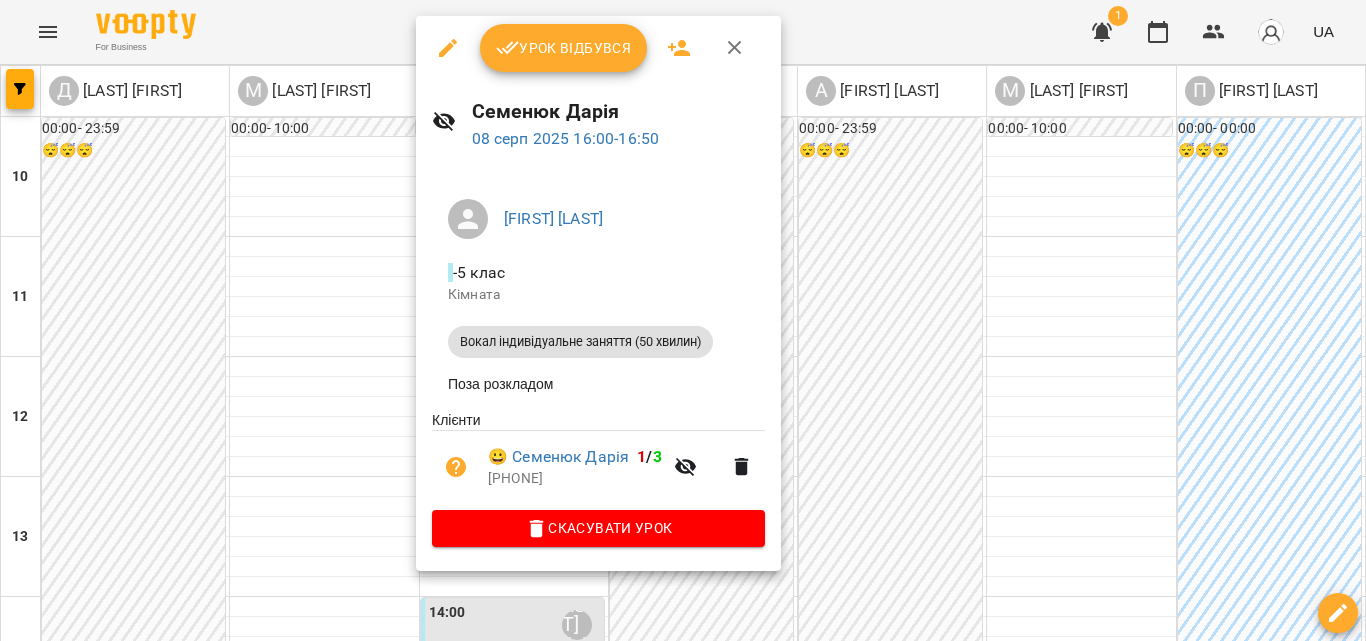 click on "Урок відбувся" at bounding box center [564, 48] 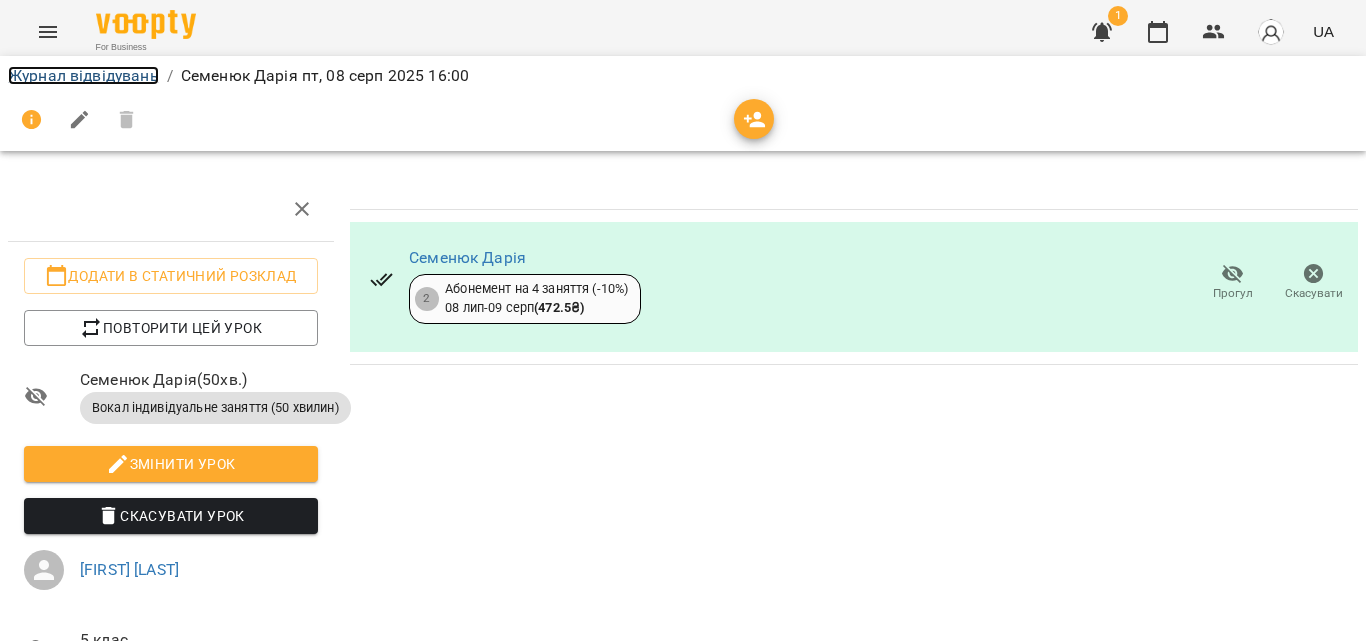 click on "Журнал відвідувань" at bounding box center [83, 75] 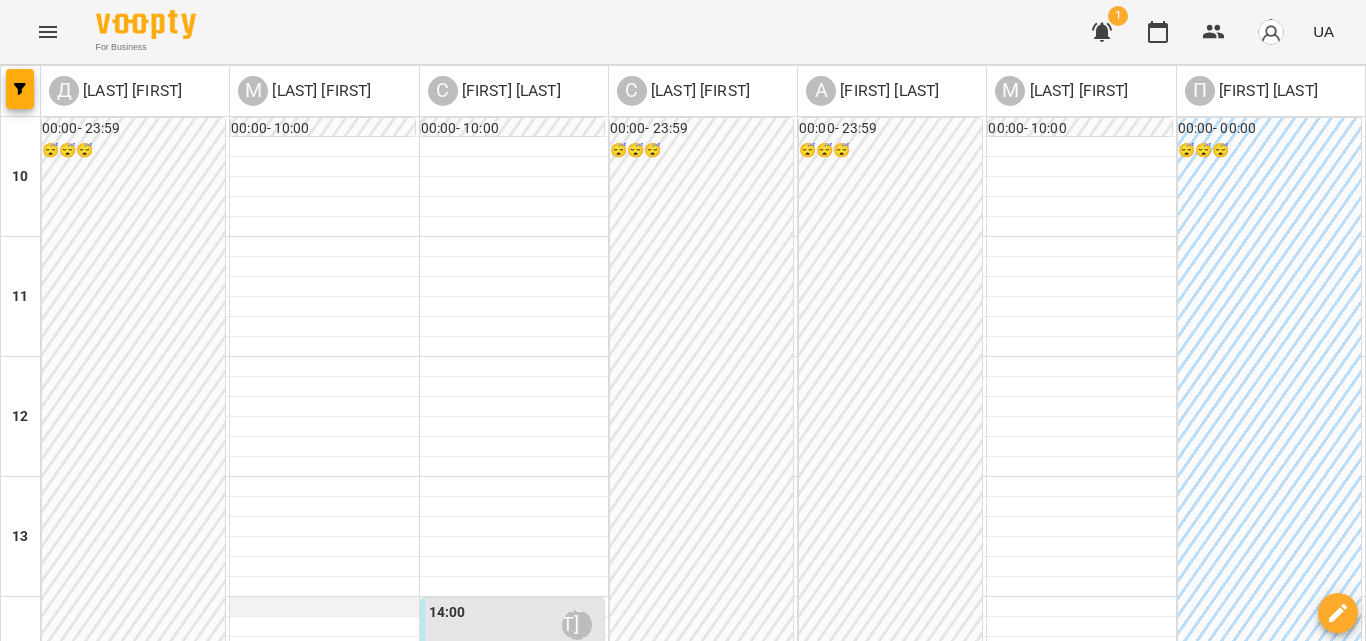 scroll, scrollTop: 600, scrollLeft: 0, axis: vertical 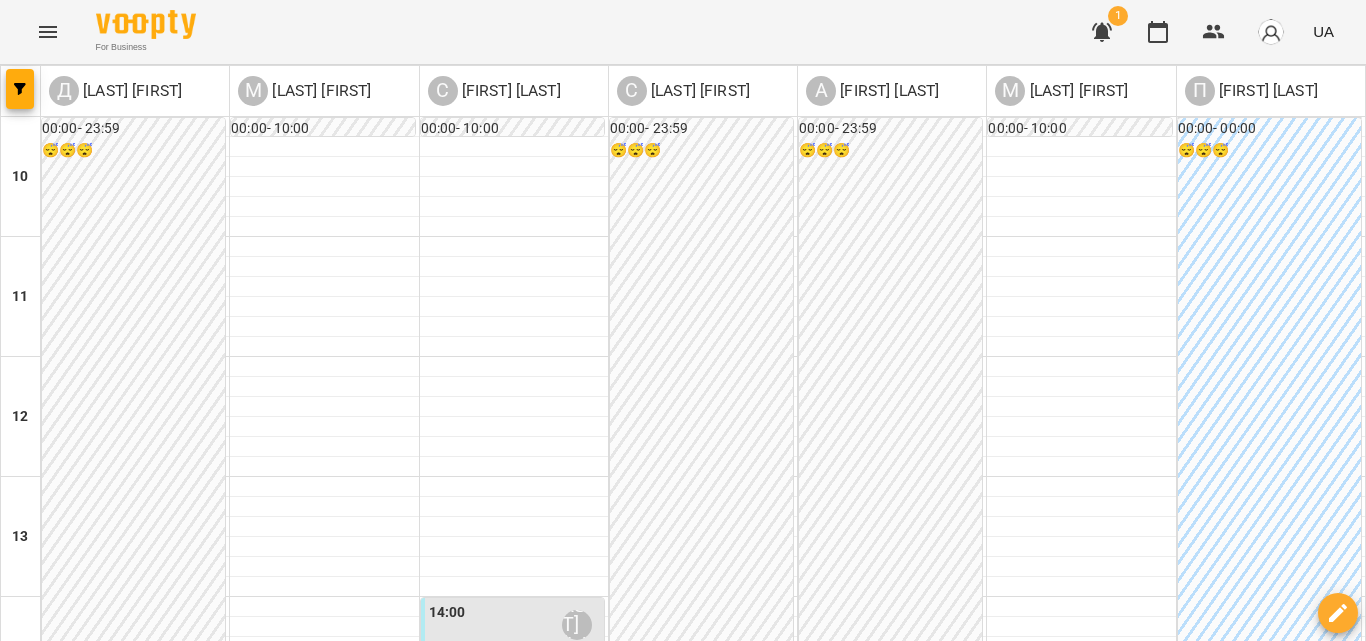 click on "[LAST] [FIRST]" at bounding box center [288, 899] 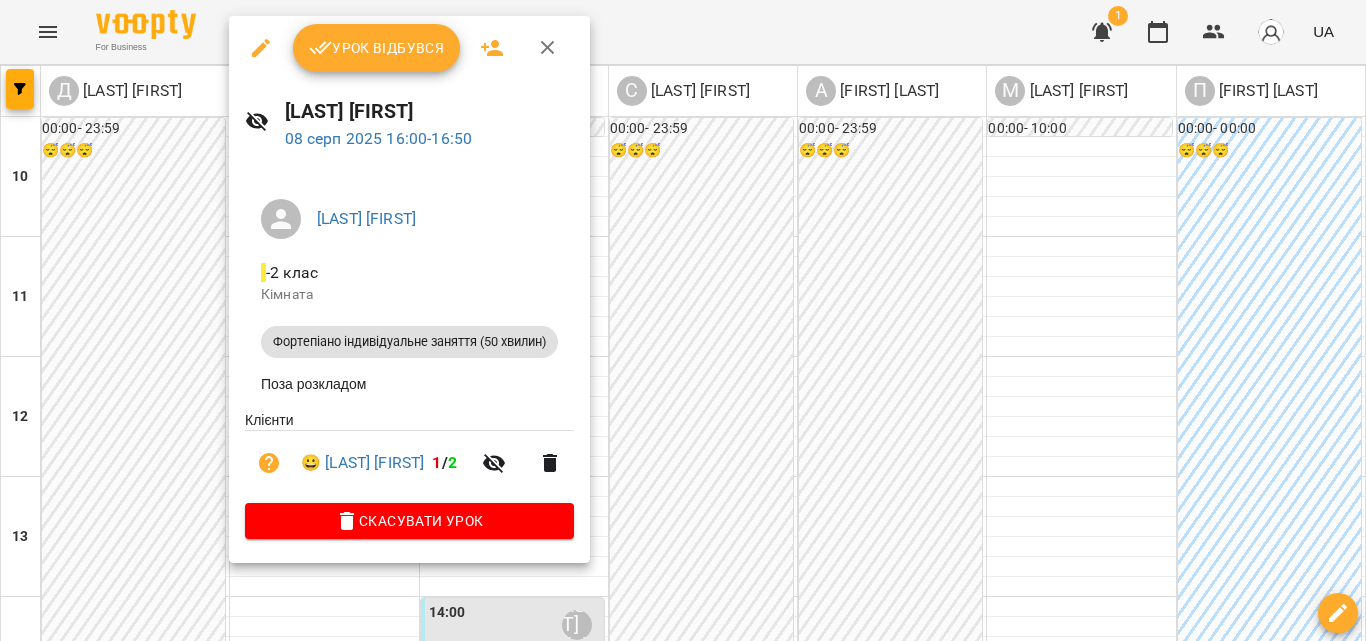 click on "Урок відбувся" at bounding box center [377, 48] 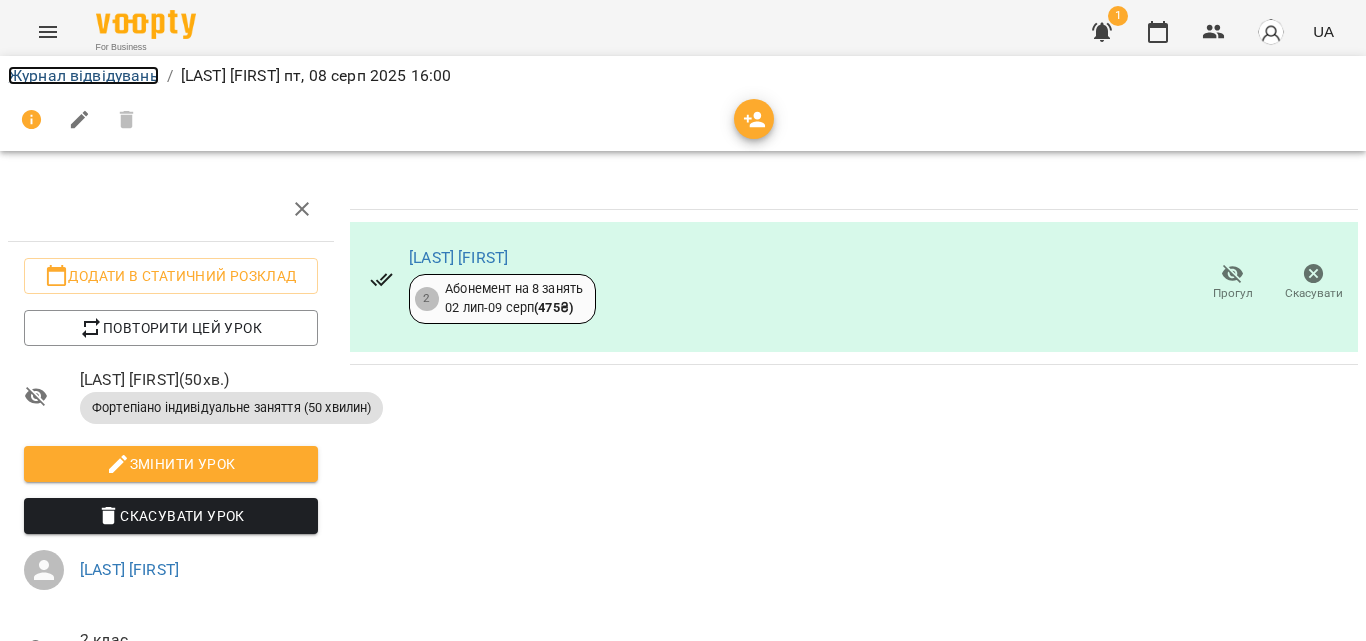 click on "Журнал відвідувань" at bounding box center (83, 75) 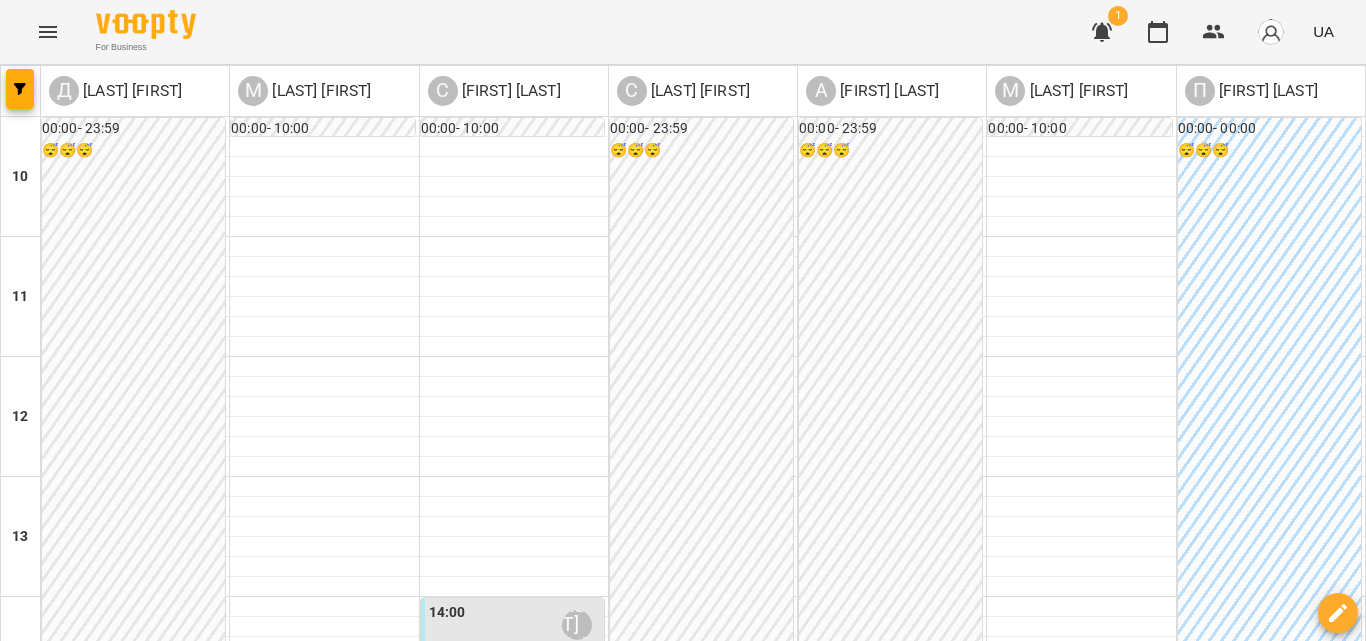 scroll, scrollTop: 700, scrollLeft: 0, axis: vertical 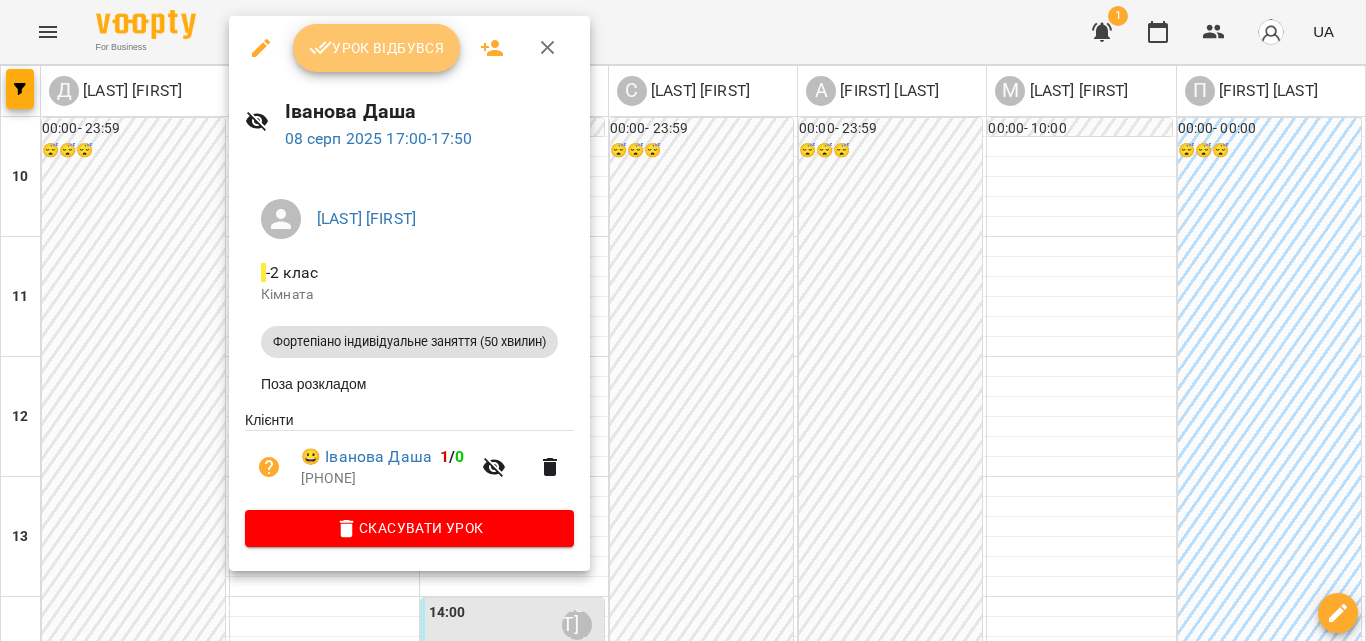 click on "Урок відбувся" at bounding box center (377, 48) 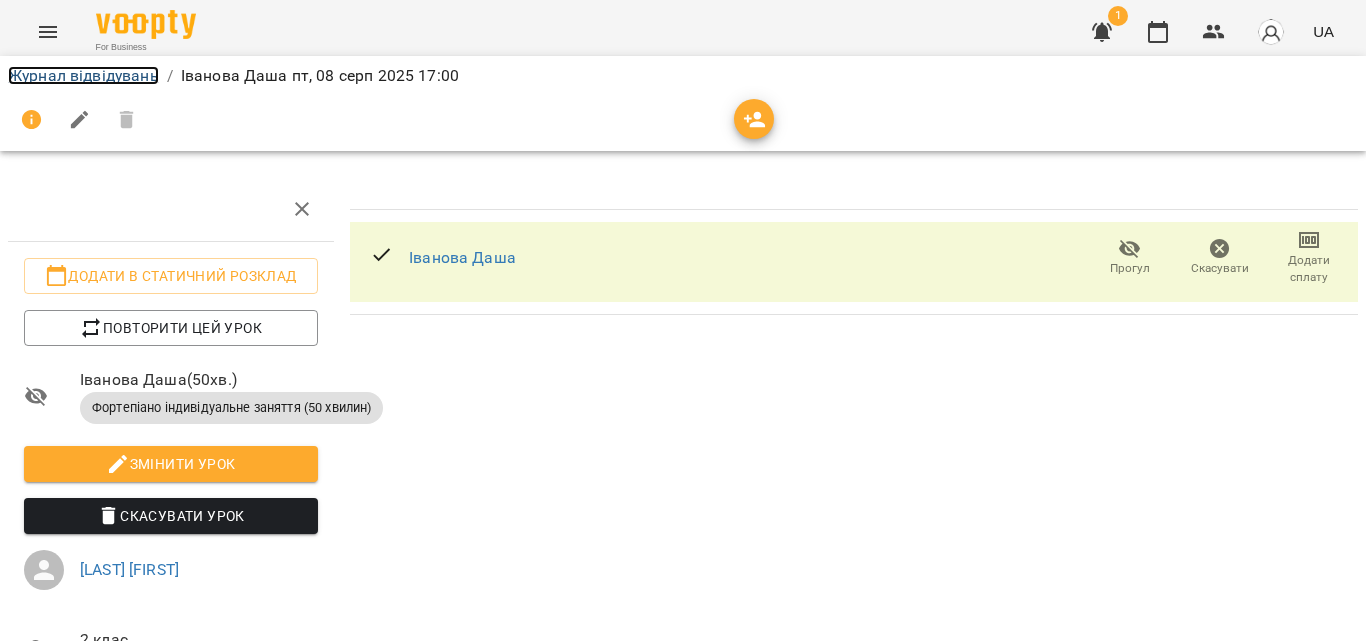 click on "Журнал відвідувань" at bounding box center [83, 75] 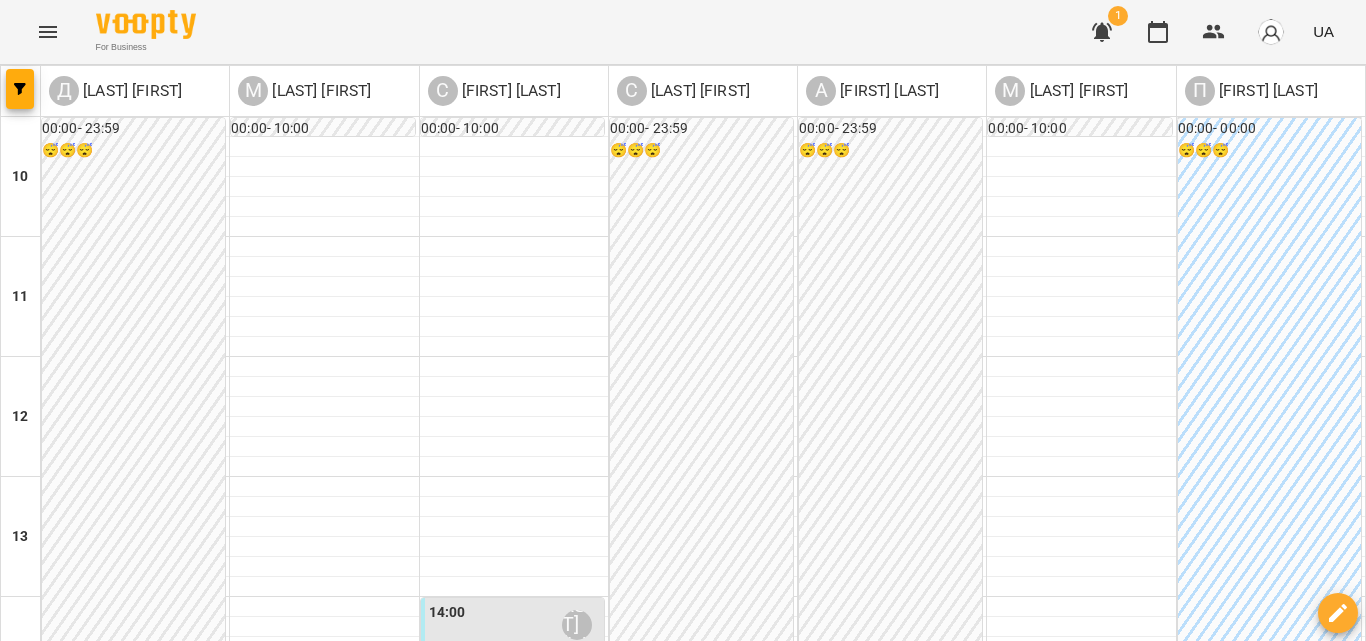 scroll, scrollTop: 600, scrollLeft: 0, axis: vertical 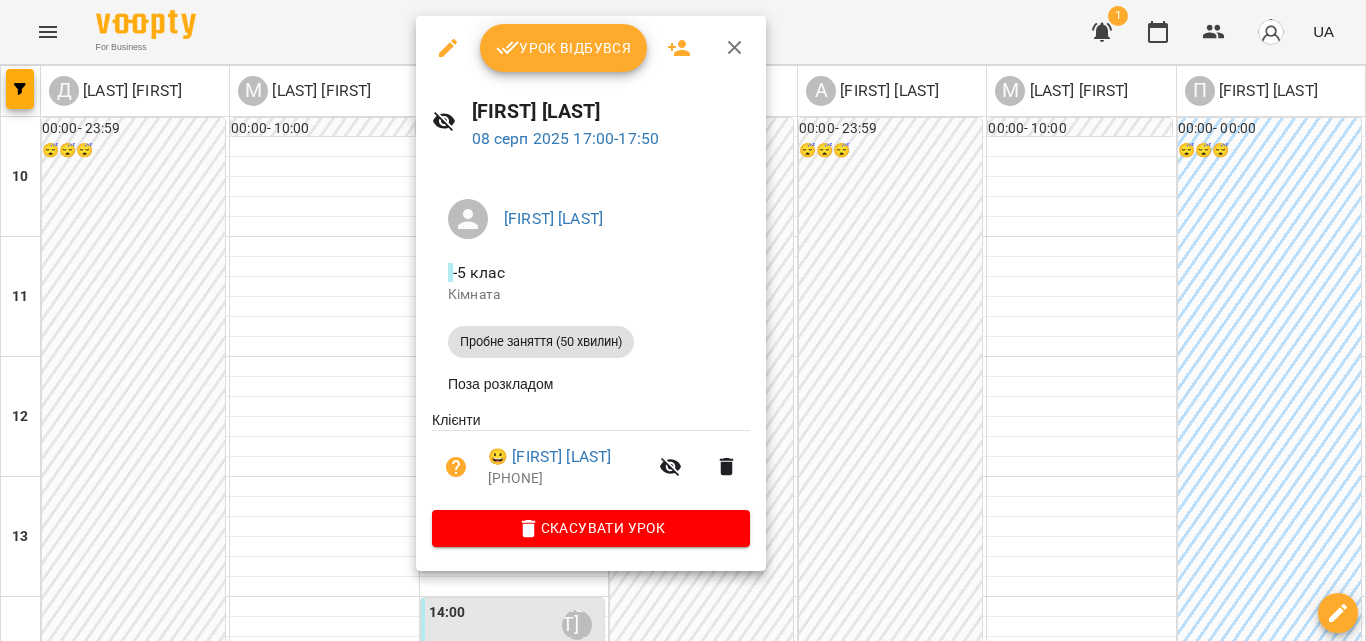 click on "Урок відбувся" at bounding box center (564, 48) 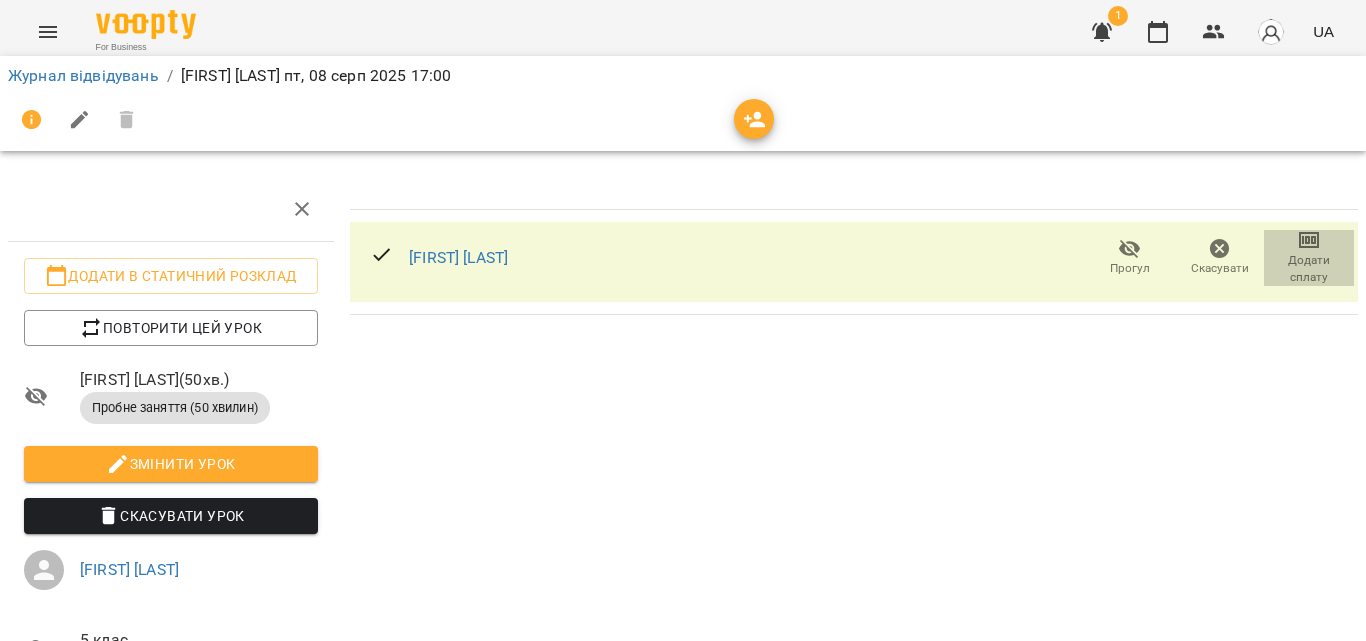 click on "Додати сплату" at bounding box center [1309, 256] 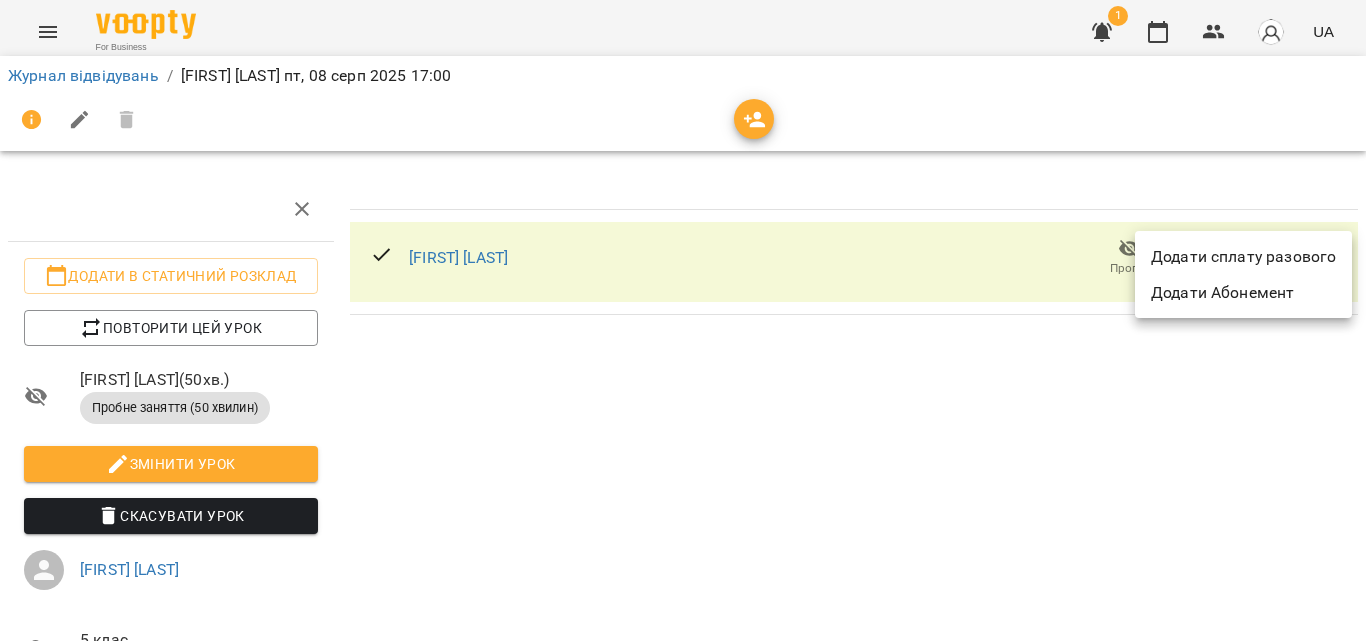 click on "Додати сплату разового" at bounding box center (1243, 257) 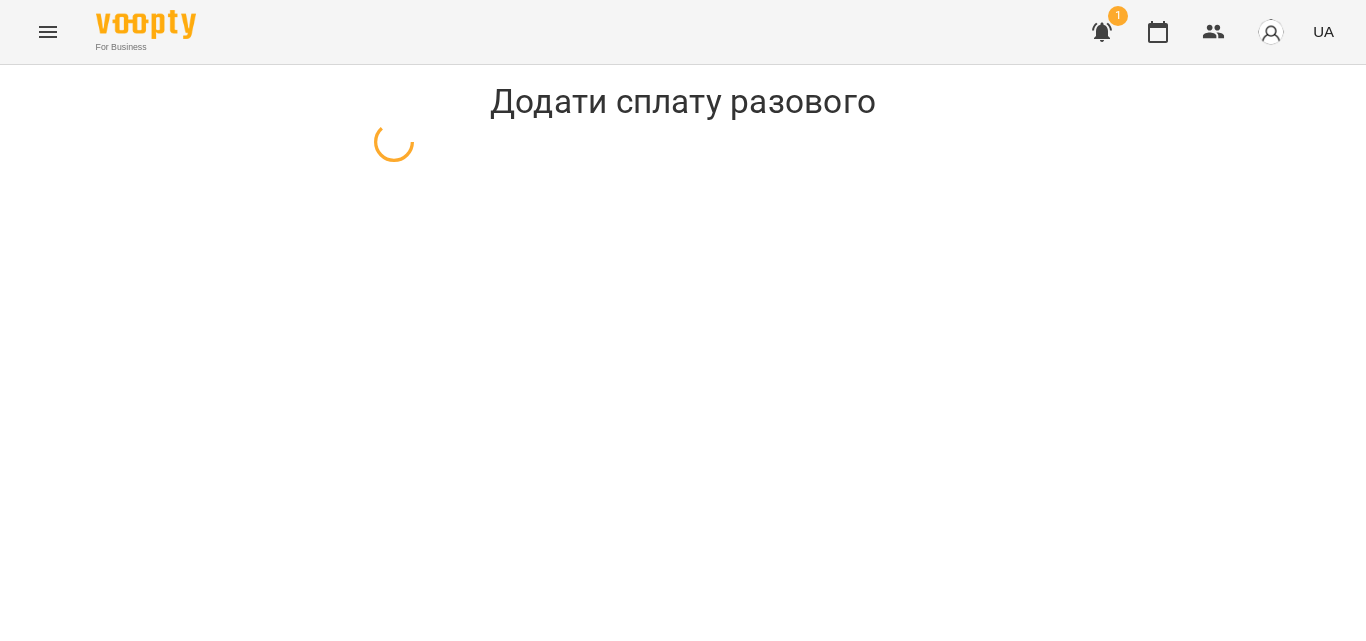 select on "**********" 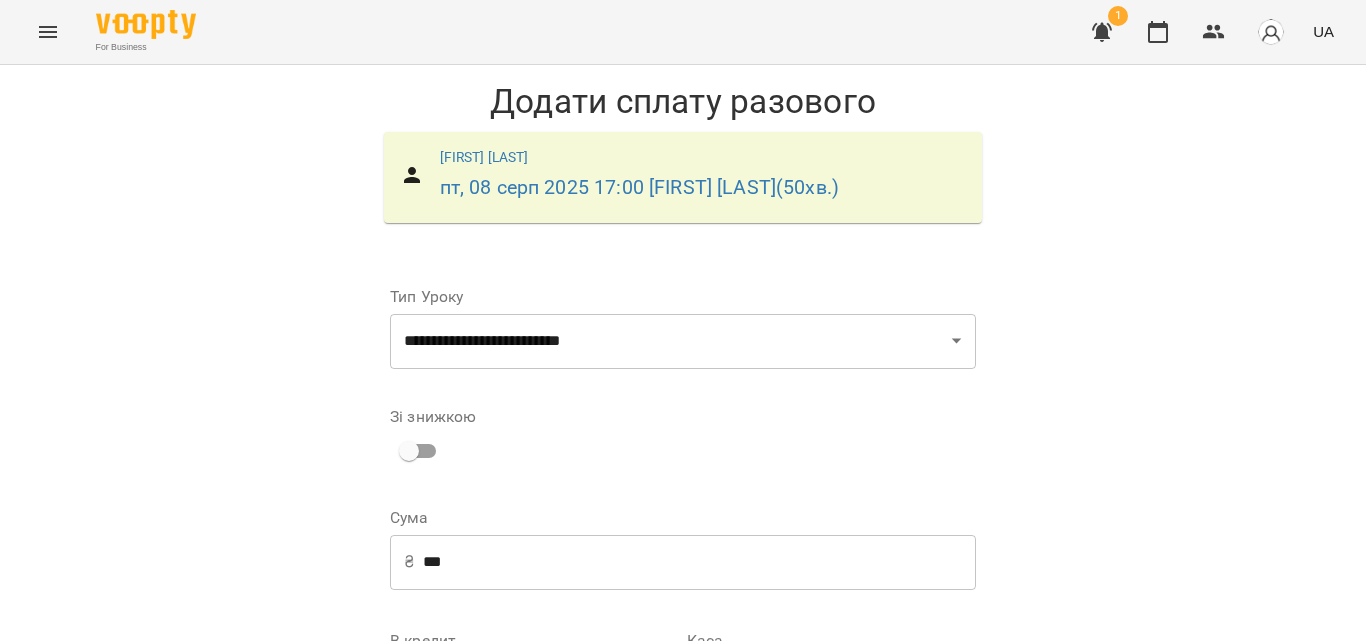 scroll, scrollTop: 271, scrollLeft: 0, axis: vertical 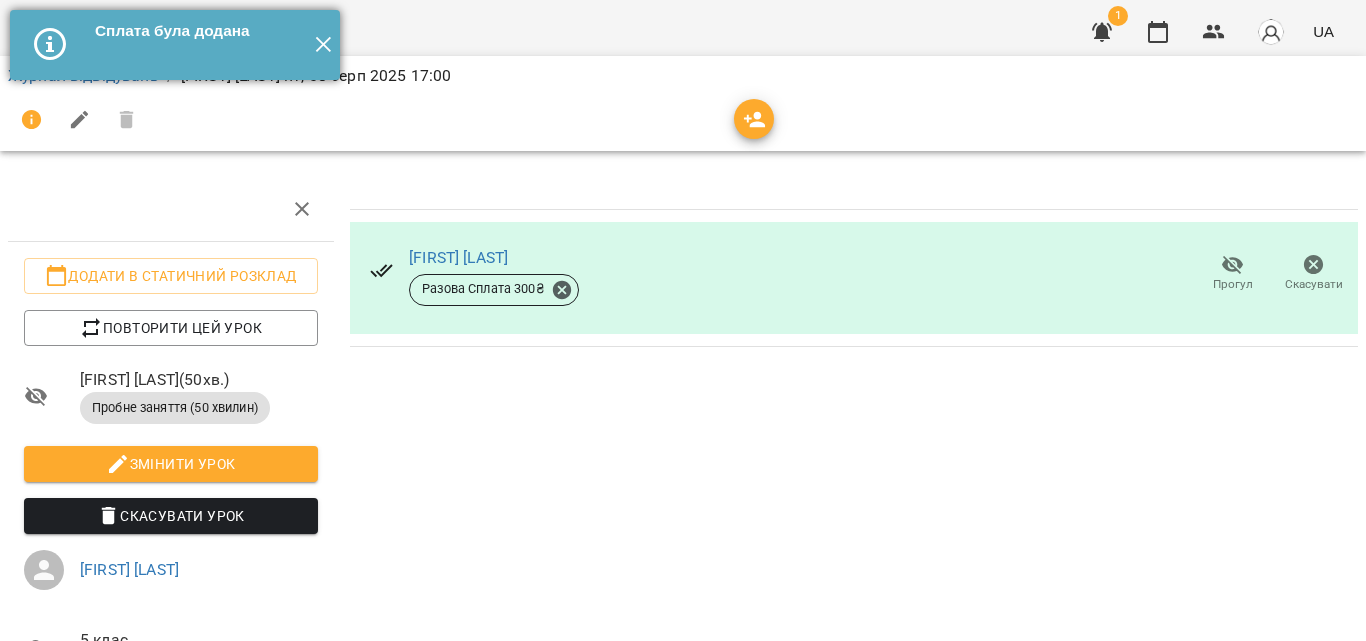 click on "✕" at bounding box center (323, 45) 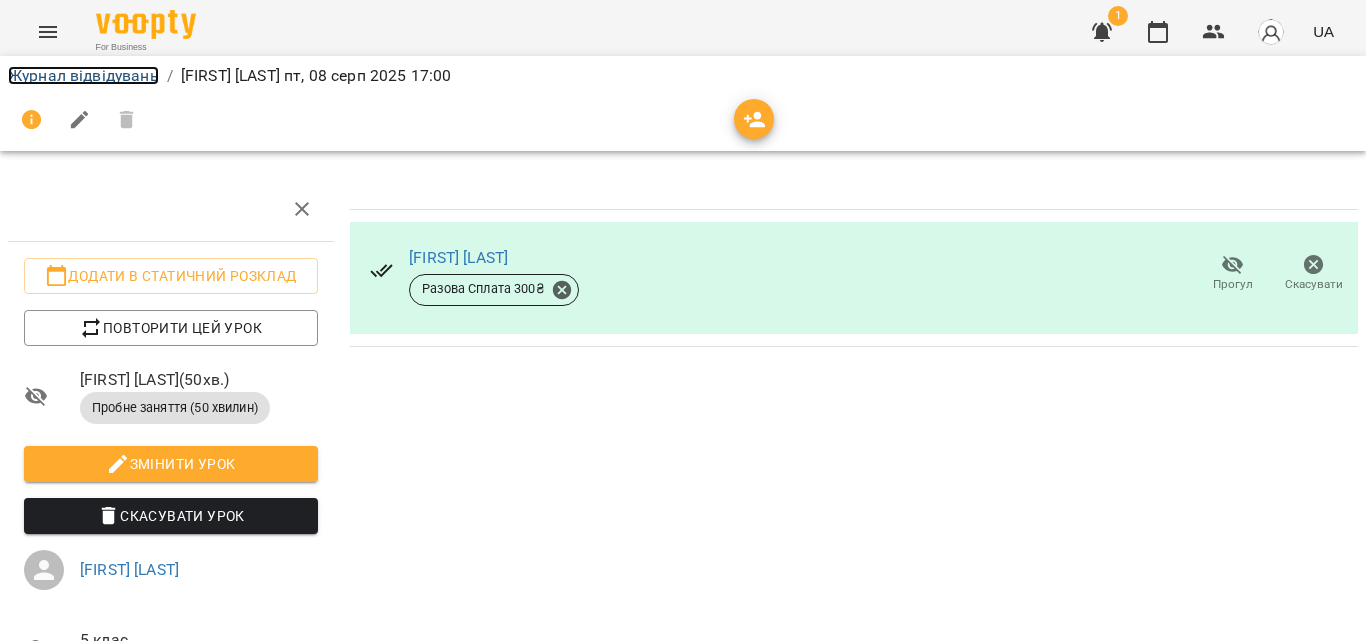 click on "Журнал відвідувань" at bounding box center [83, 75] 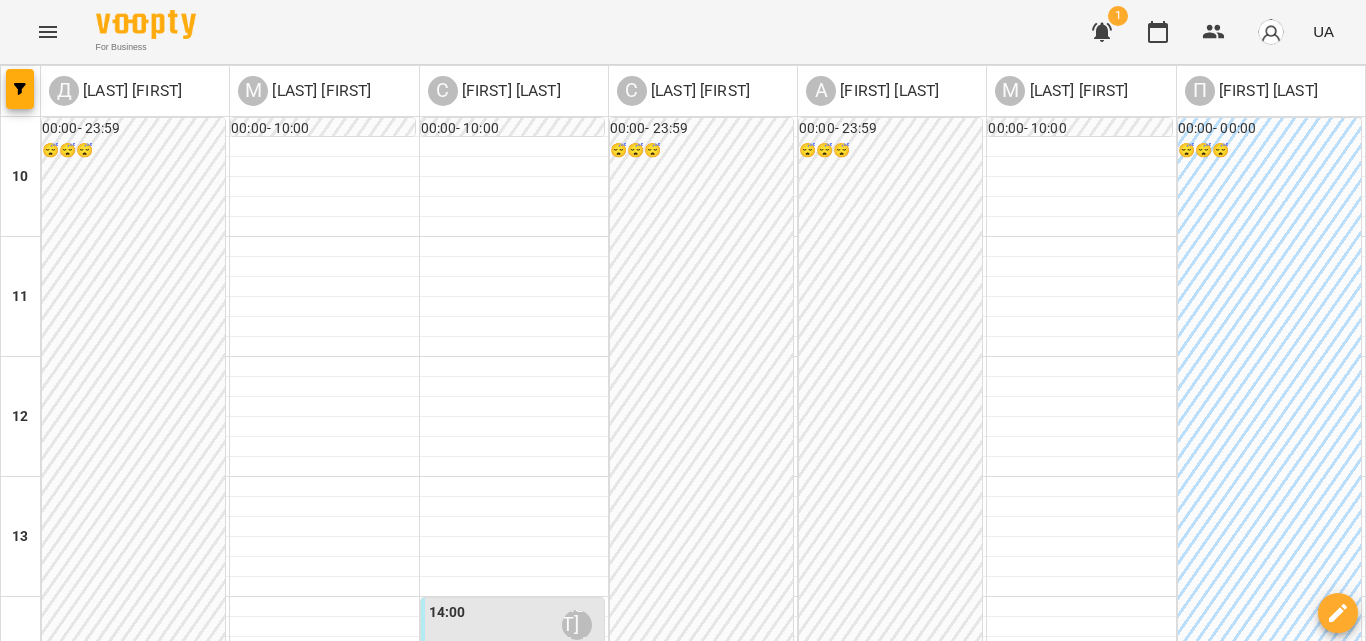 scroll, scrollTop: 600, scrollLeft: 0, axis: vertical 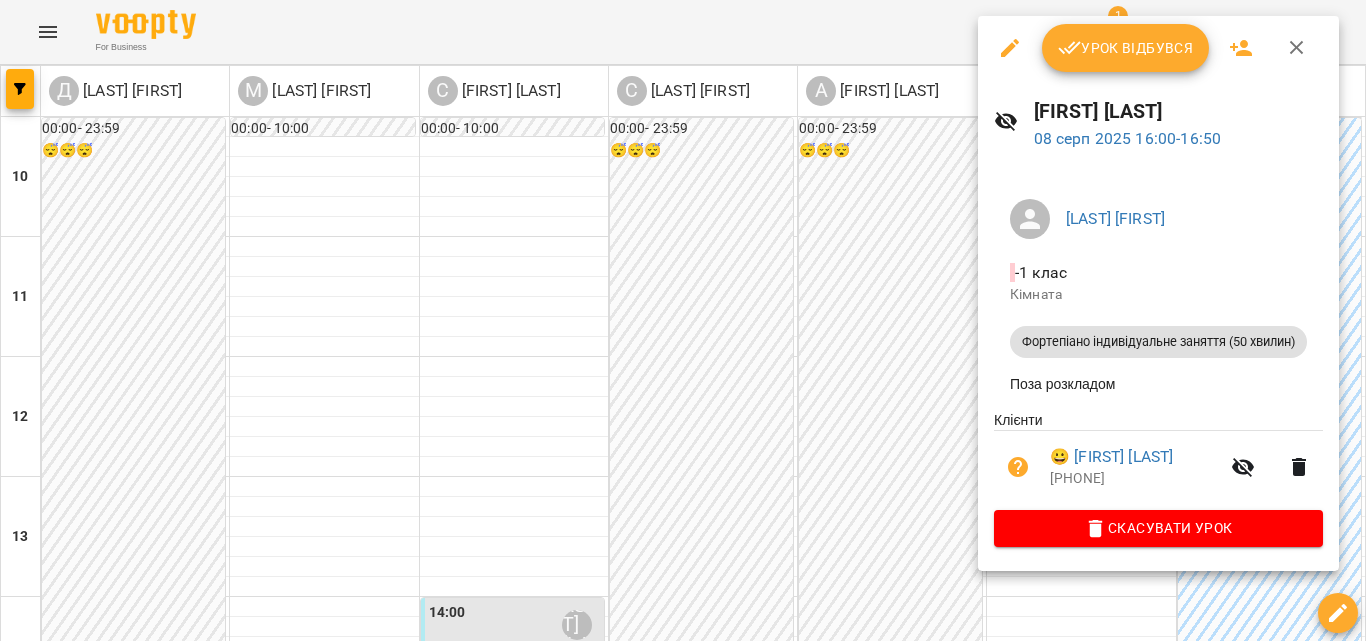click on "Урок відбувся" at bounding box center [1126, 48] 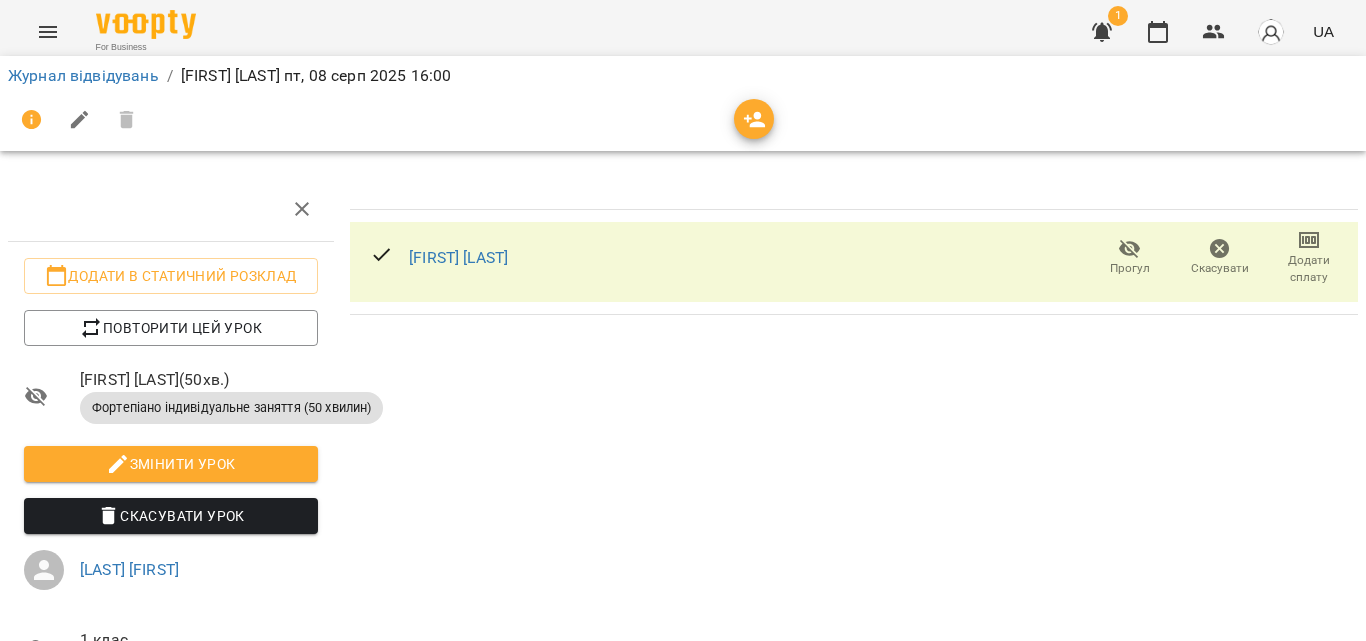 click 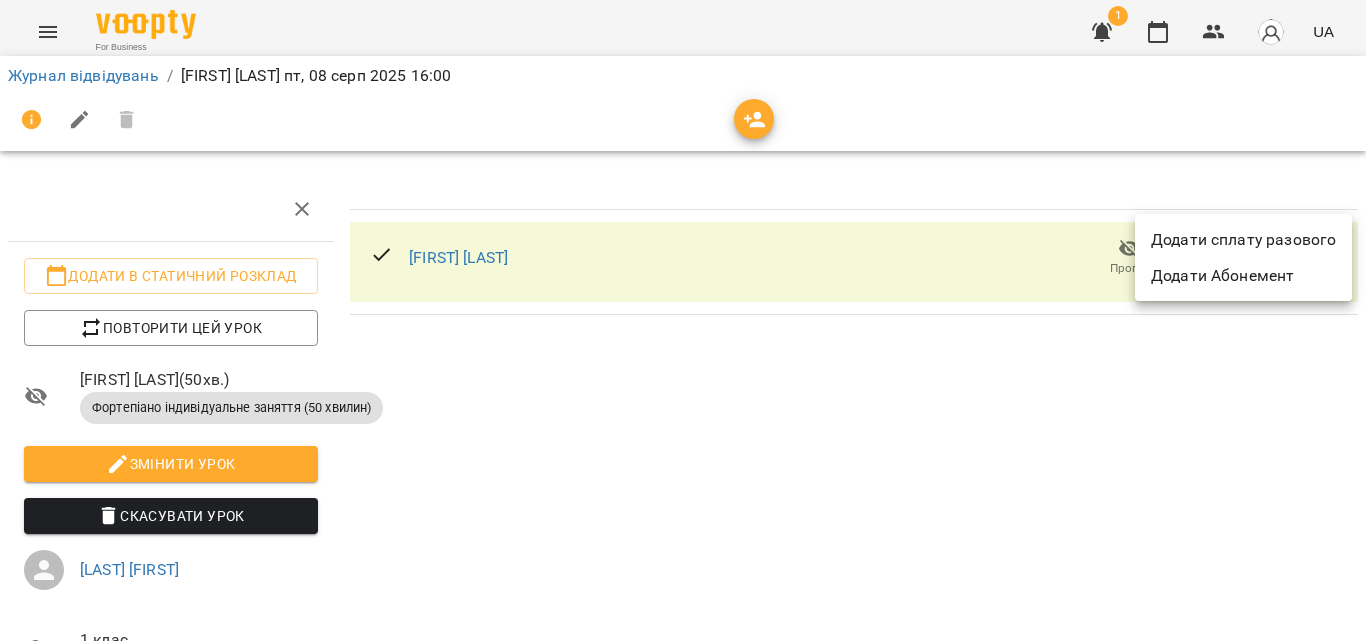 click on "Додати сплату разового" at bounding box center (1243, 240) 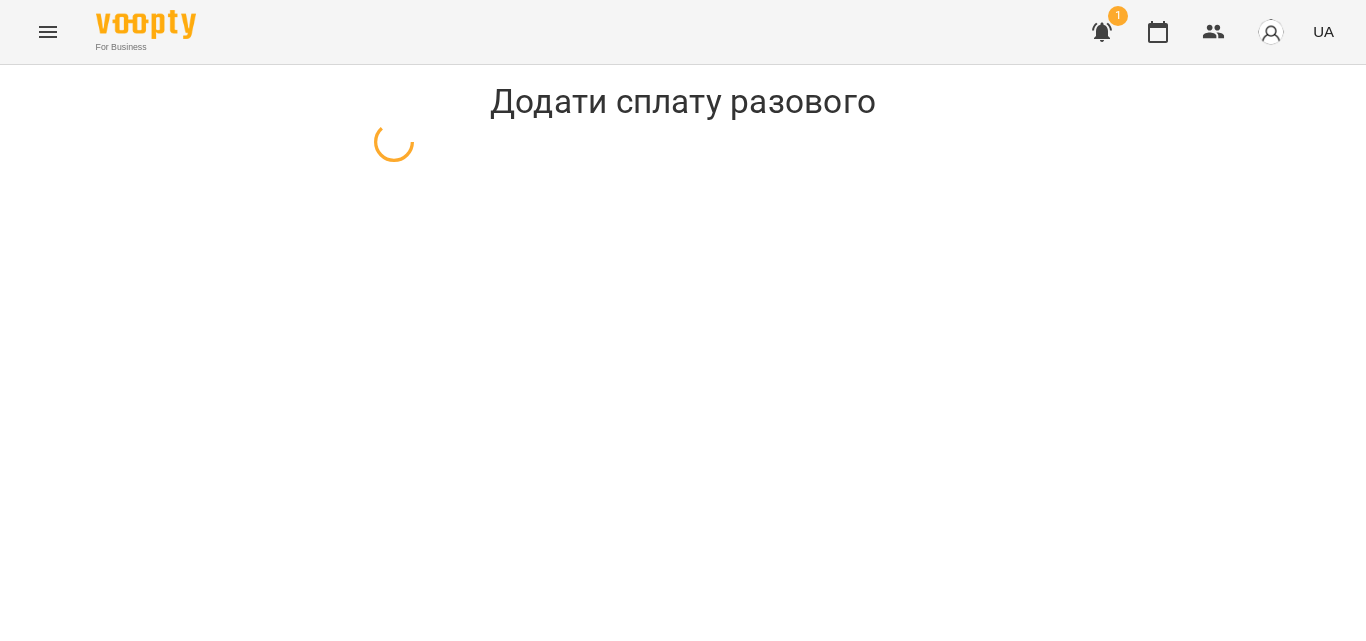 select on "**********" 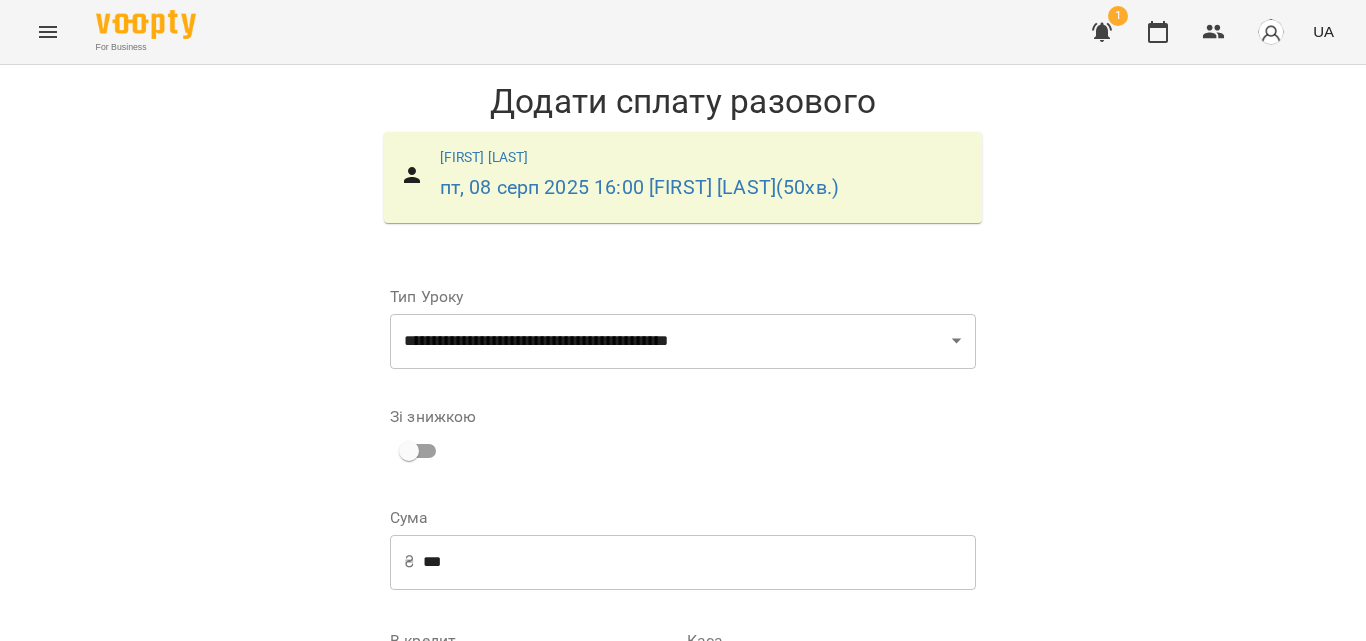 scroll, scrollTop: 271, scrollLeft: 0, axis: vertical 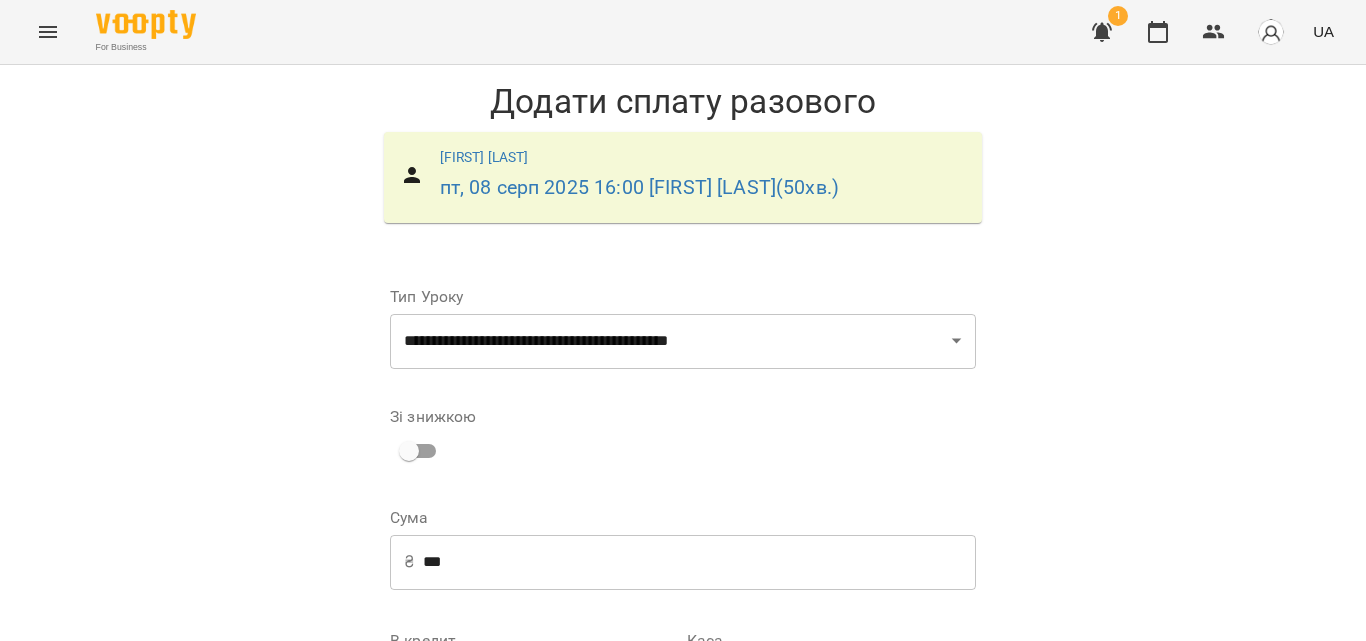drag, startPoint x: 804, startPoint y: 418, endPoint x: 810, endPoint y: 482, distance: 64.28063 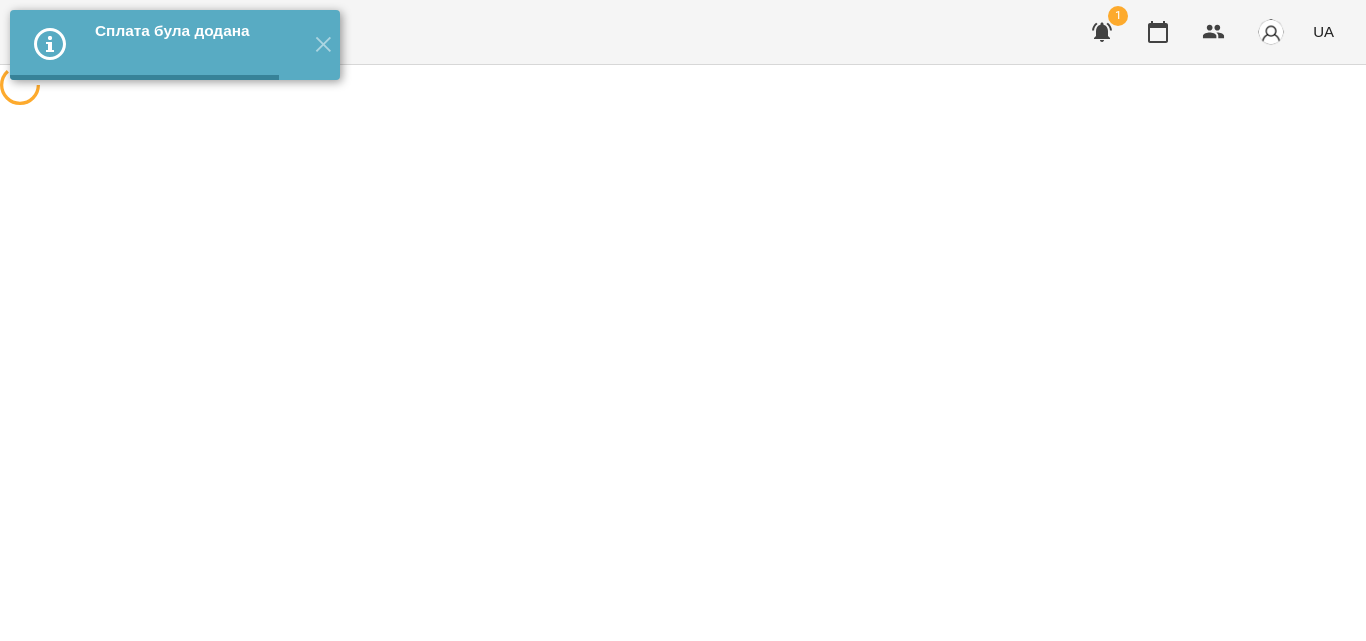 scroll, scrollTop: 0, scrollLeft: 0, axis: both 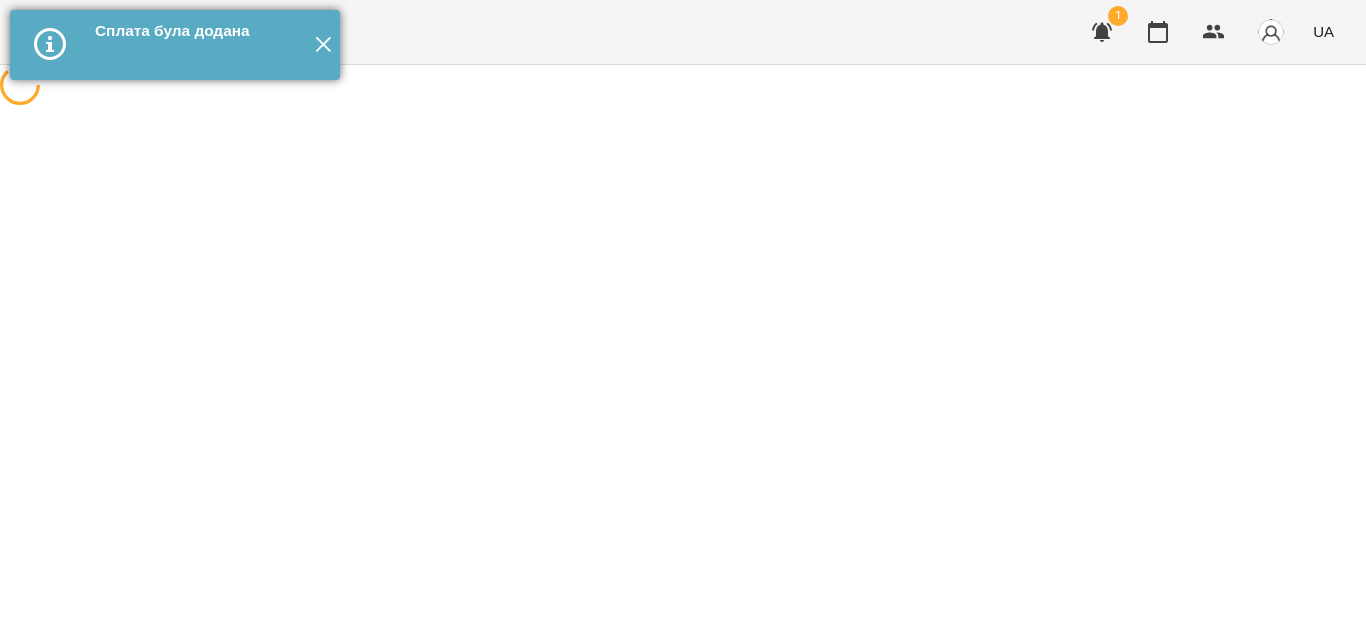 click on "✕" at bounding box center [323, 45] 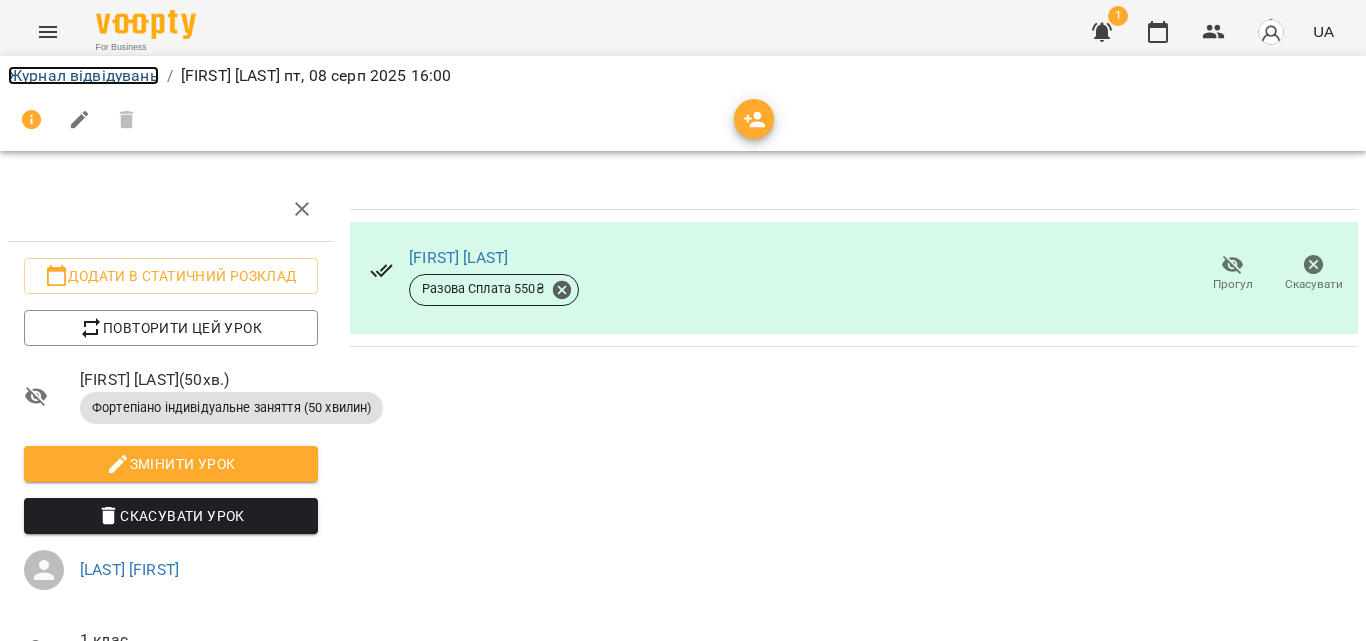 click on "Журнал відвідувань" at bounding box center (83, 75) 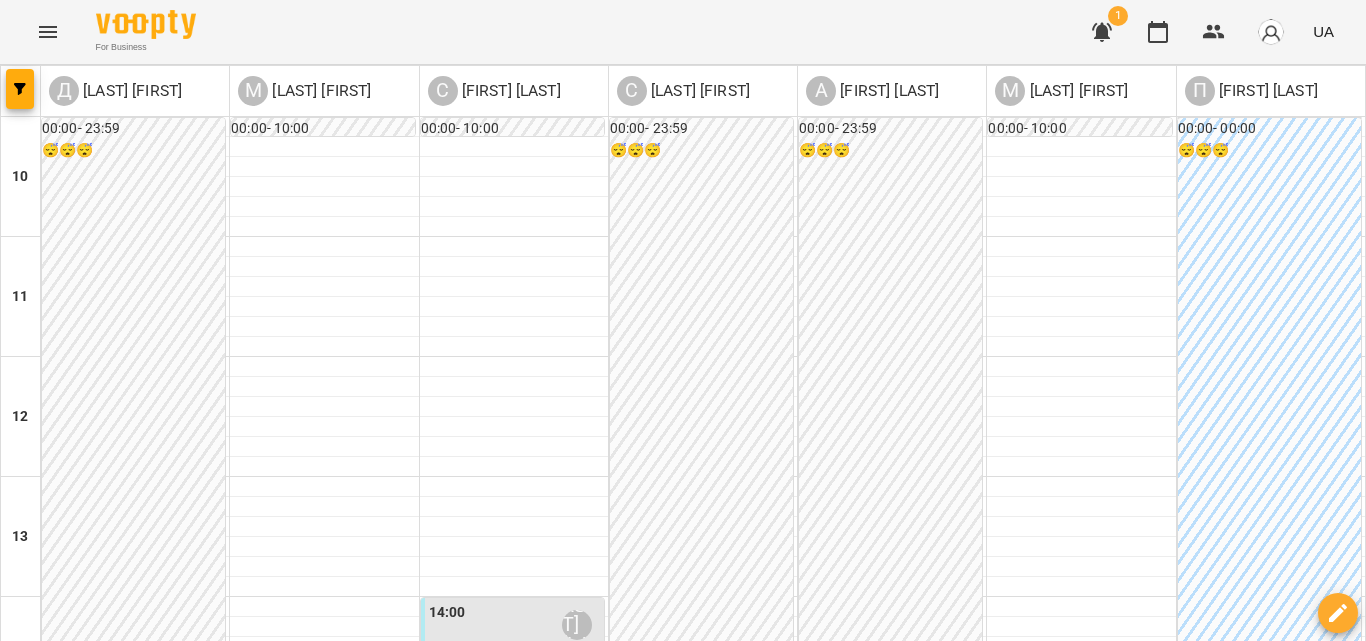 scroll, scrollTop: 500, scrollLeft: 0, axis: vertical 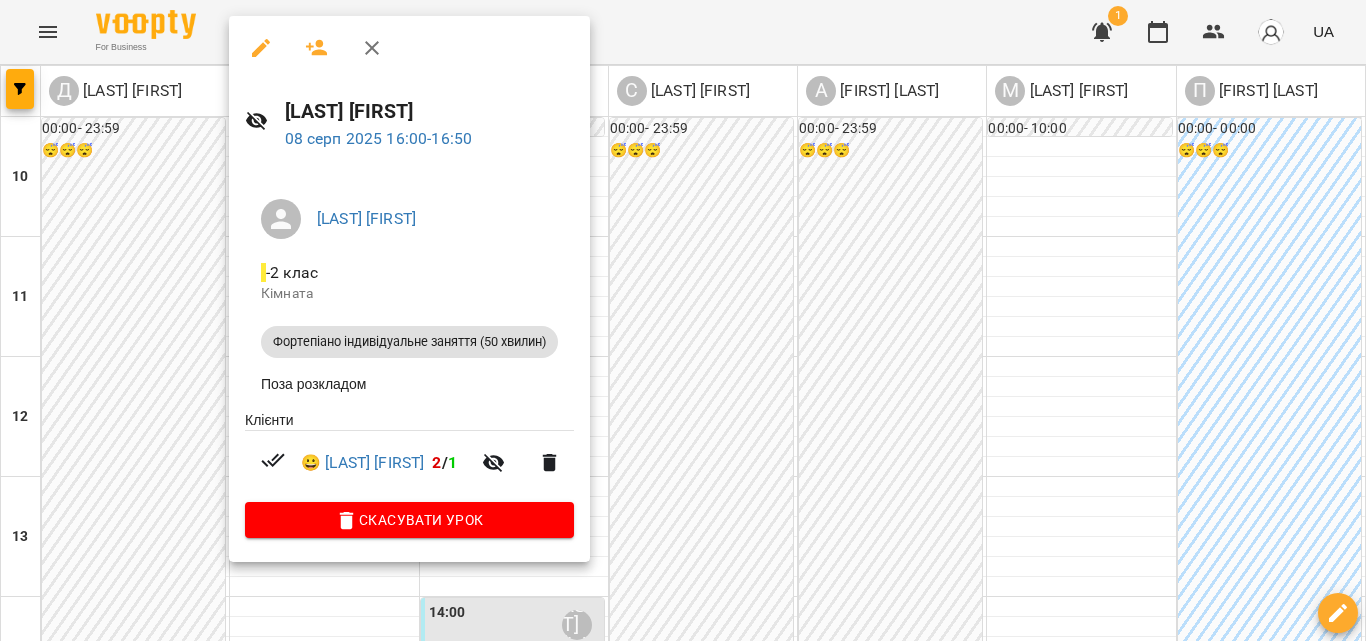 click on "[LAST] [FIRST]" at bounding box center [429, 111] 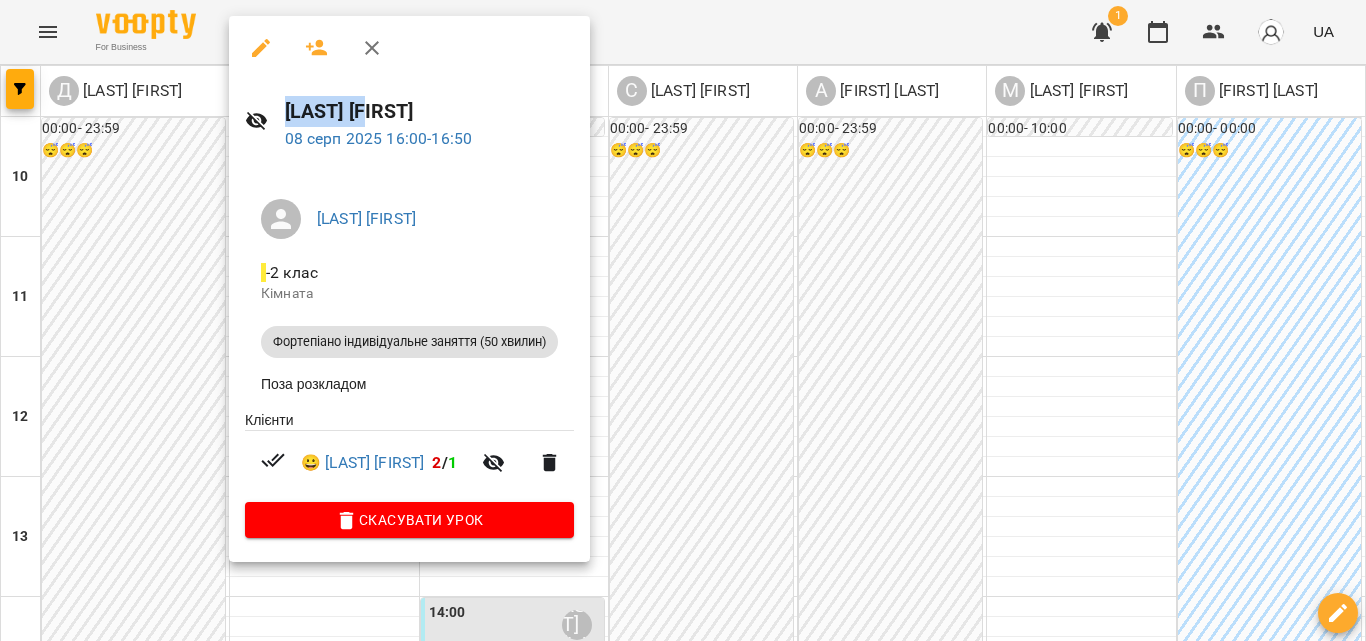 click on "[LAST] [FIRST]" at bounding box center [429, 111] 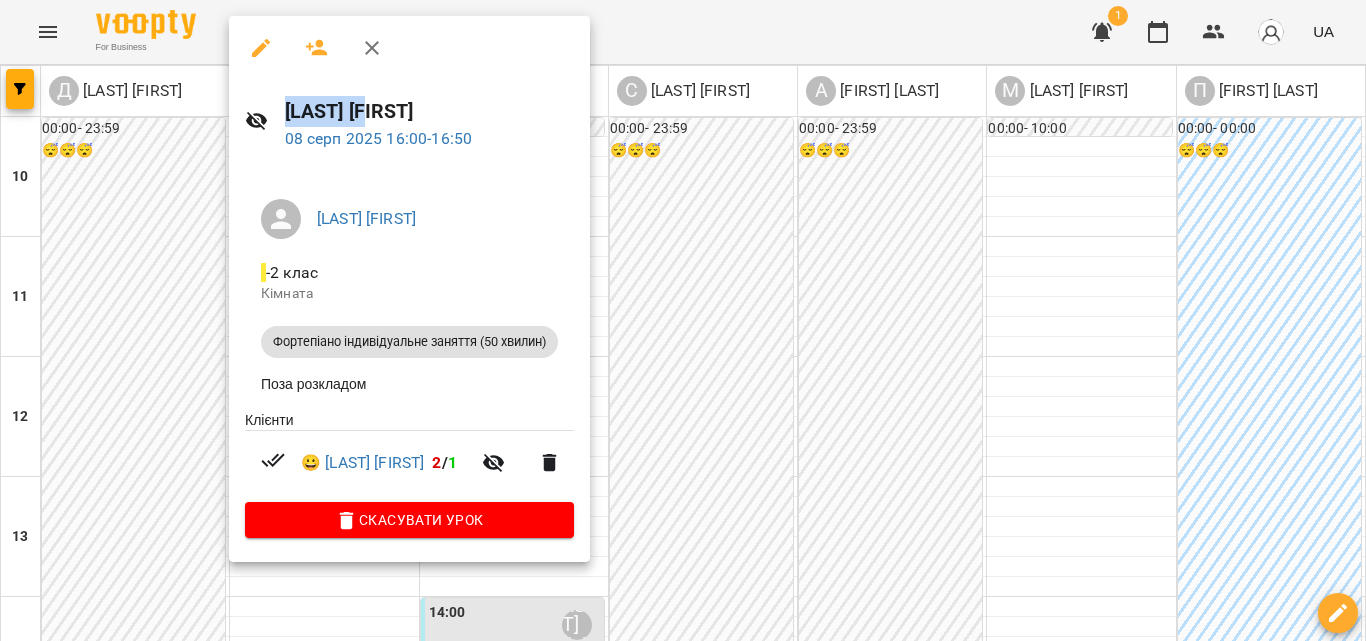 click 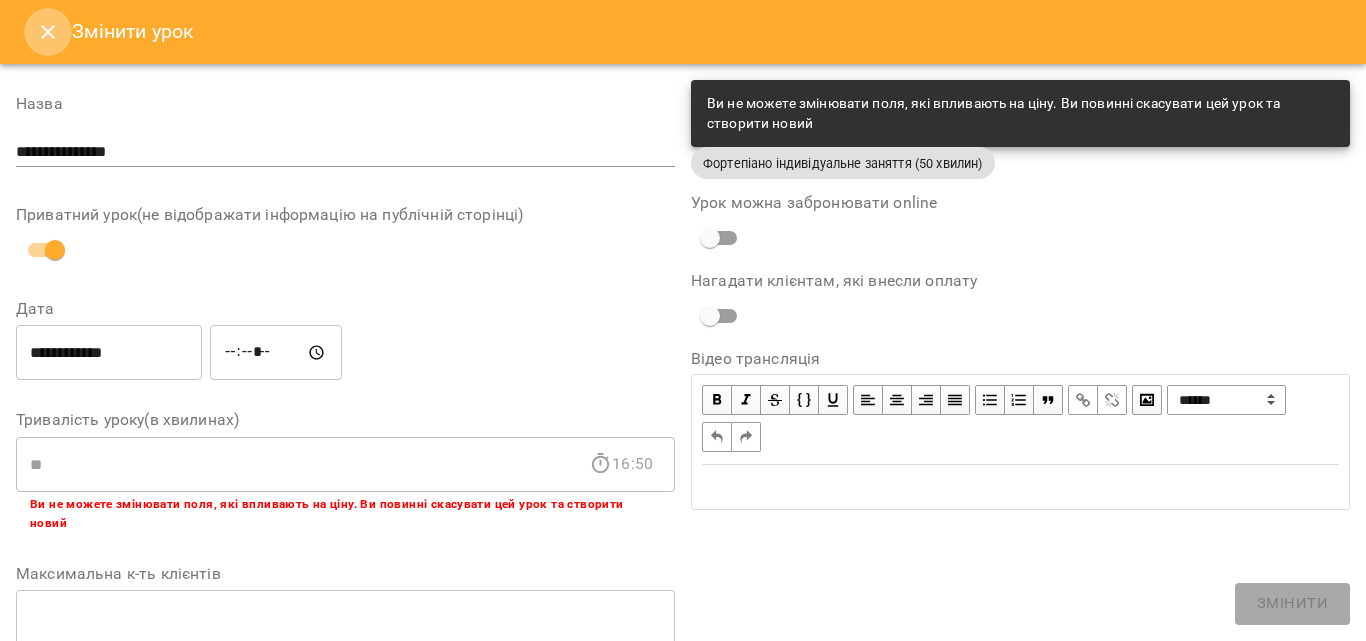 click 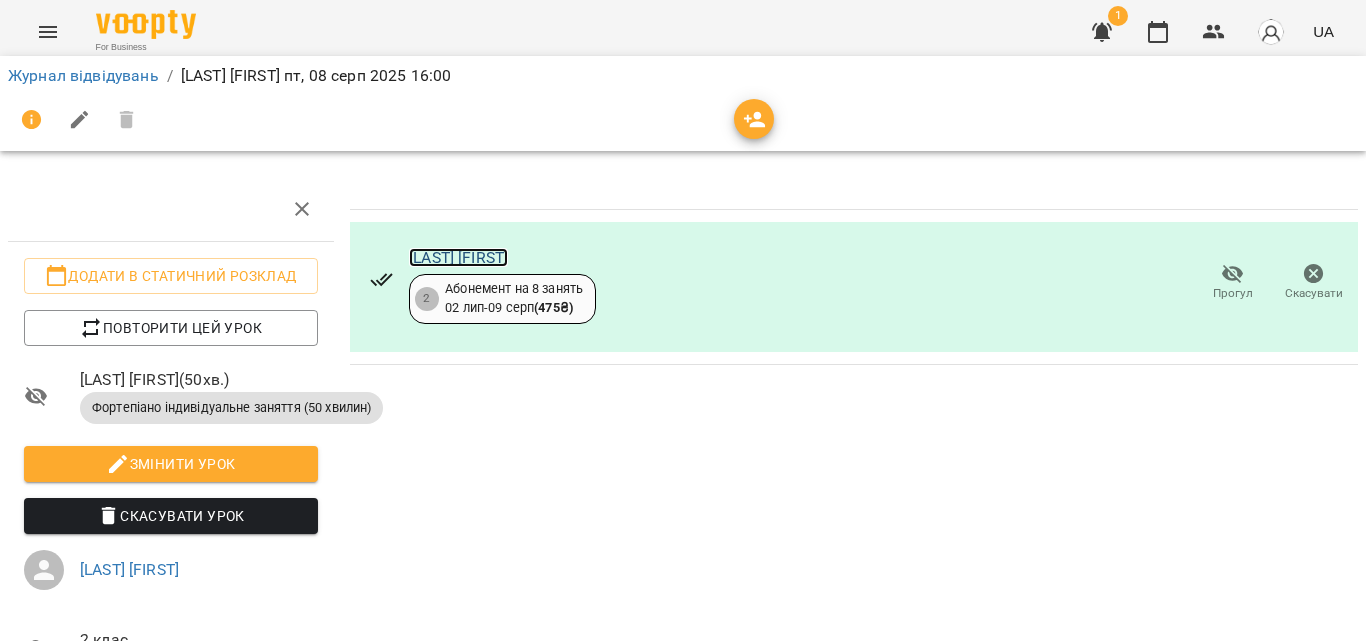 click on "[LAST] [FIRST]" at bounding box center (458, 257) 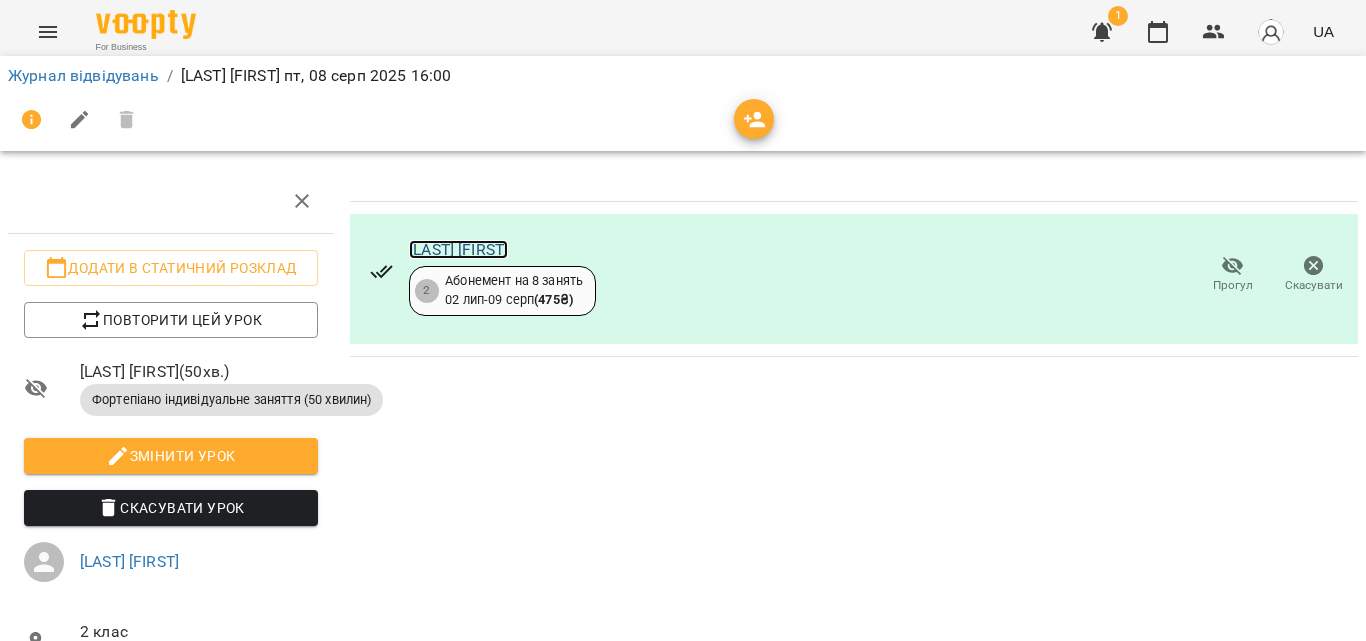 scroll, scrollTop: 0, scrollLeft: 0, axis: both 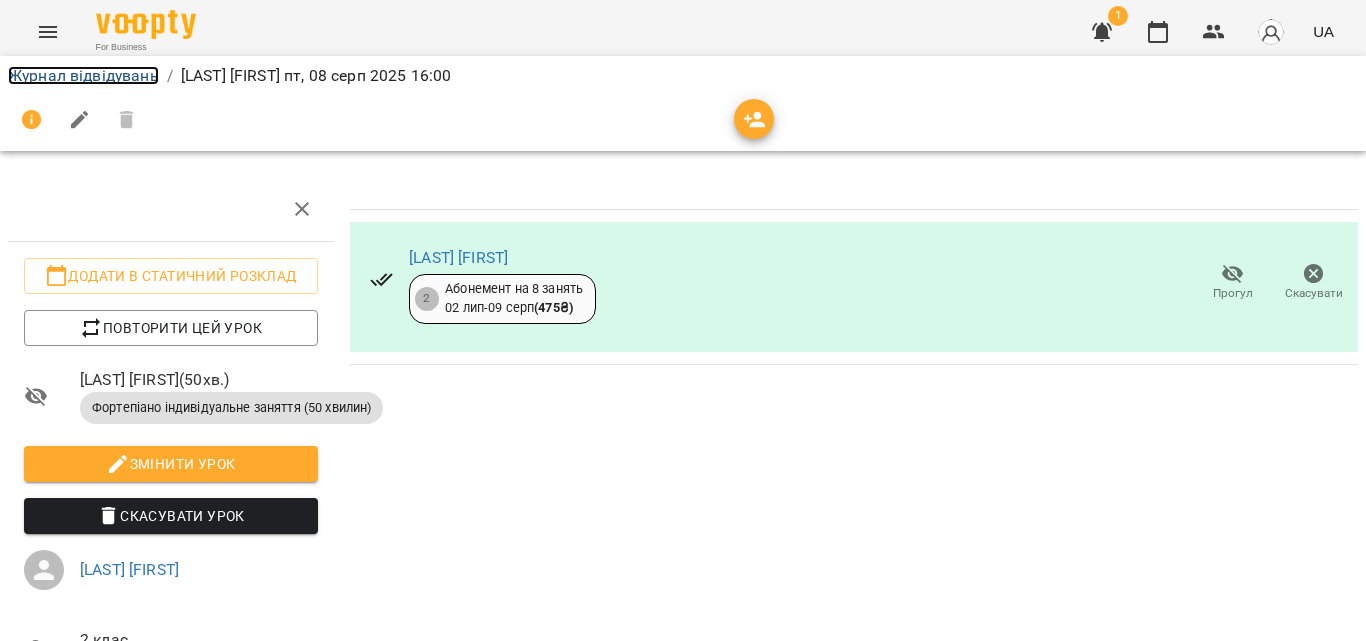 click on "Журнал відвідувань" at bounding box center [83, 75] 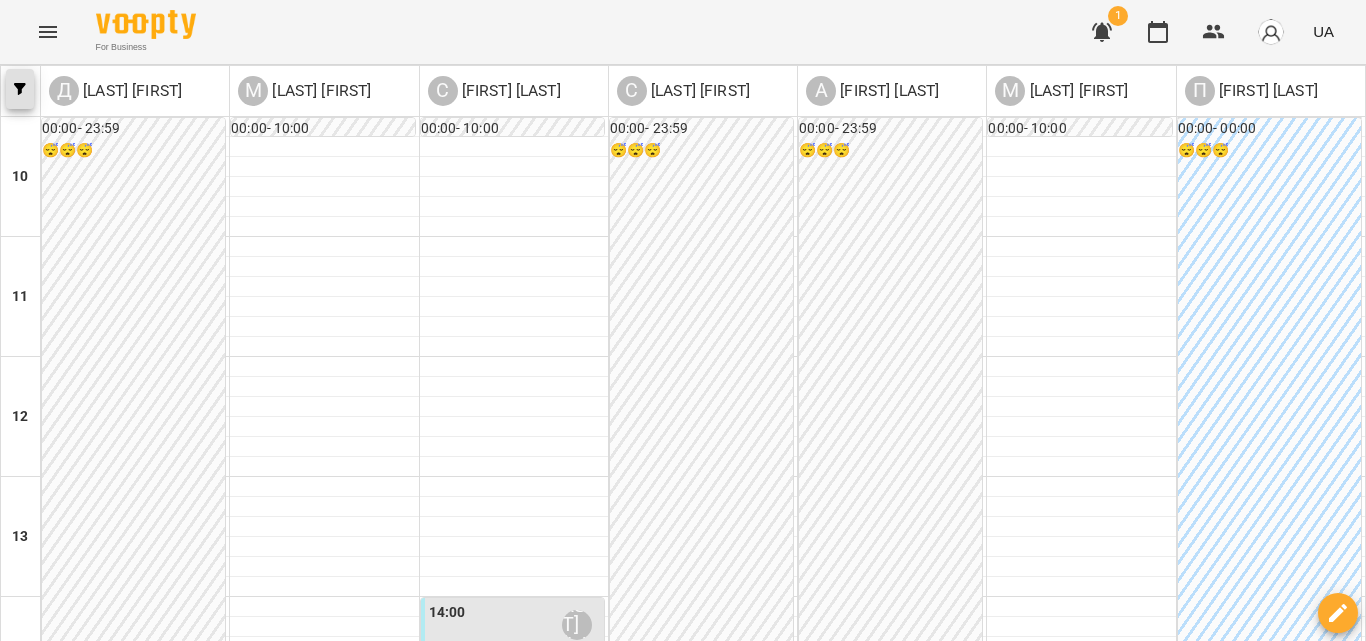 click at bounding box center [20, 89] 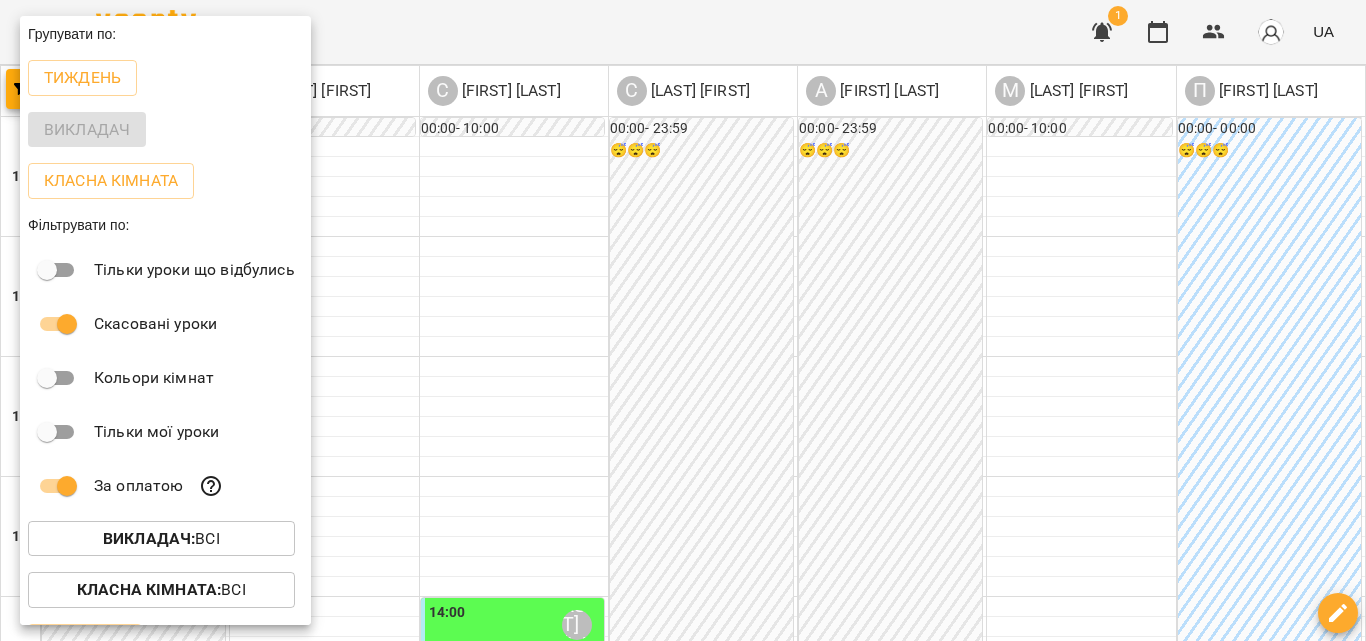 click at bounding box center (683, 320) 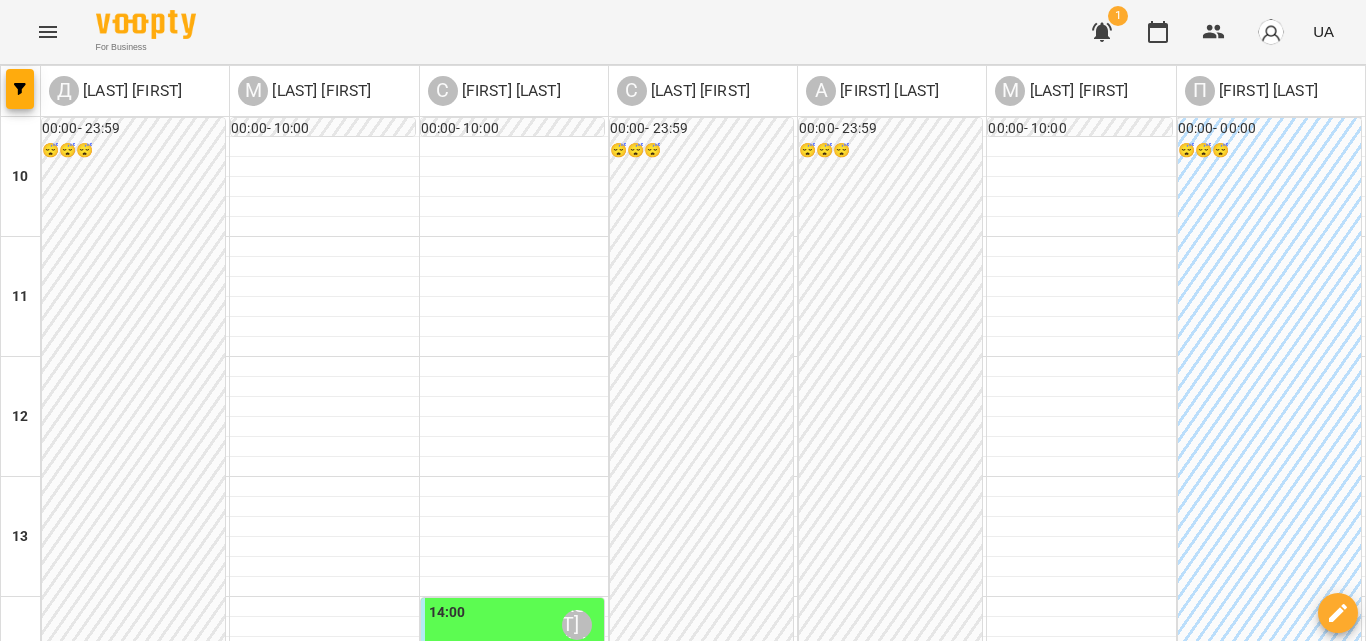 scroll, scrollTop: 600, scrollLeft: 0, axis: vertical 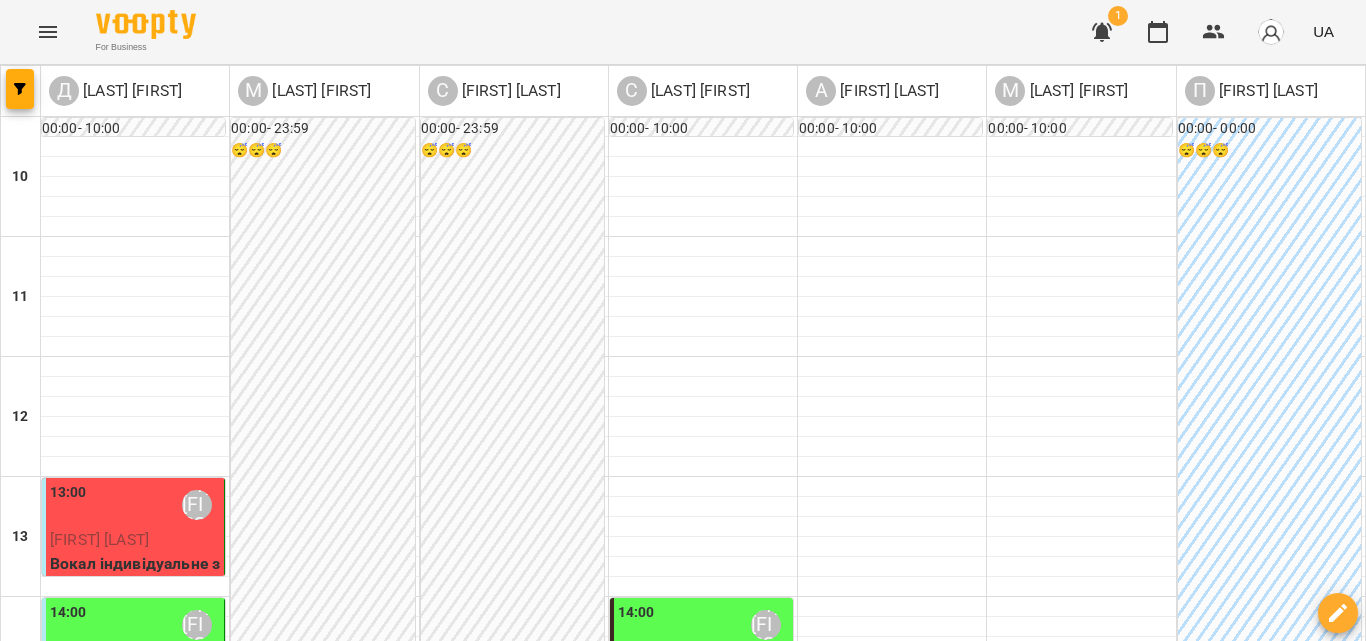 click on "[LAST] [FIRST]" at bounding box center (197, 505) 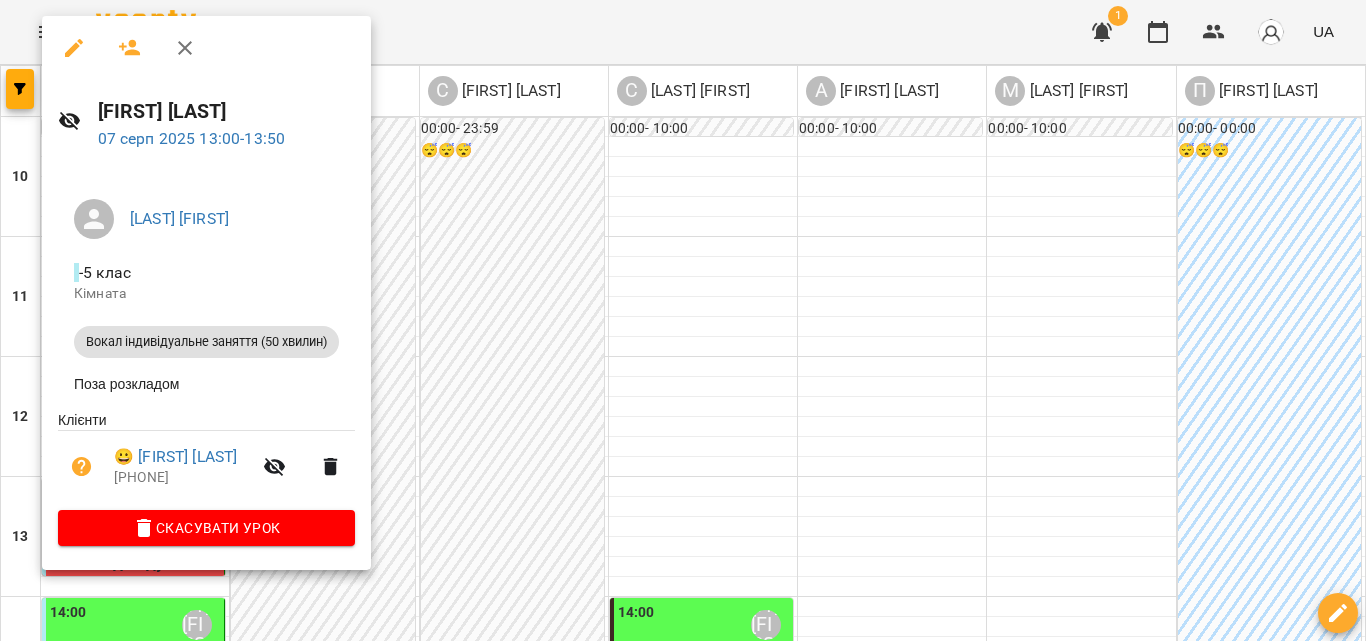 click 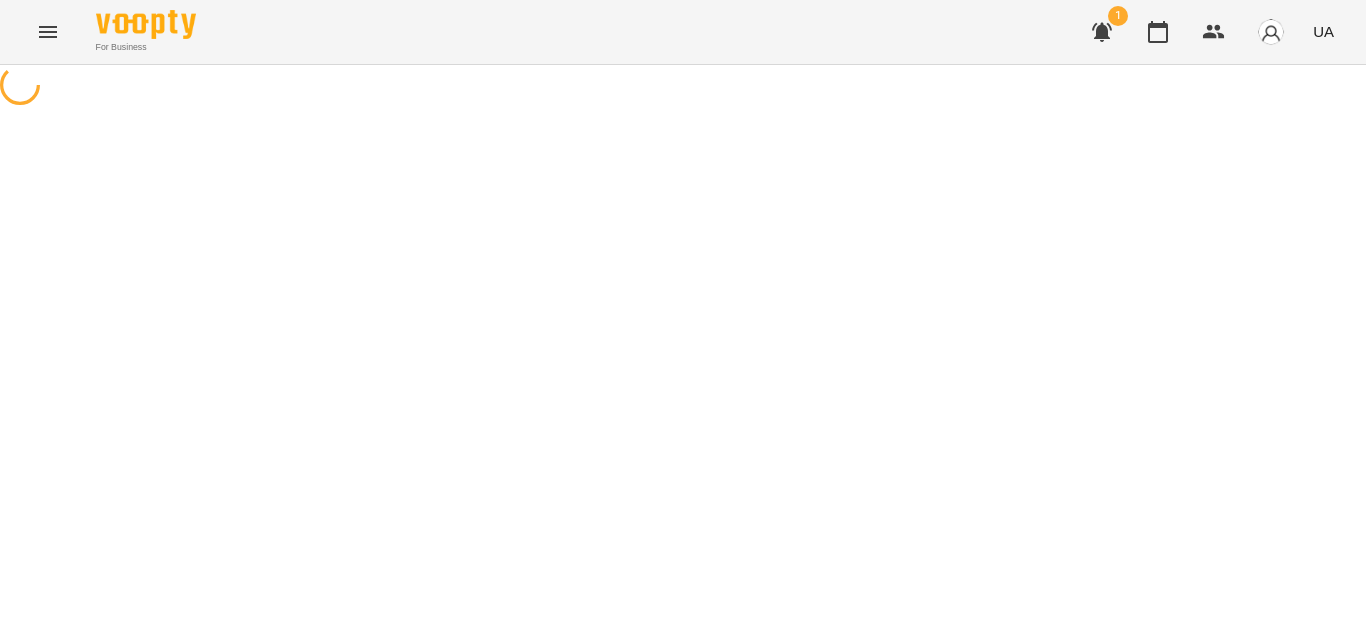 select on "**********" 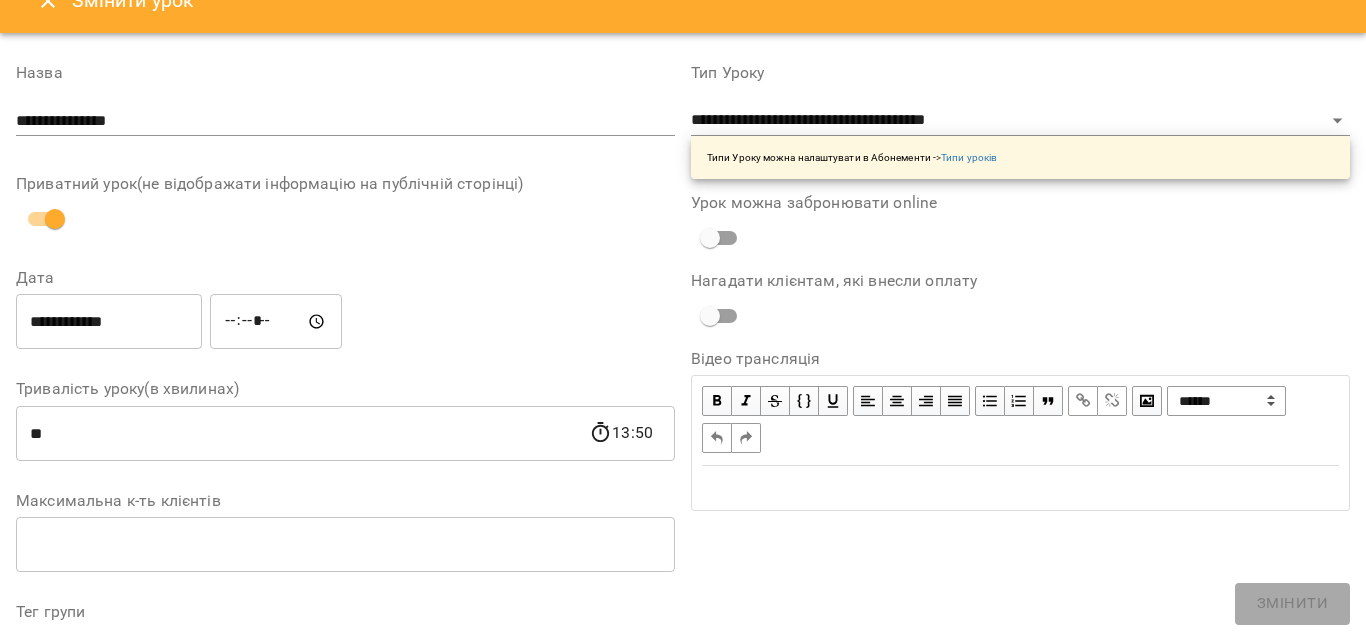 scroll, scrollTop: 0, scrollLeft: 0, axis: both 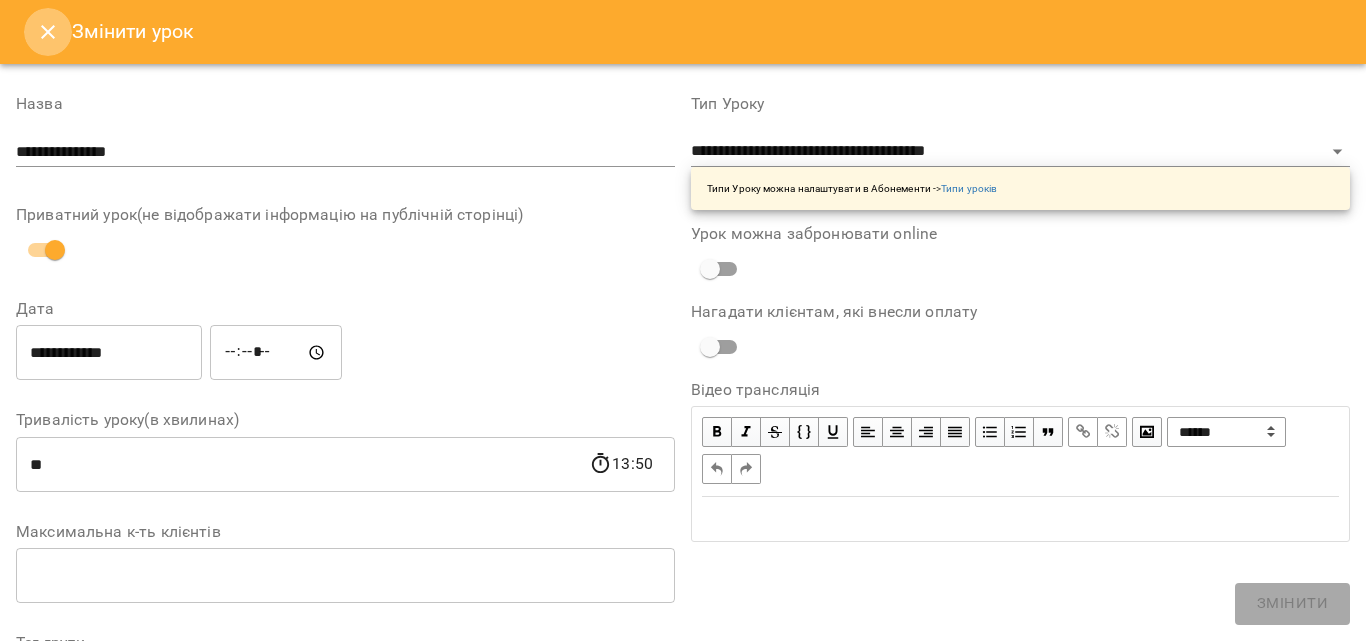 click at bounding box center [48, 32] 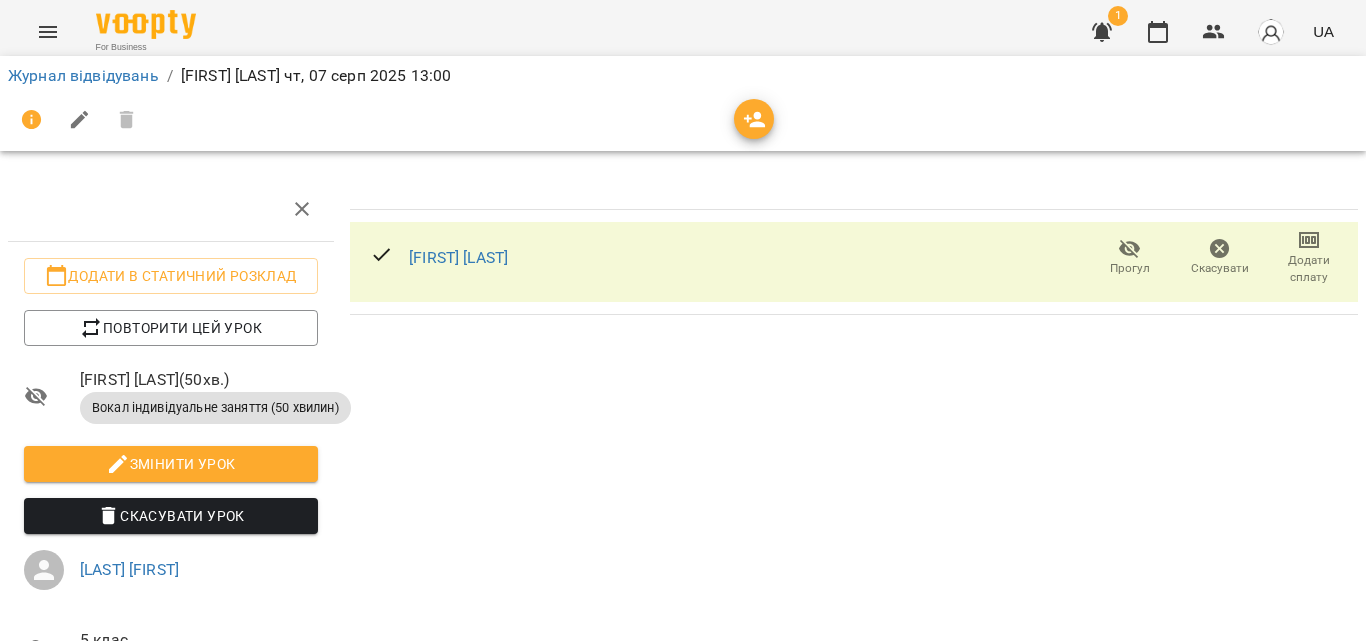 click on "Додати сплату" at bounding box center [1309, 269] 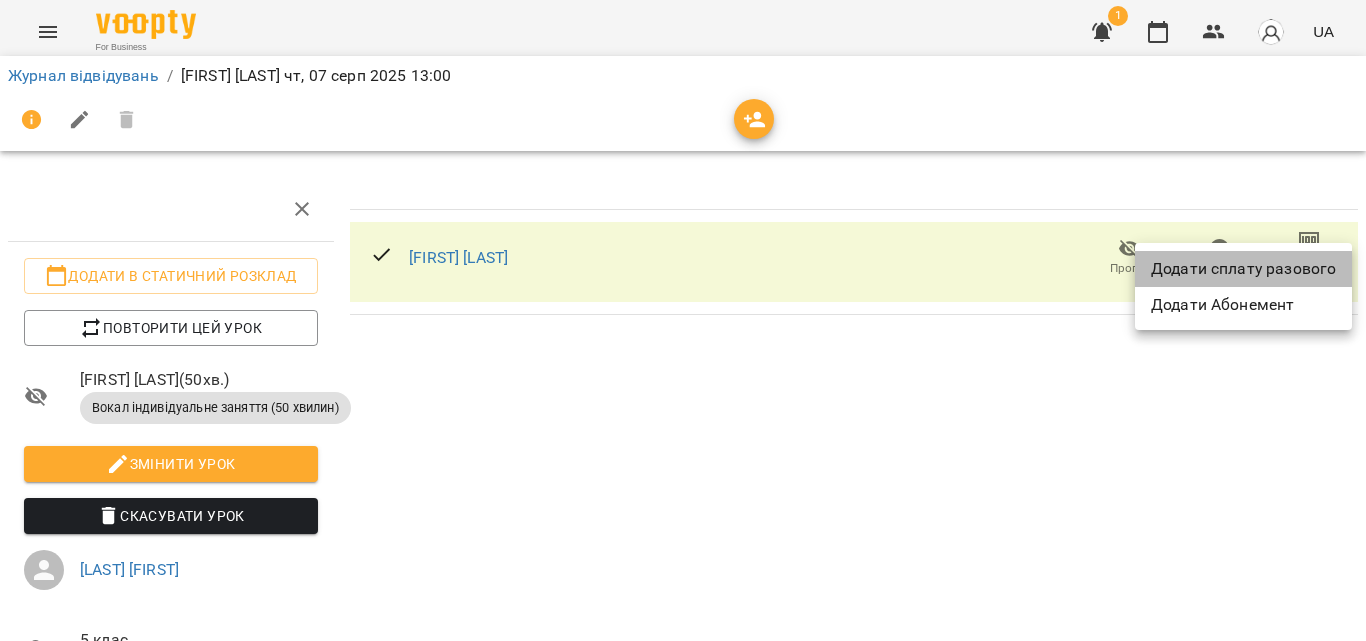 click on "Додати сплату разового" at bounding box center [1243, 269] 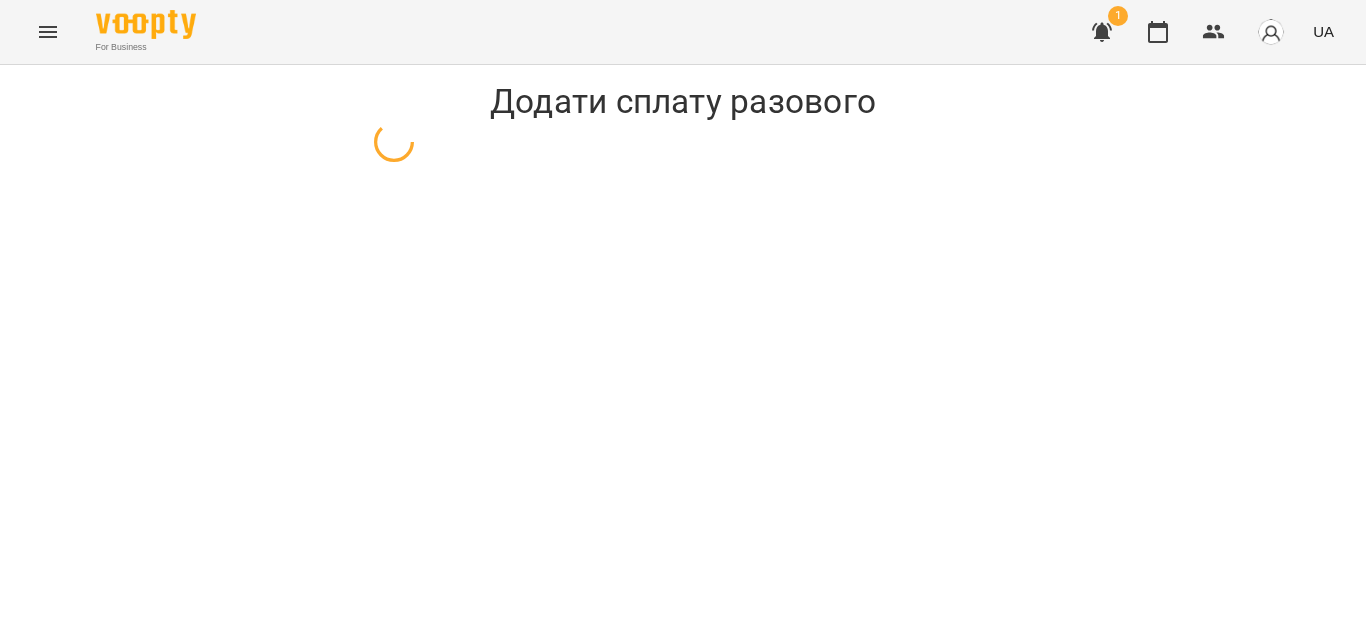 select on "**********" 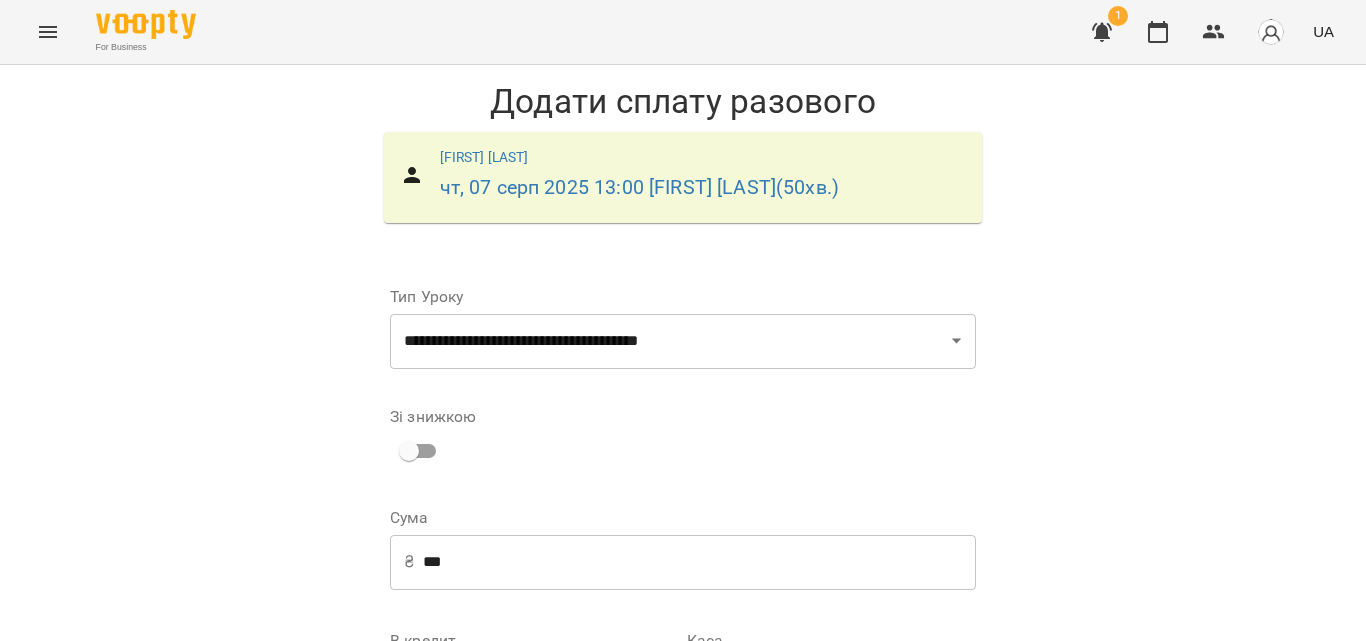 scroll, scrollTop: 318, scrollLeft: 0, axis: vertical 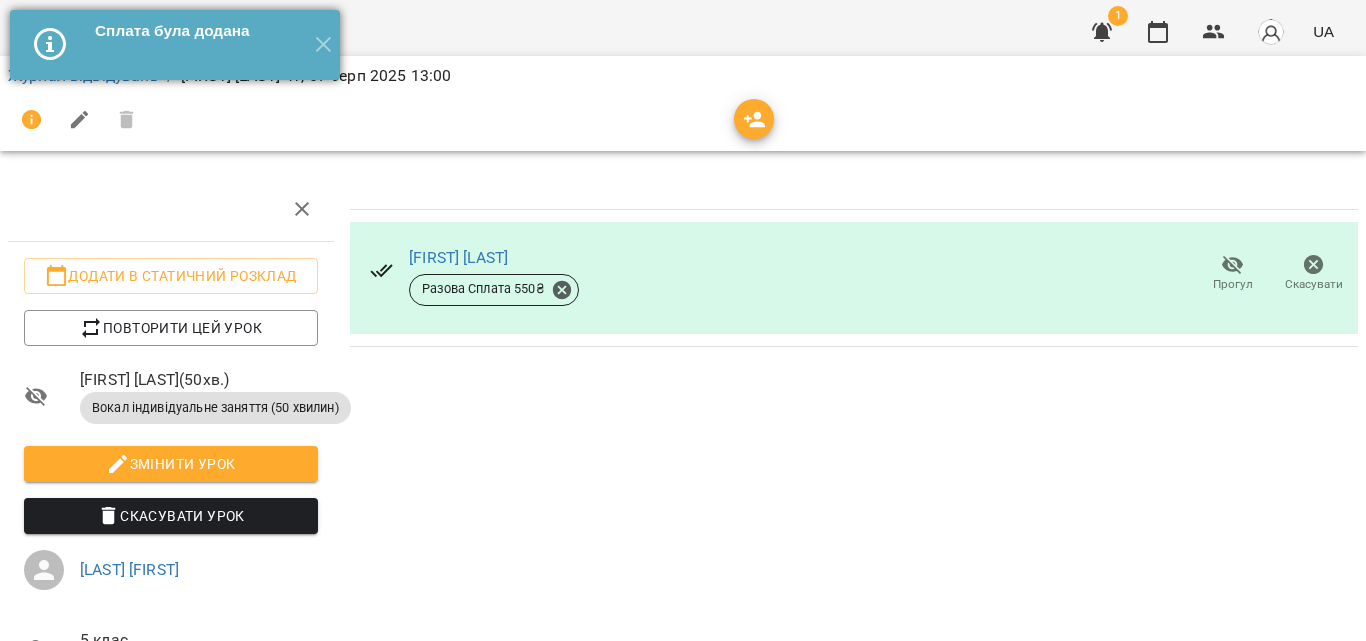 drag, startPoint x: 332, startPoint y: 51, endPoint x: 303, endPoint y: 51, distance: 29 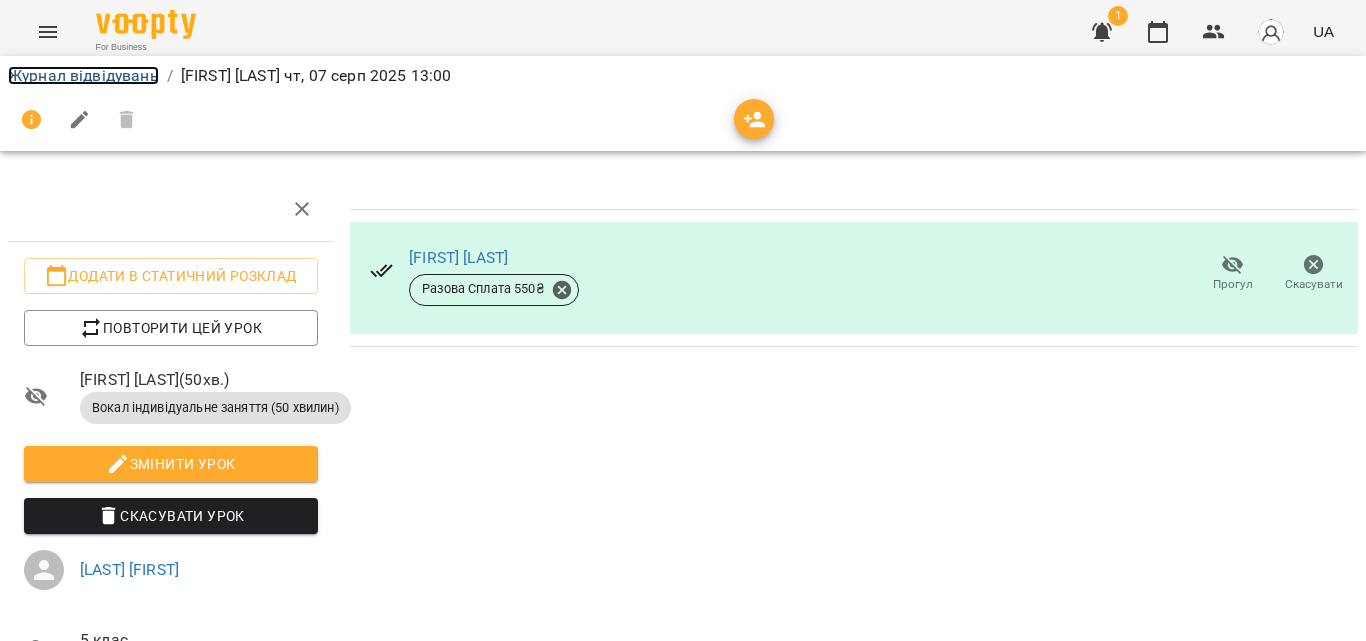 click on "Журнал відвідувань" at bounding box center (83, 75) 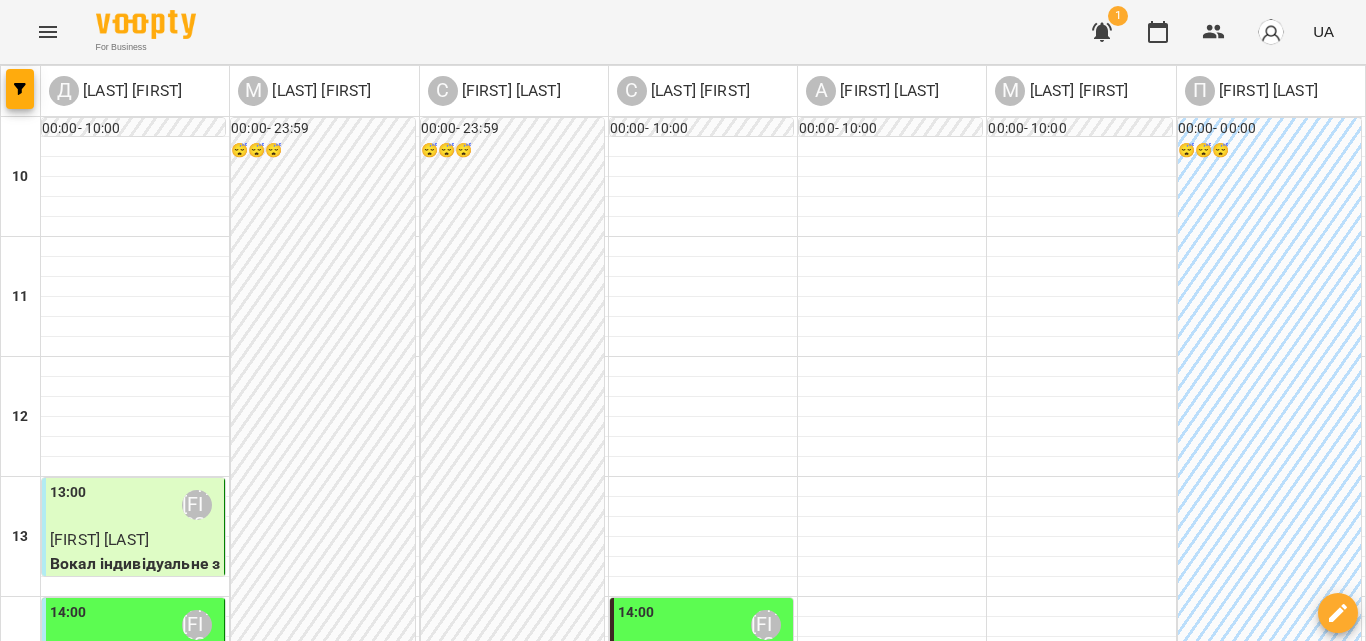 scroll, scrollTop: 600, scrollLeft: 0, axis: vertical 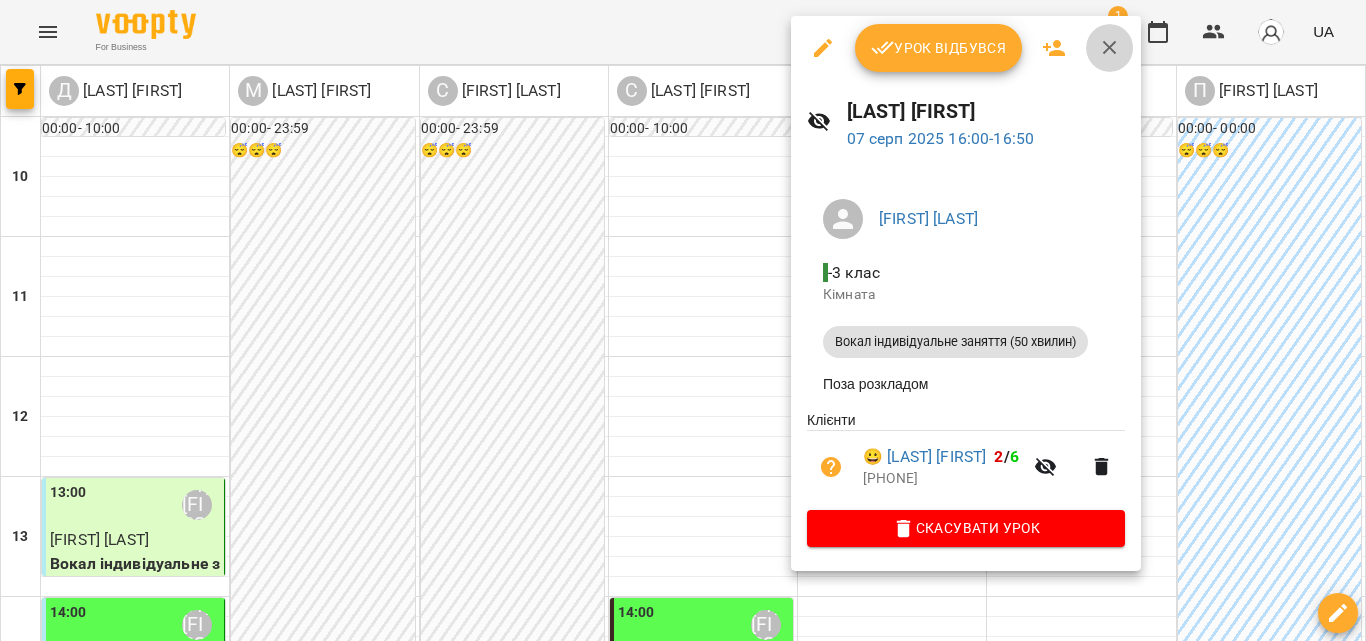 click at bounding box center [1110, 48] 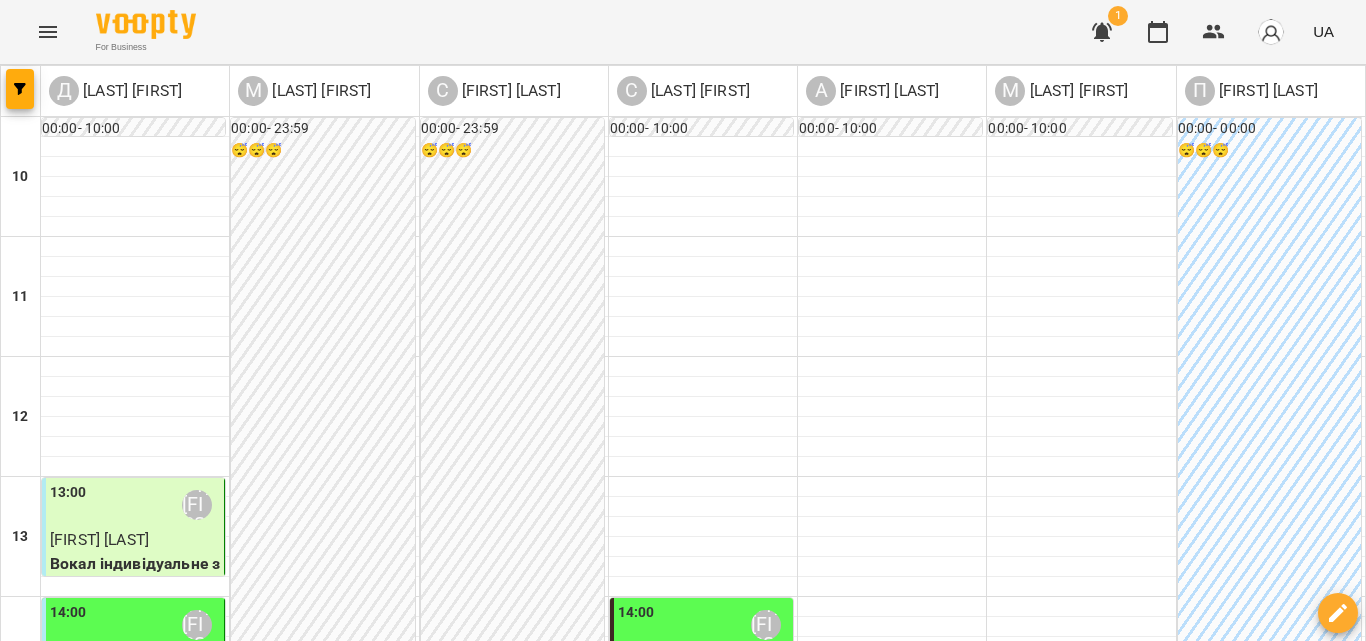 scroll, scrollTop: 809, scrollLeft: 0, axis: vertical 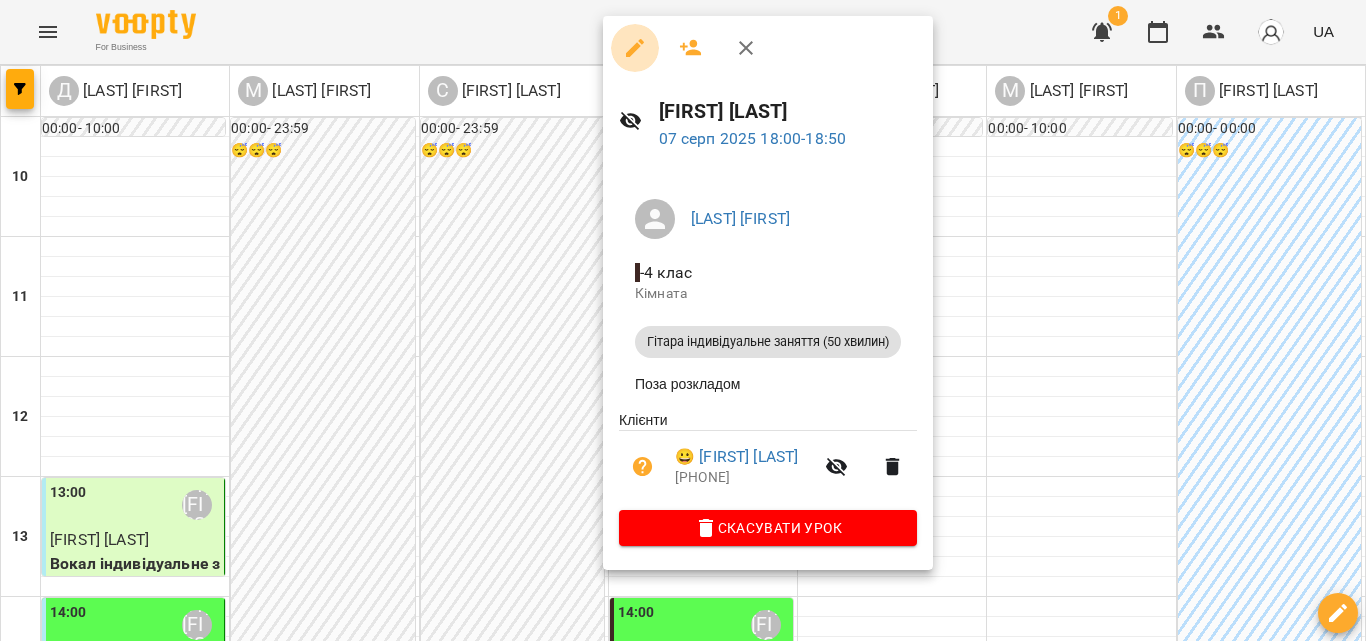 click 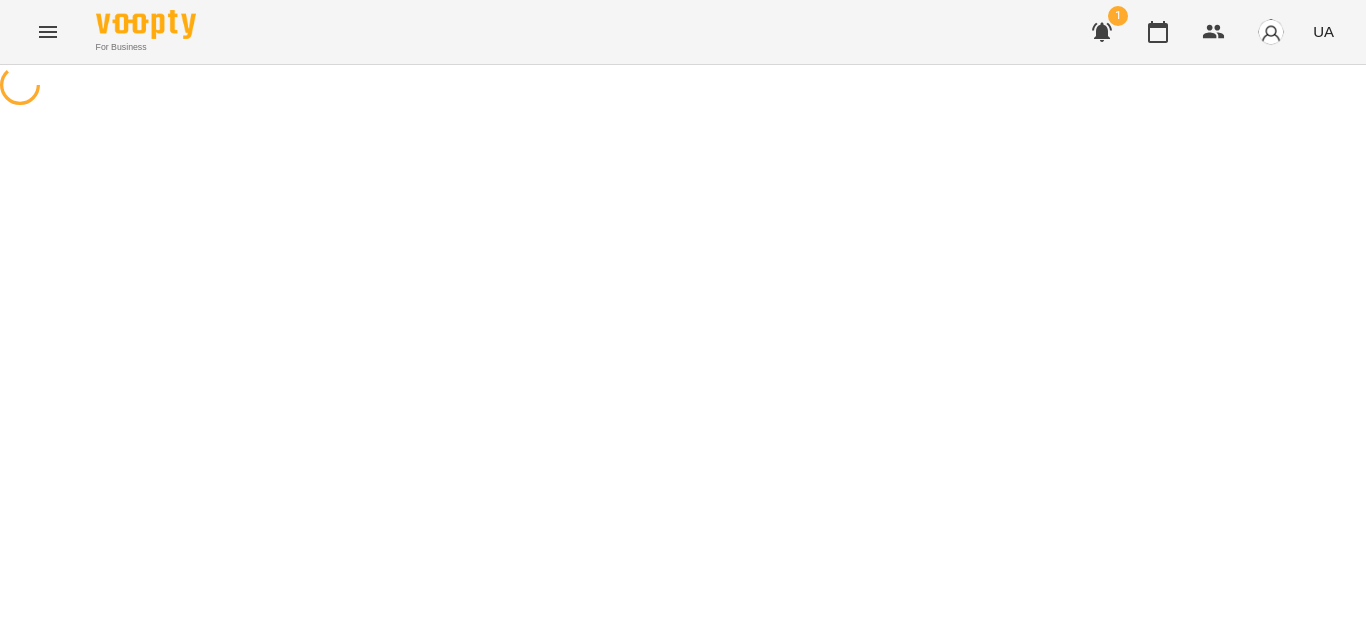 select on "**********" 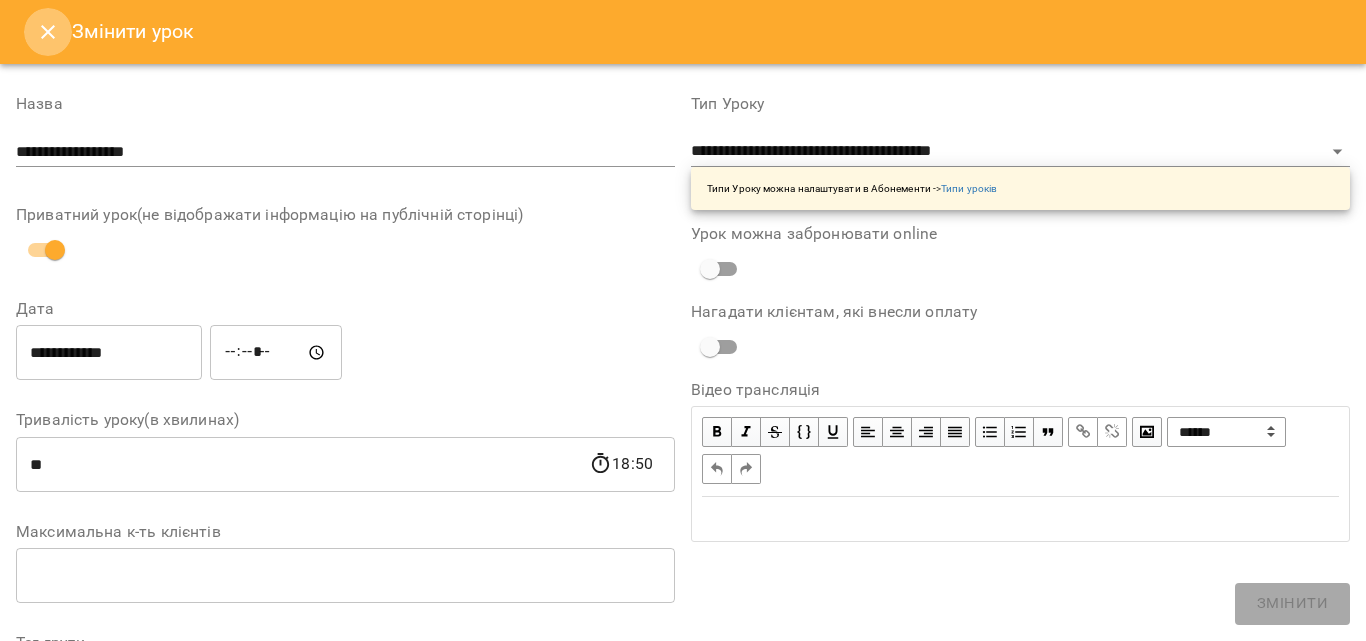 click 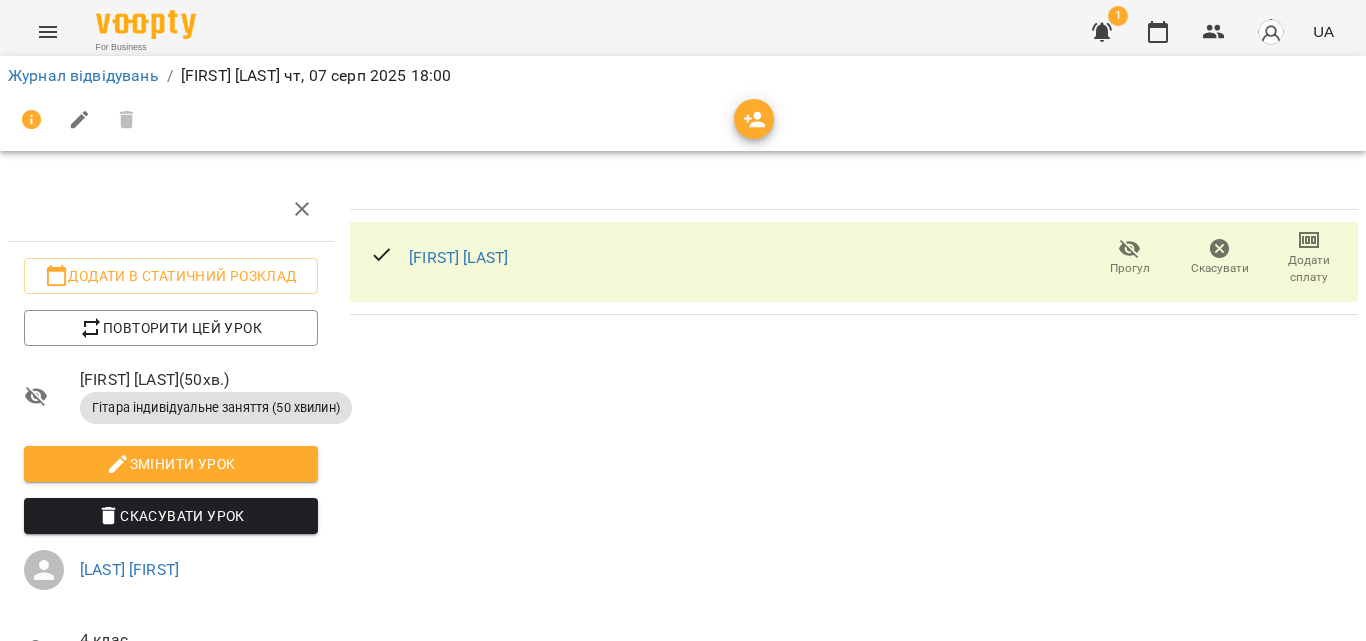 click on "Додати сплату" at bounding box center [1309, 269] 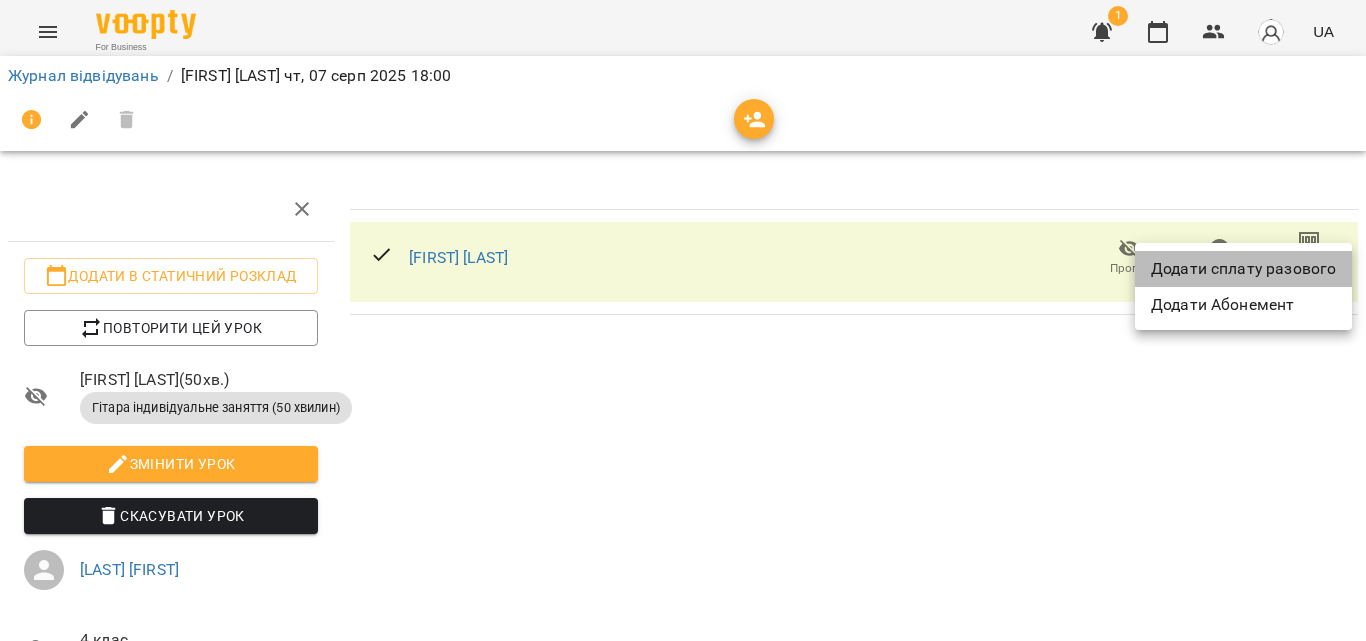click on "Додати сплату разового" at bounding box center [1243, 269] 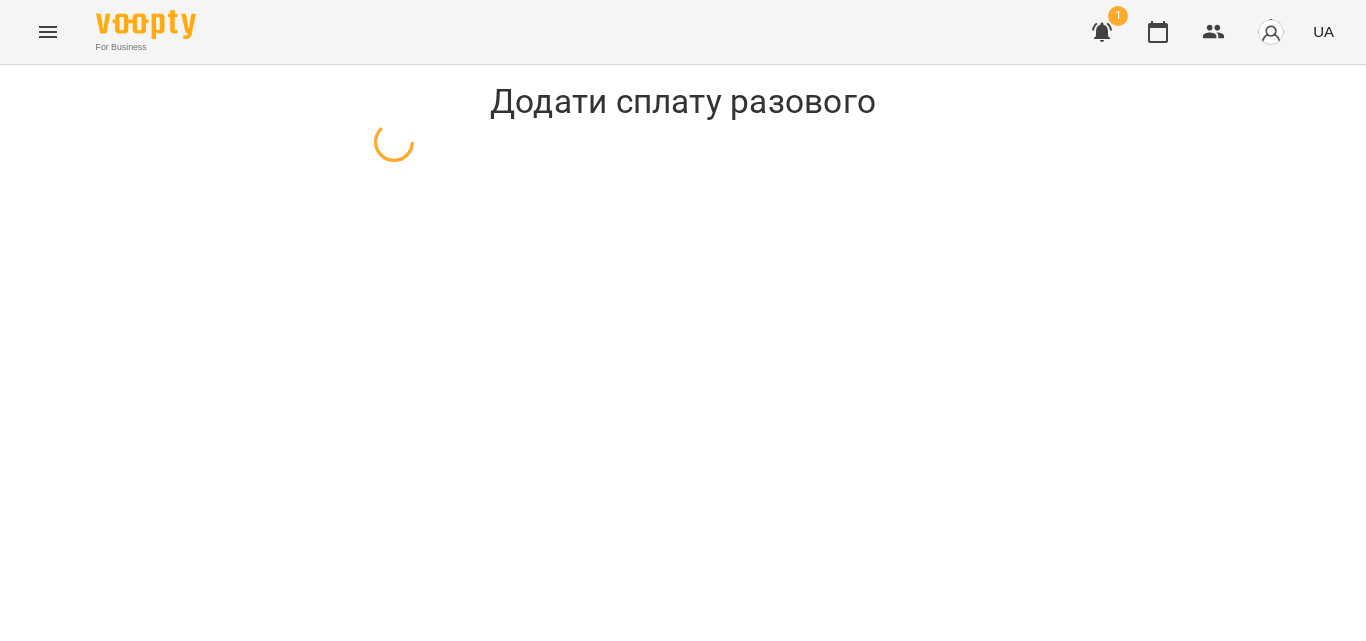 select on "**********" 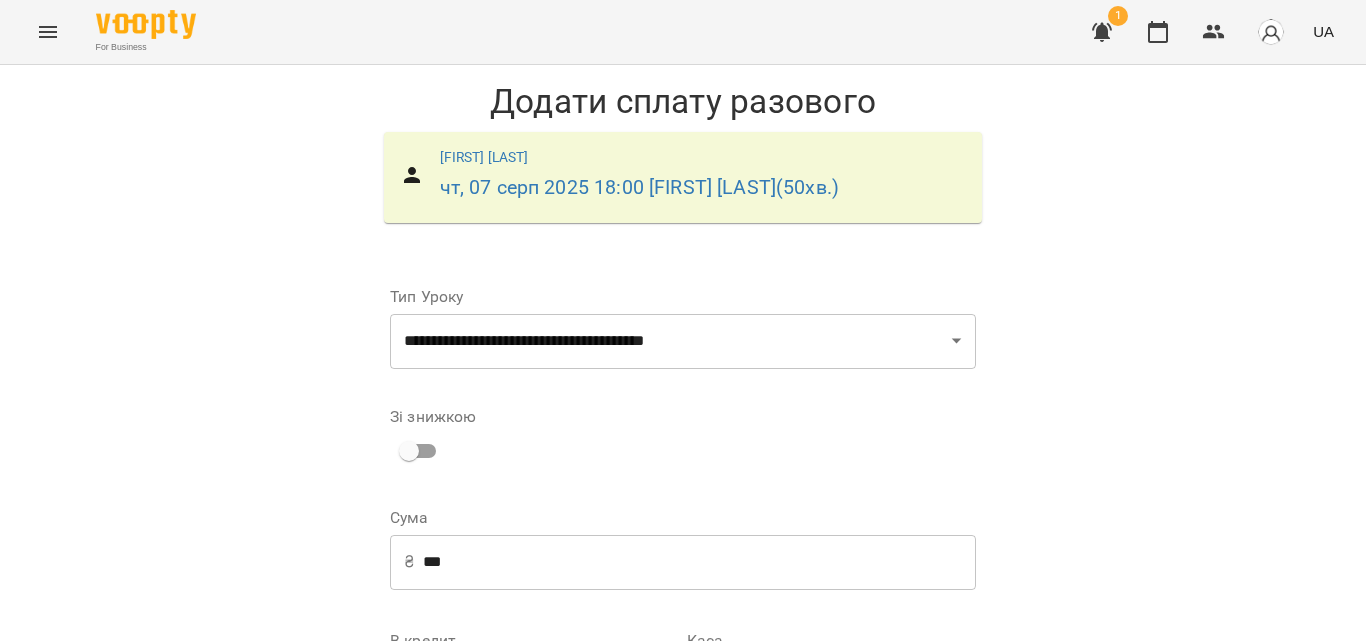 scroll, scrollTop: 318, scrollLeft: 0, axis: vertical 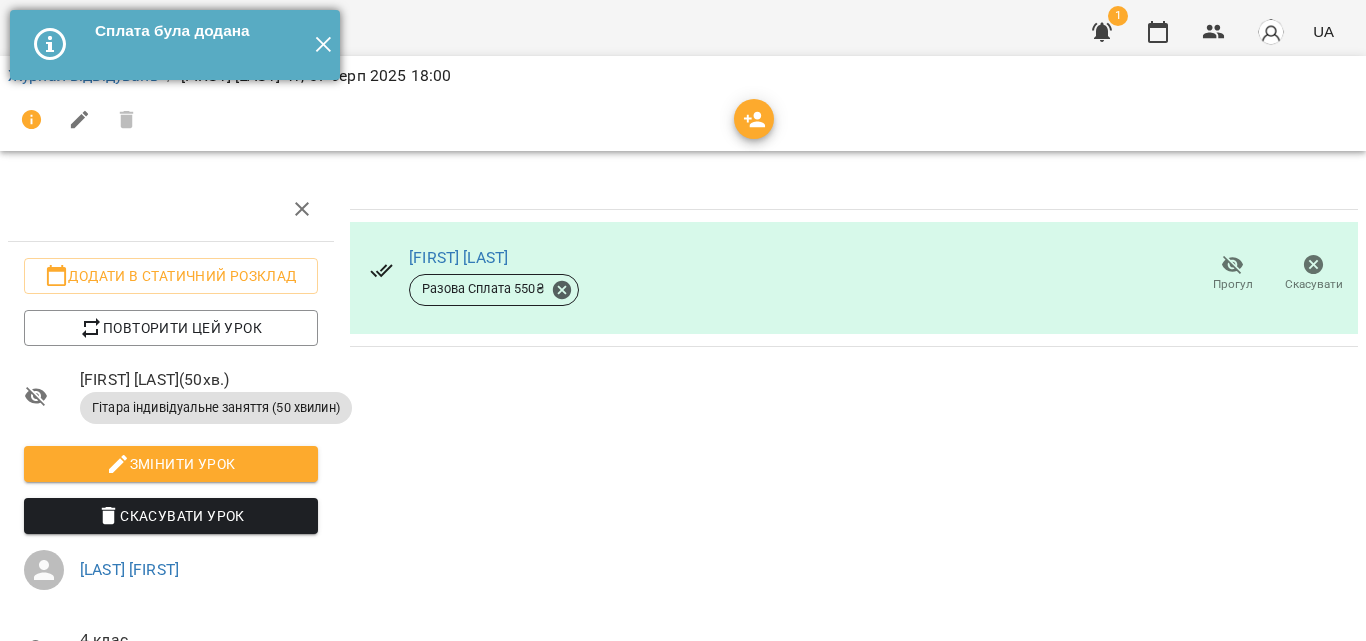 click on "✕" at bounding box center (323, 45) 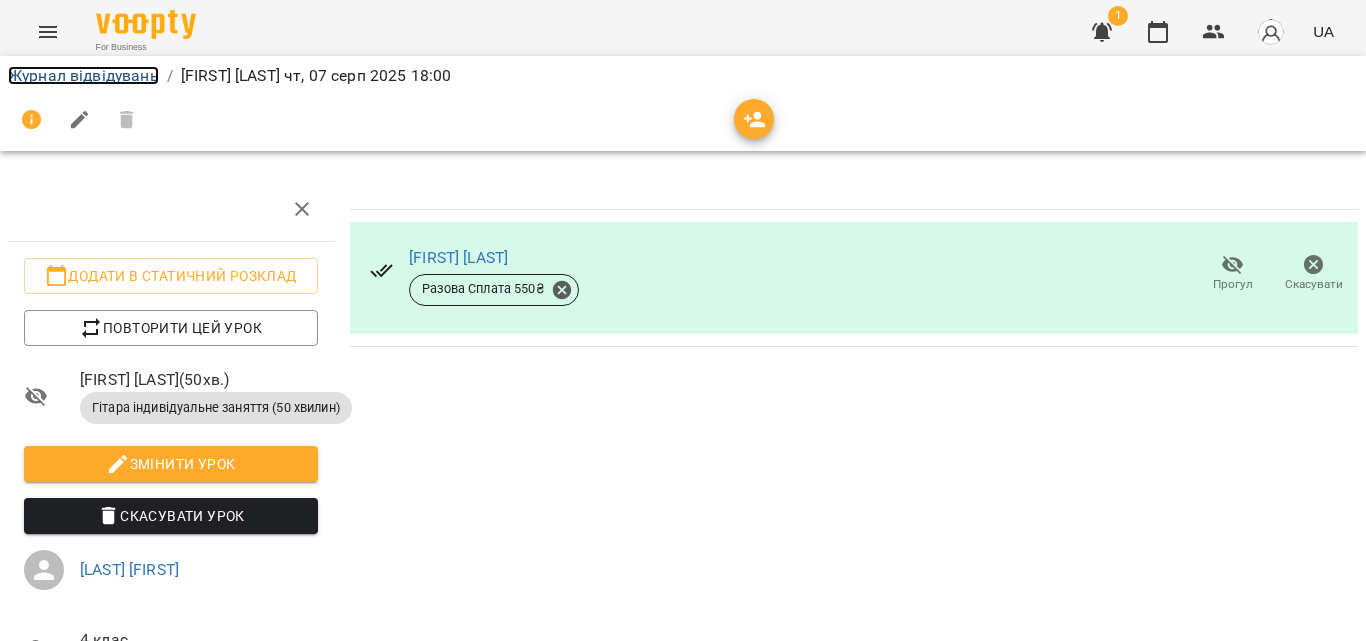 click on "Журнал відвідувань" at bounding box center [83, 75] 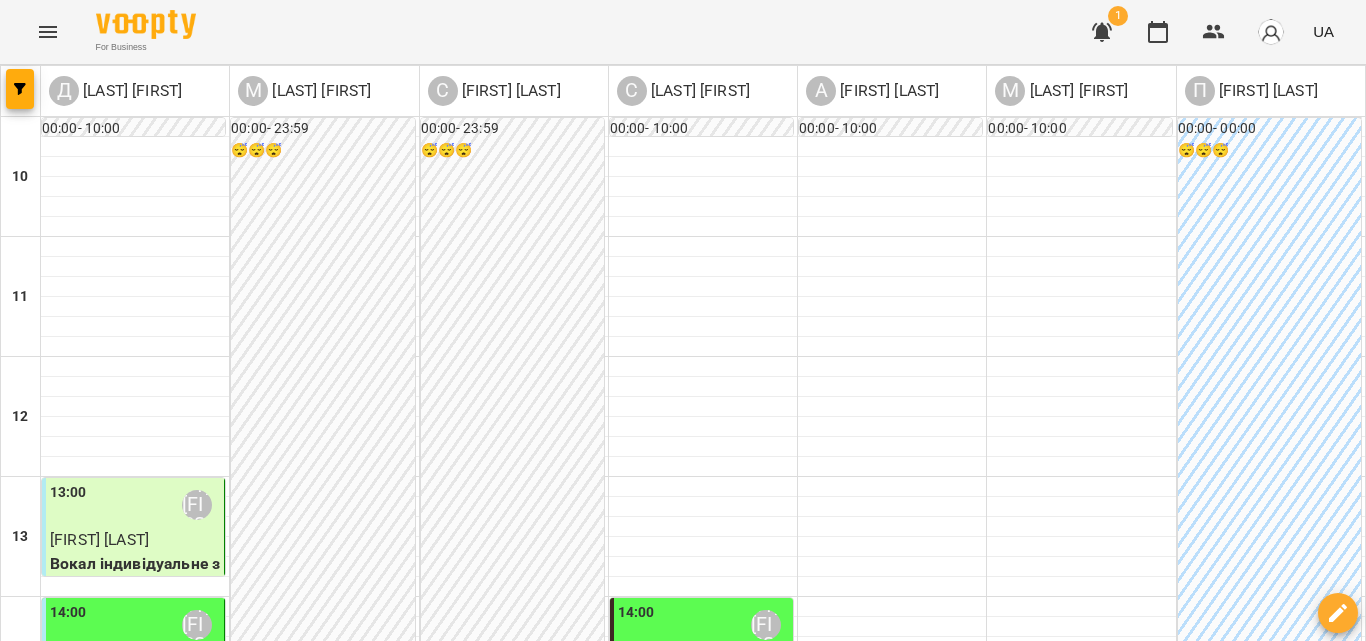 scroll, scrollTop: 700, scrollLeft: 0, axis: vertical 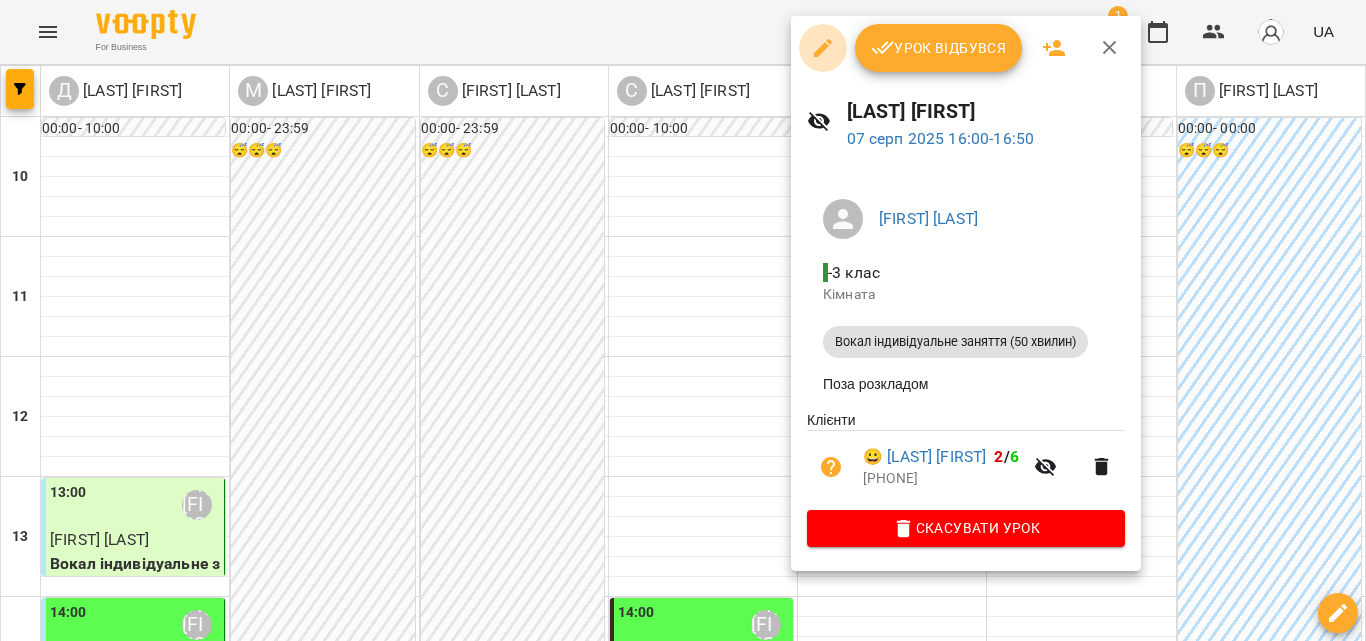 click at bounding box center [823, 48] 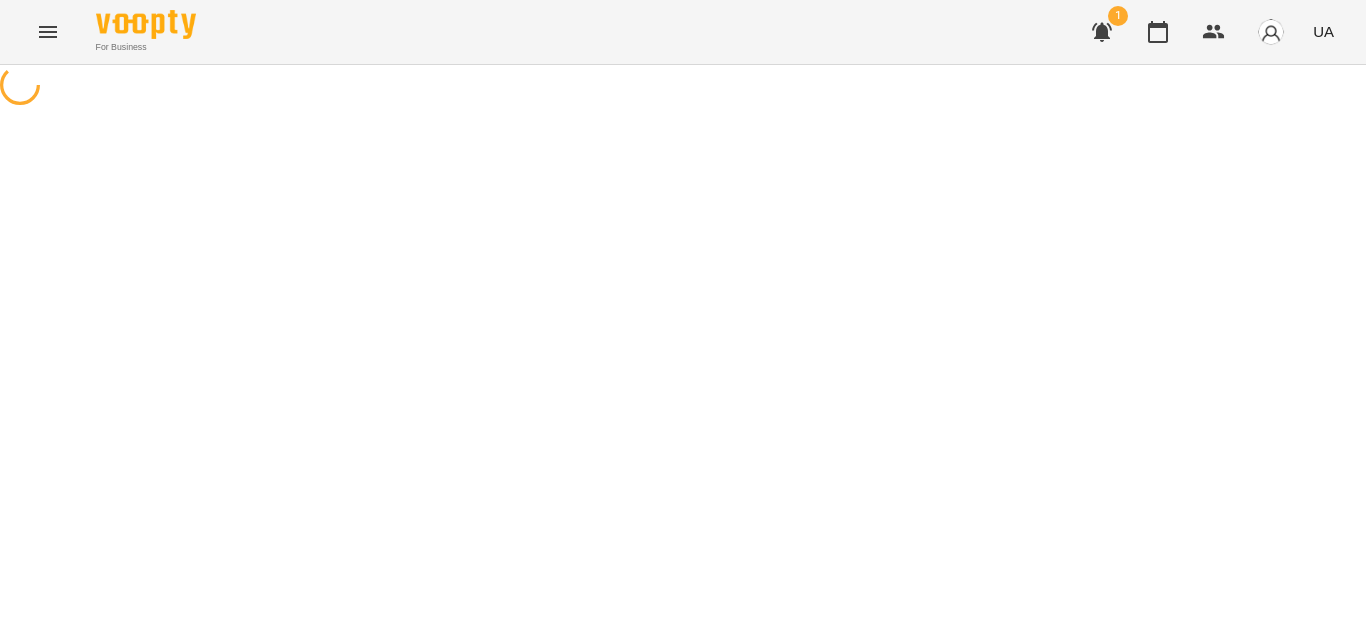 select on "**********" 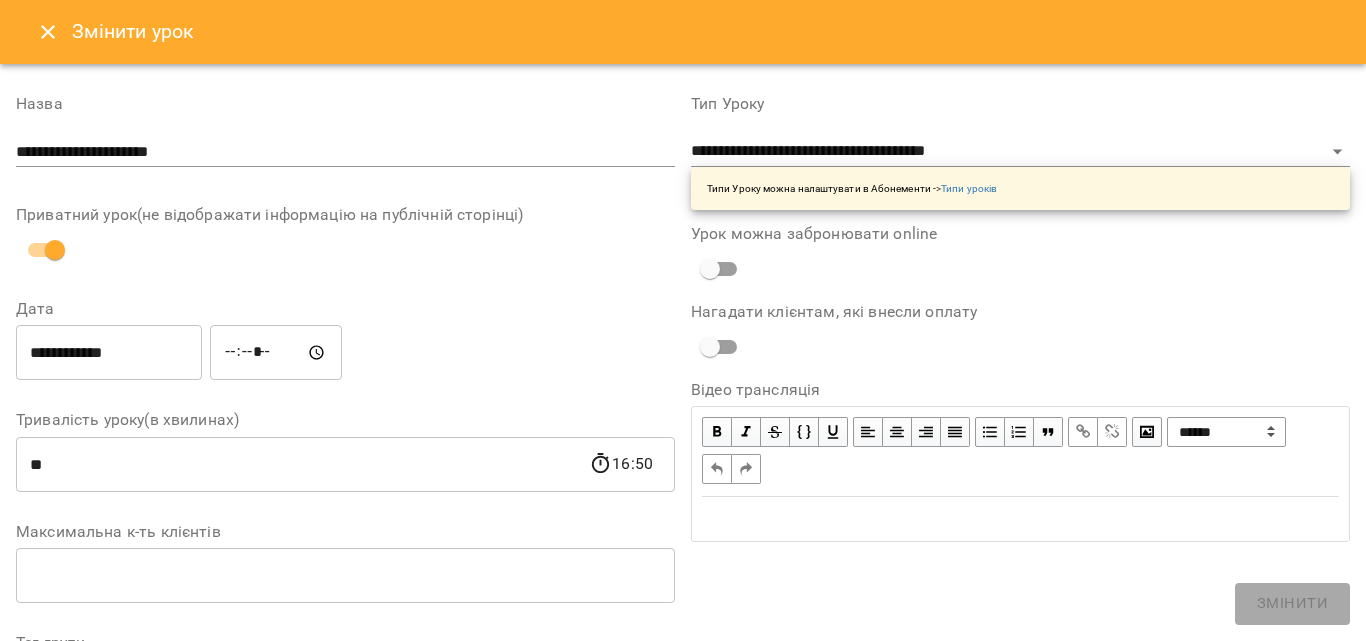 click 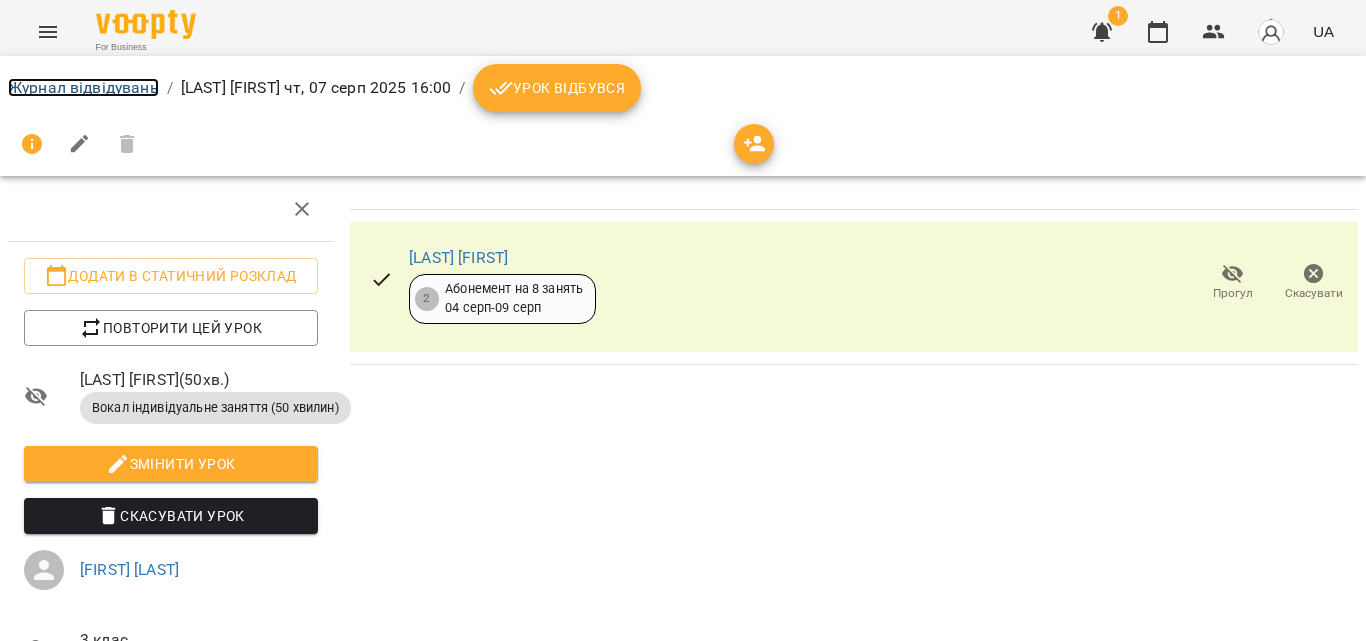 click on "Журнал відвідувань" at bounding box center [83, 87] 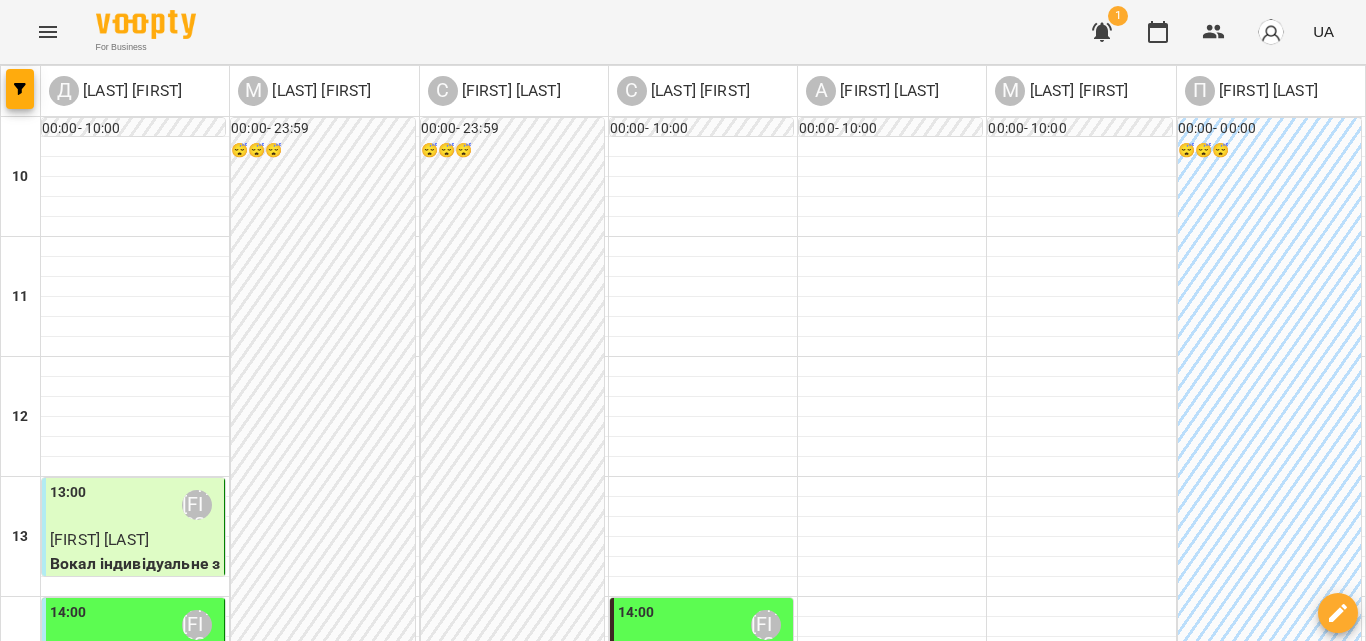 scroll, scrollTop: 600, scrollLeft: 0, axis: vertical 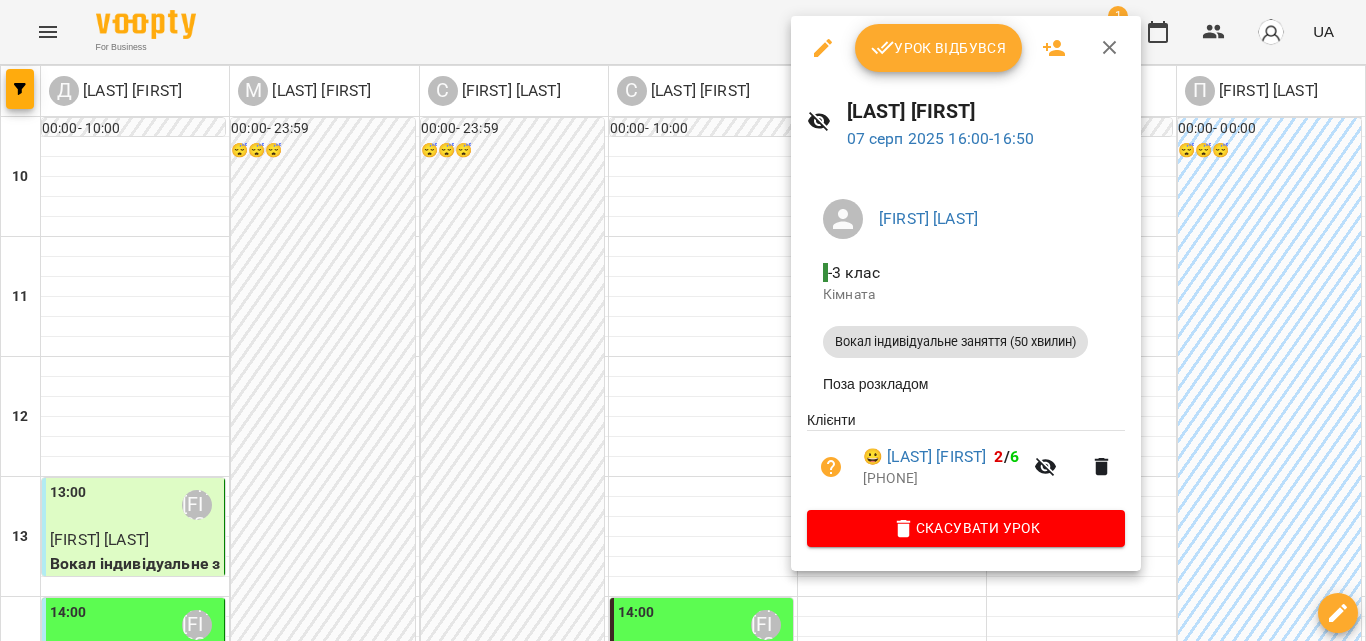 click on "Урок відбувся" at bounding box center [939, 48] 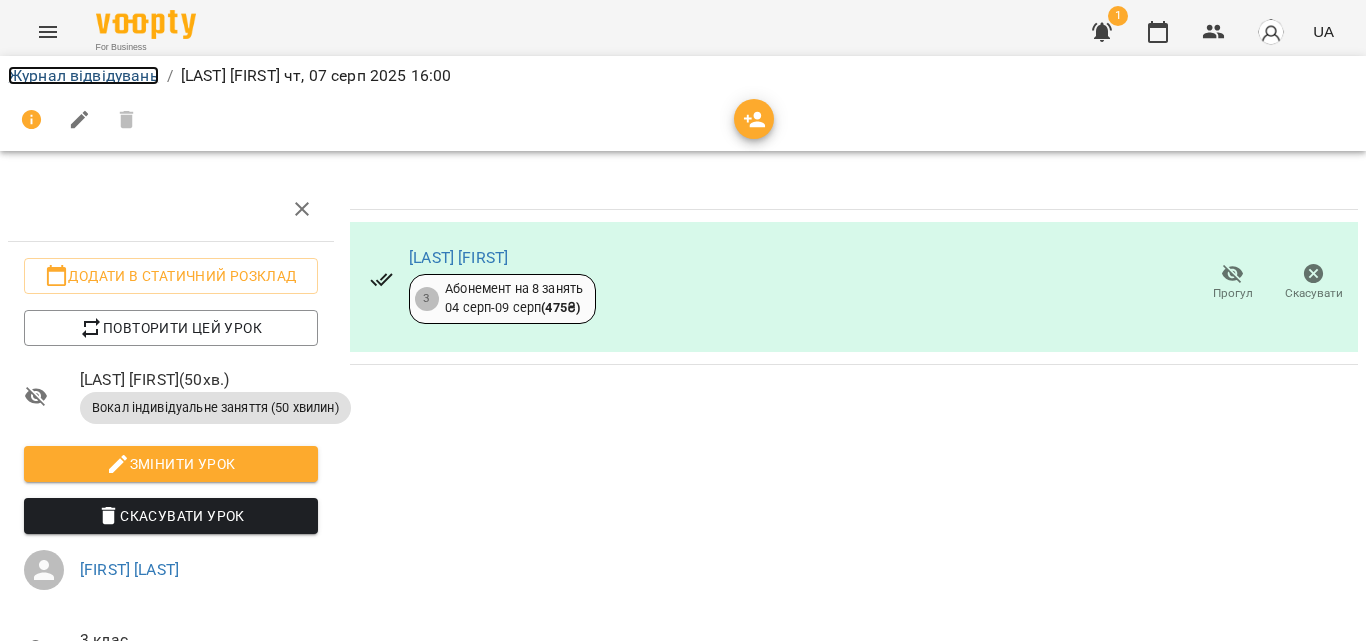 click on "Журнал відвідувань" at bounding box center (83, 75) 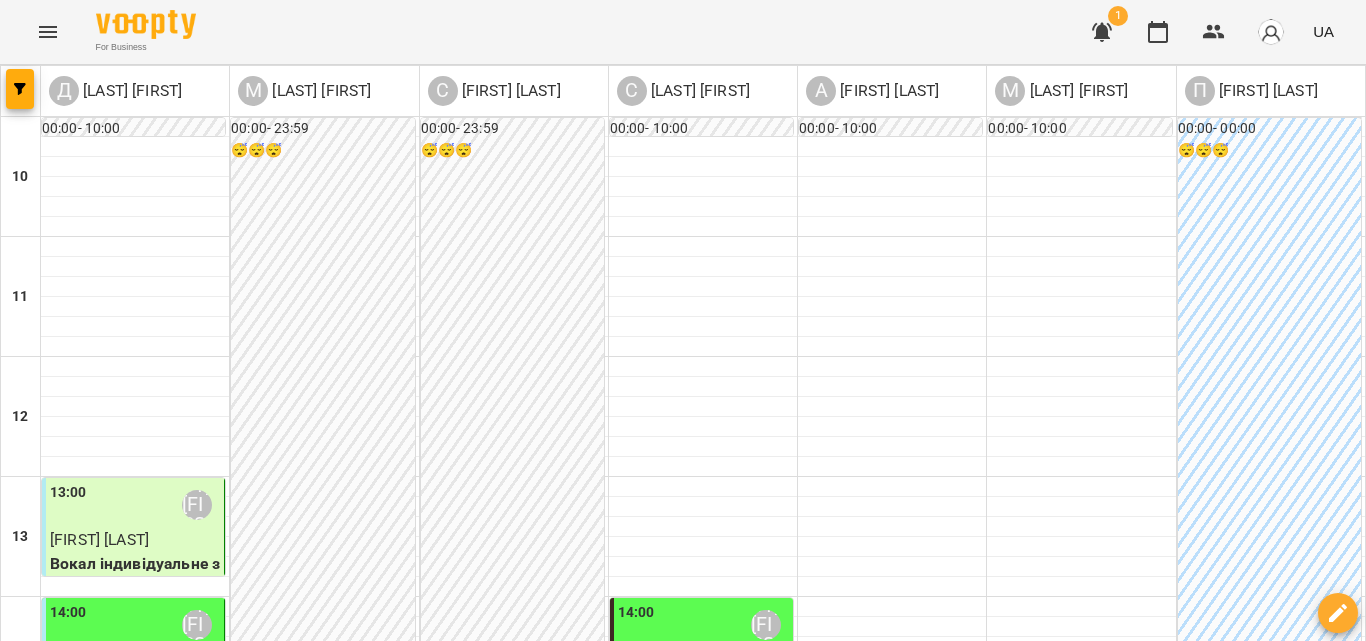 scroll, scrollTop: 509, scrollLeft: 0, axis: vertical 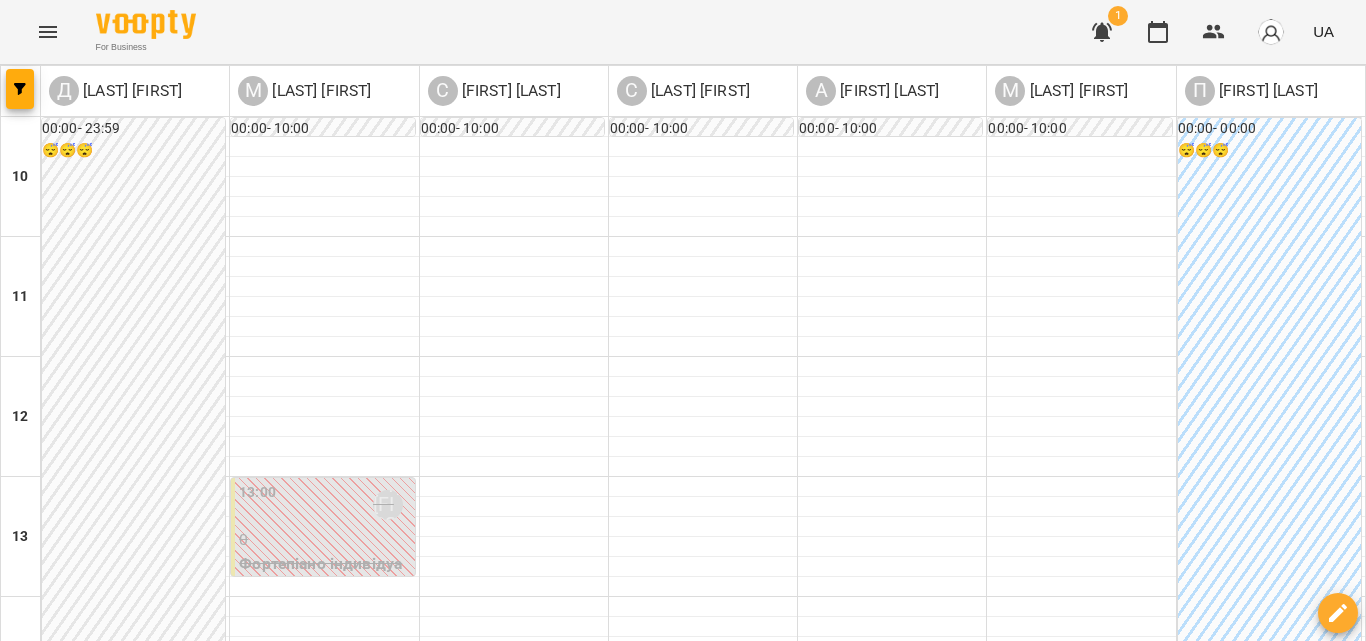 click on "18:00 [FIRST] [LAST]" at bounding box center (892, 1105) 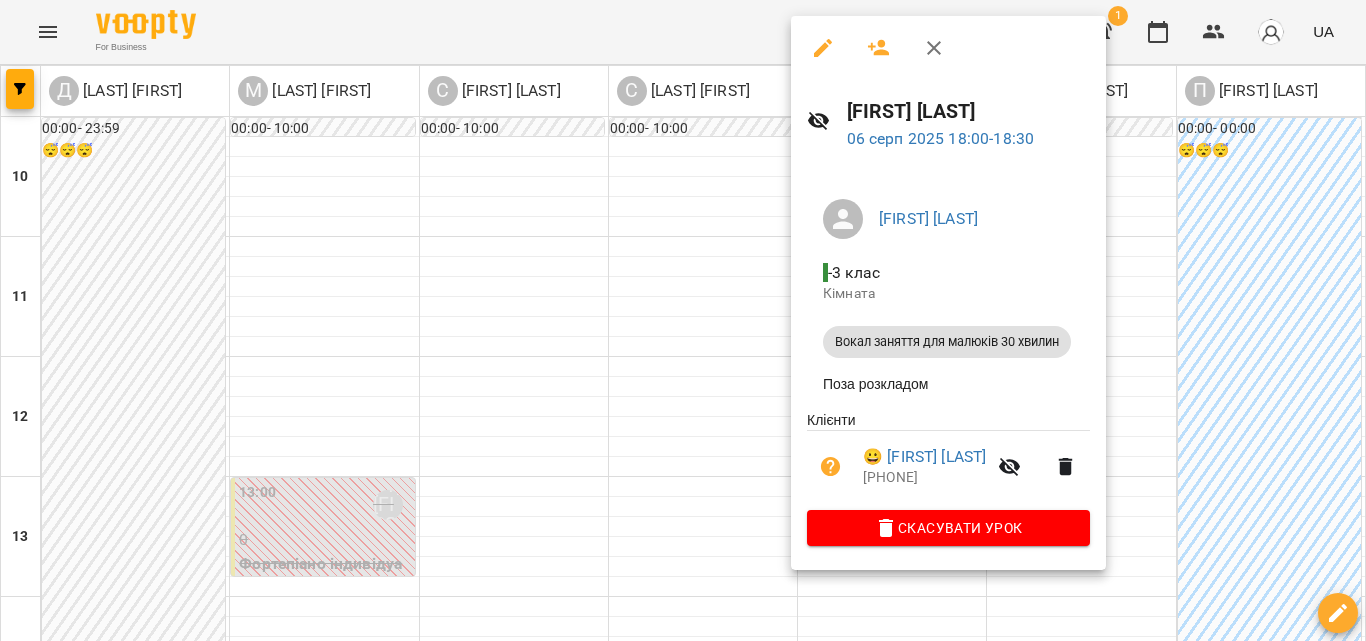 click 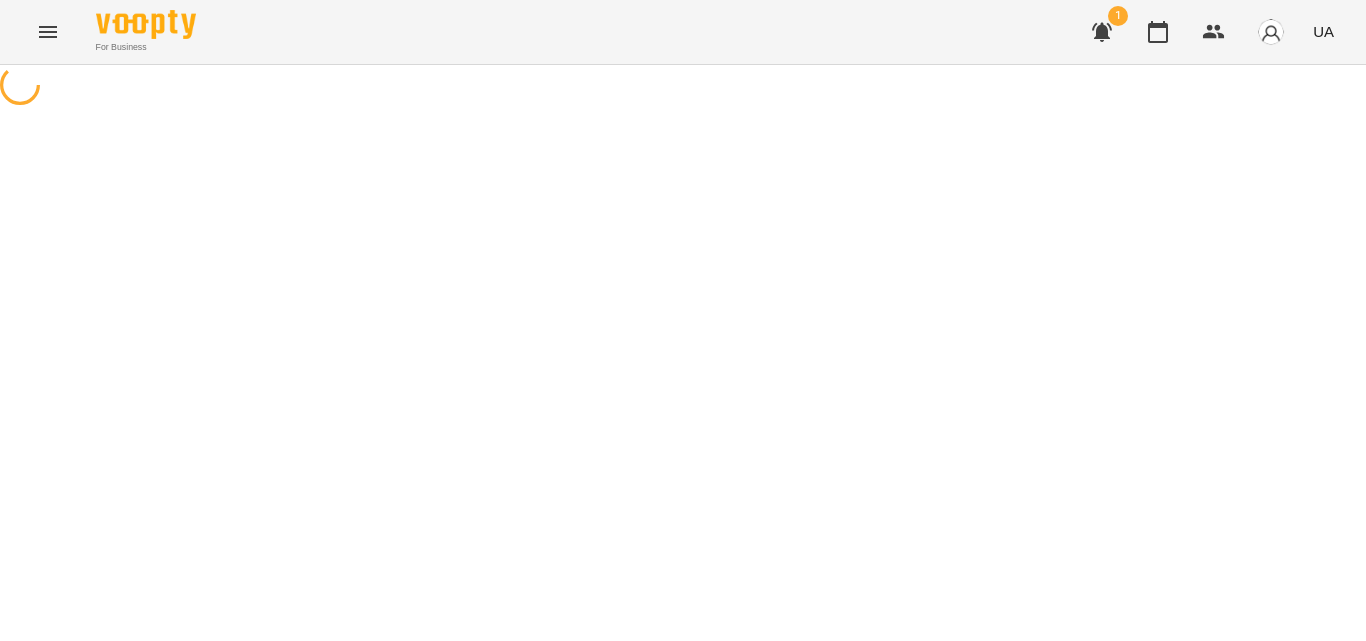 select on "**********" 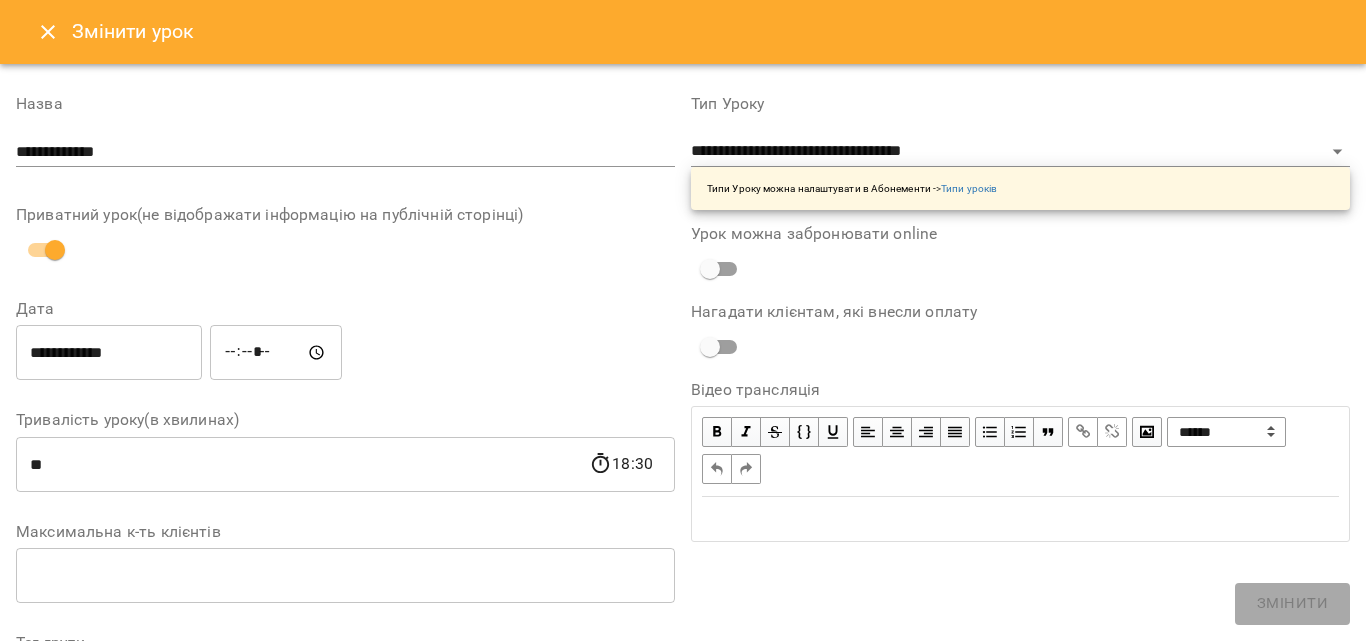 click 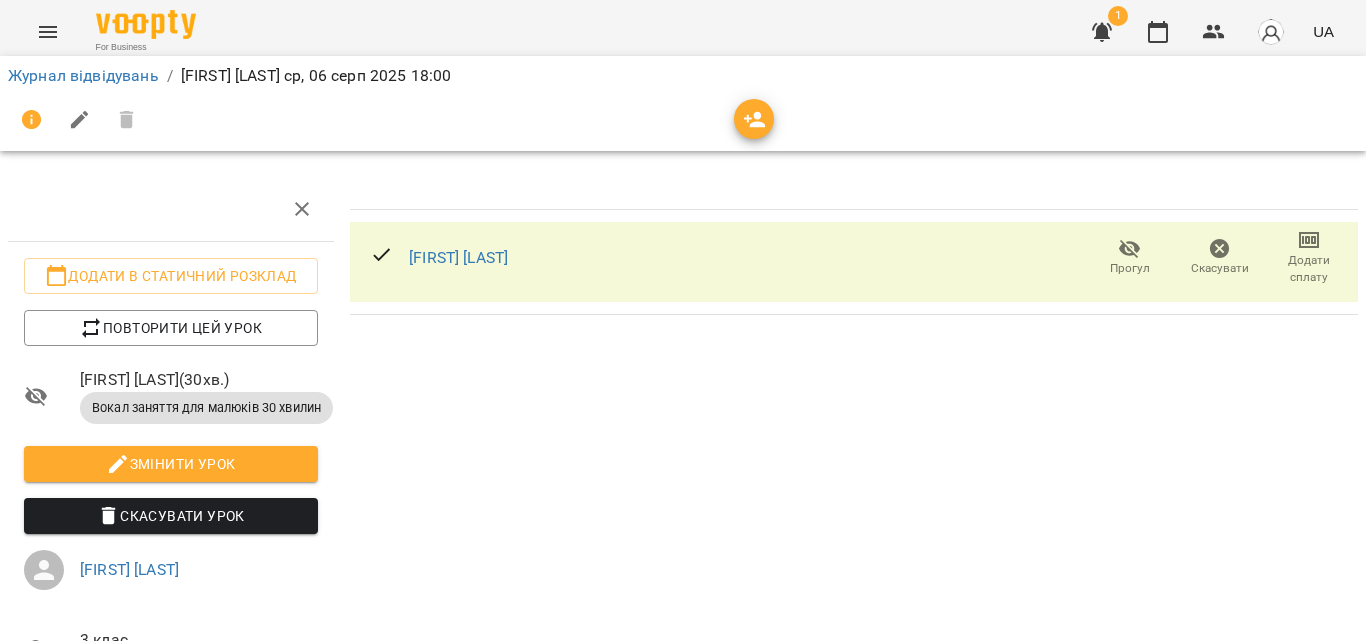 click 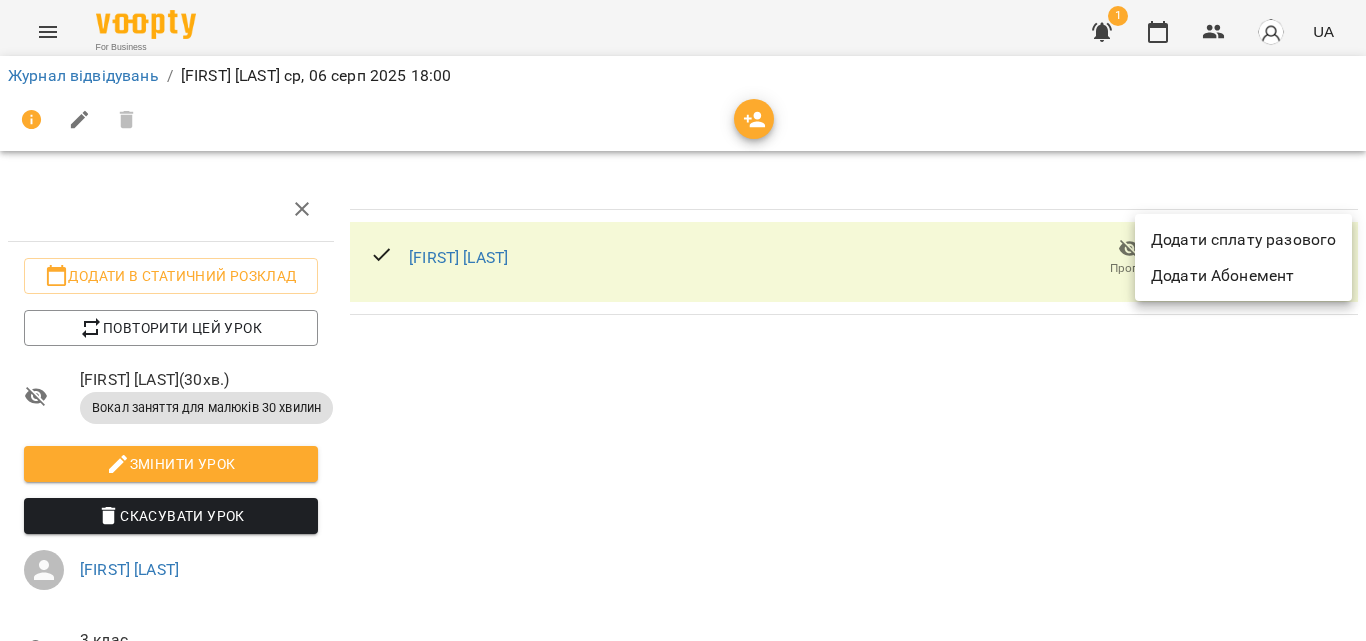 click at bounding box center (683, 320) 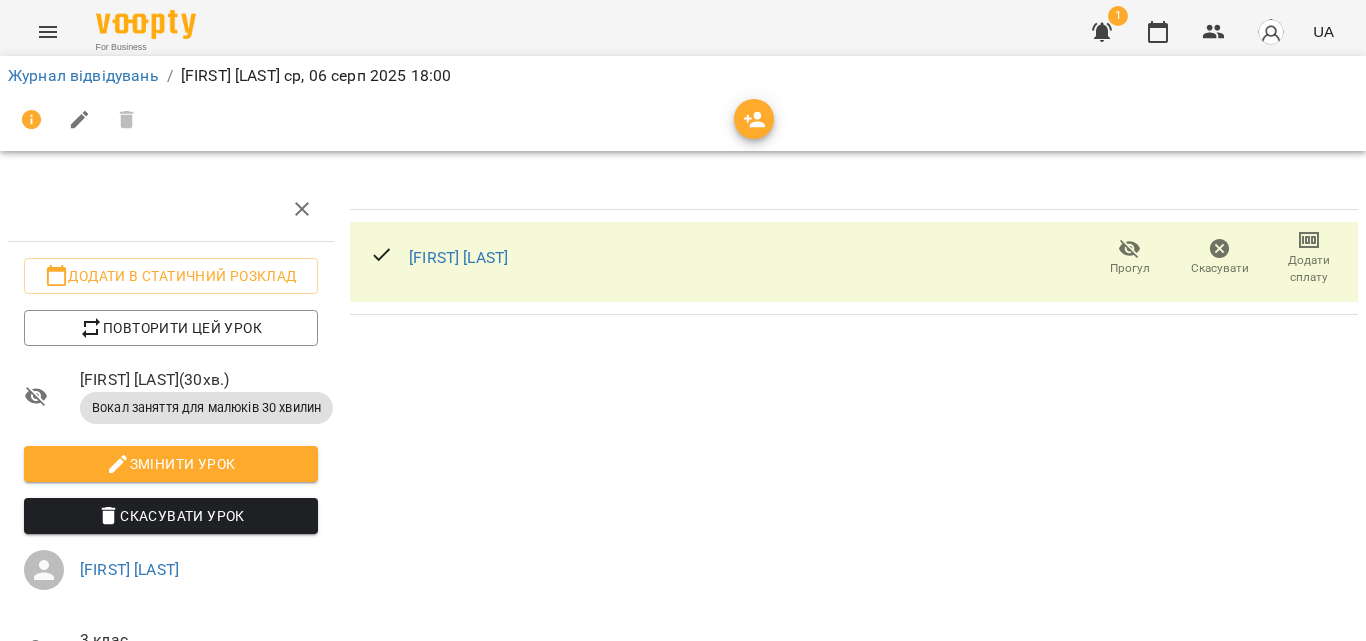 click on "Журнал відвідувань" at bounding box center (83, 76) 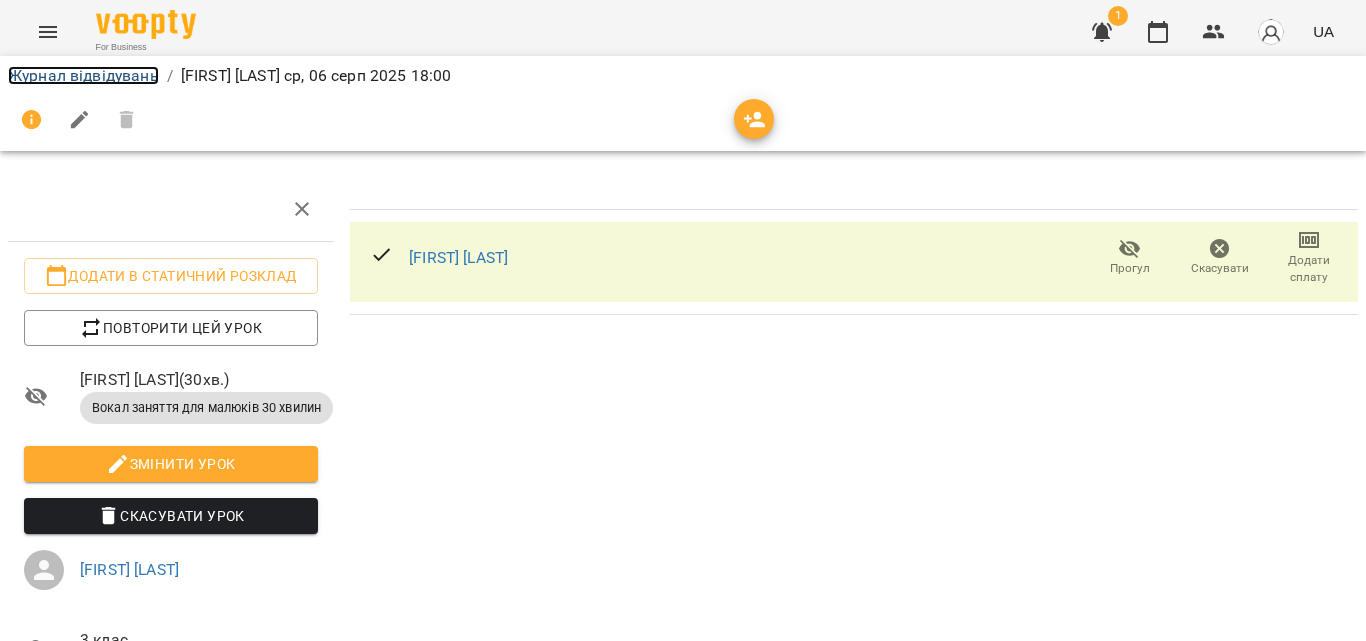 click on "Журнал відвідувань" at bounding box center [83, 75] 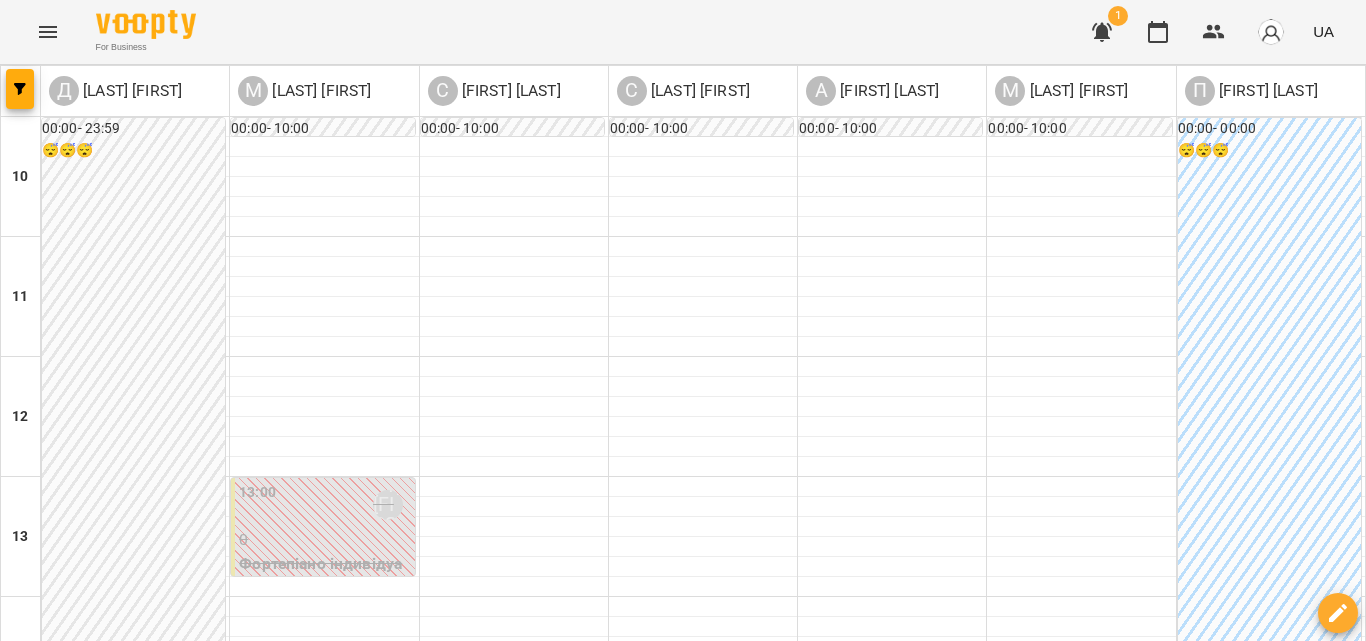 scroll, scrollTop: 500, scrollLeft: 0, axis: vertical 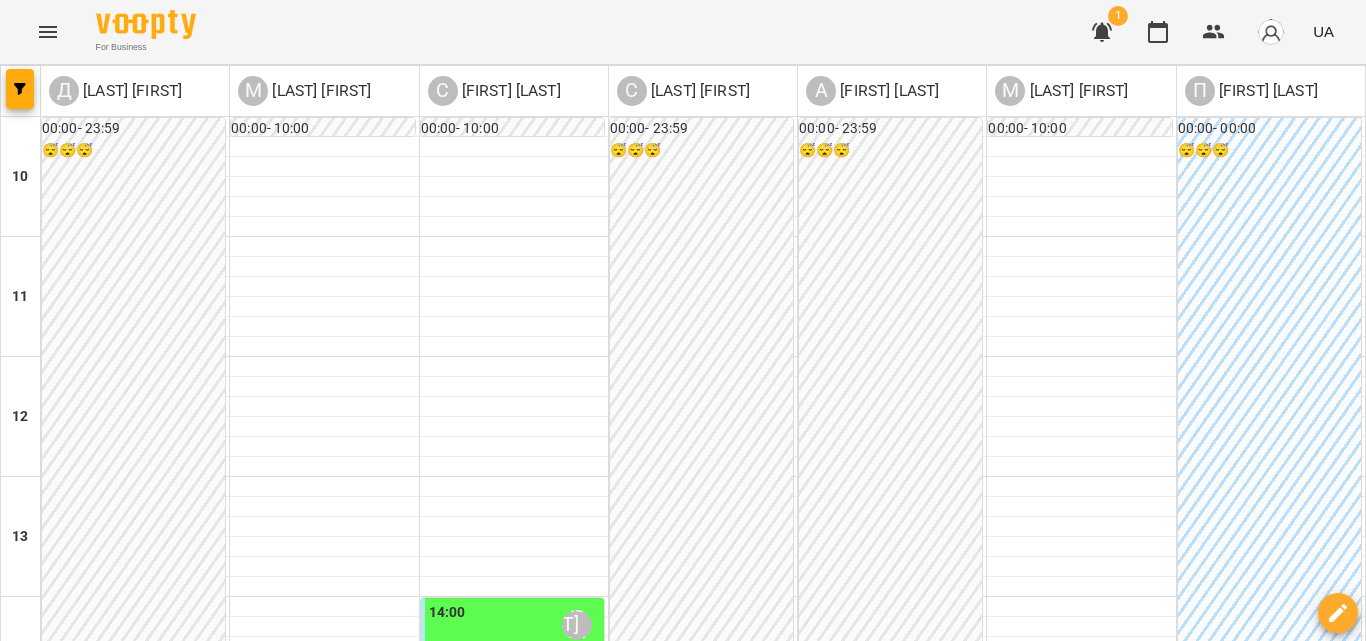 click on "сб" at bounding box center [1326, 1343] 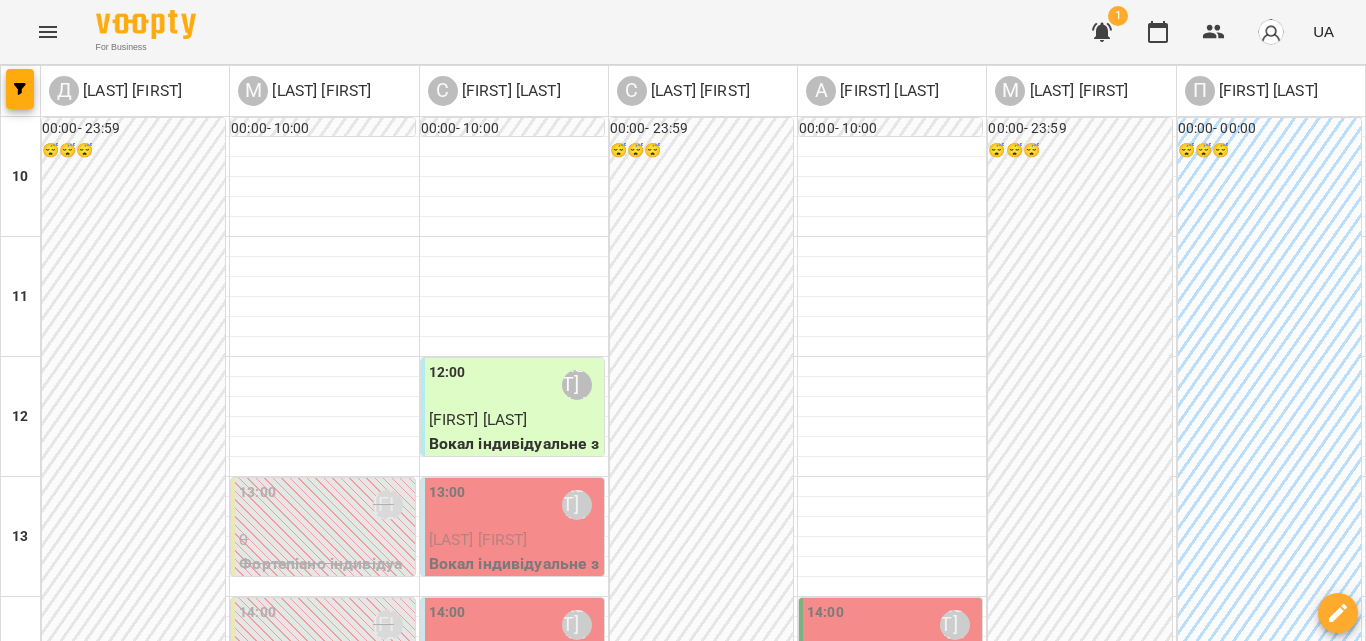 scroll, scrollTop: 100, scrollLeft: 0, axis: vertical 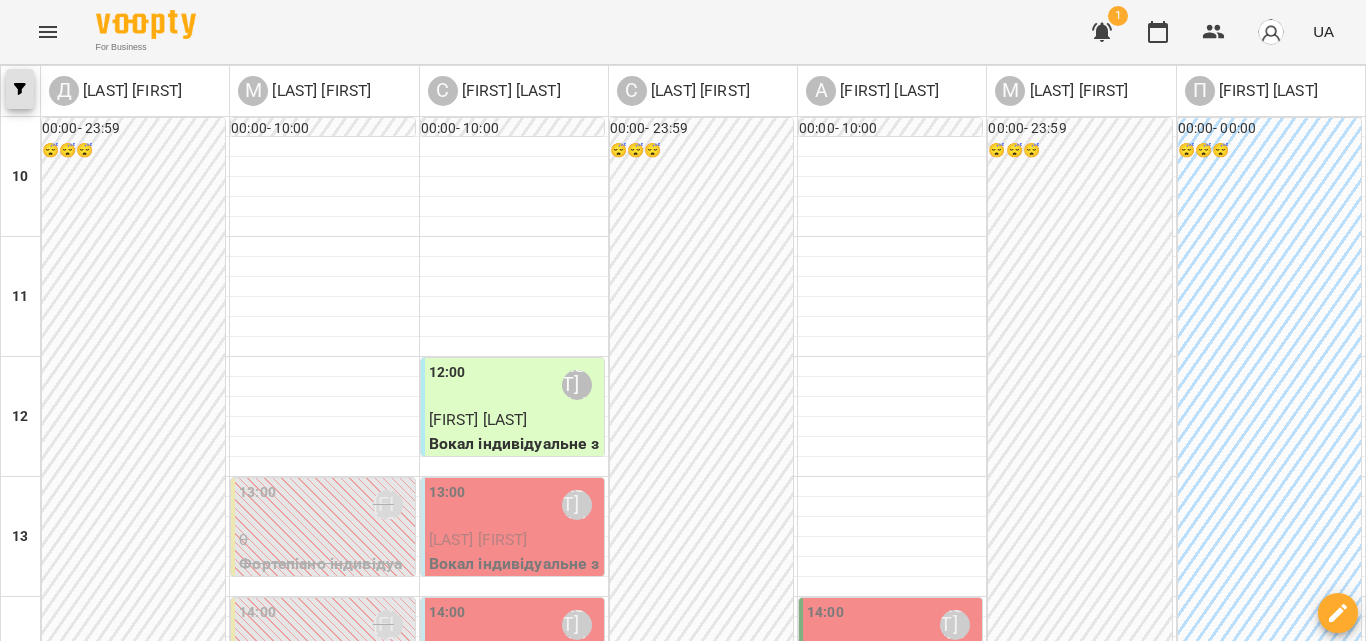 click at bounding box center [20, 89] 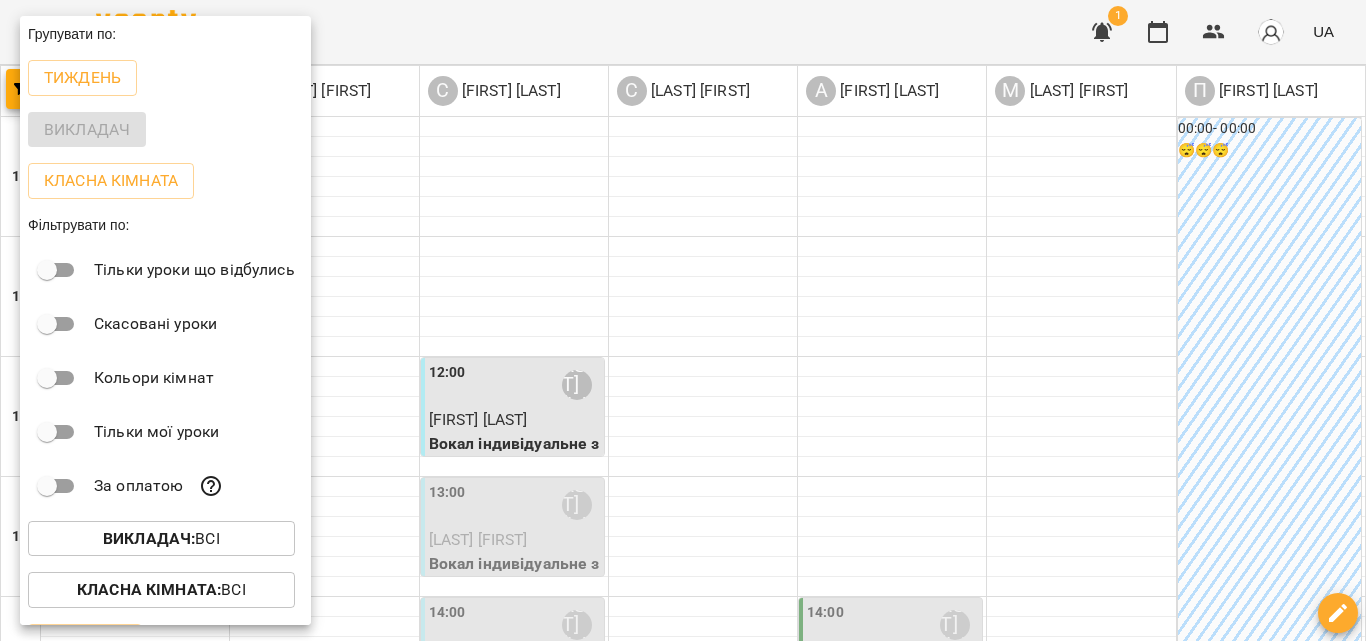 scroll, scrollTop: 49, scrollLeft: 0, axis: vertical 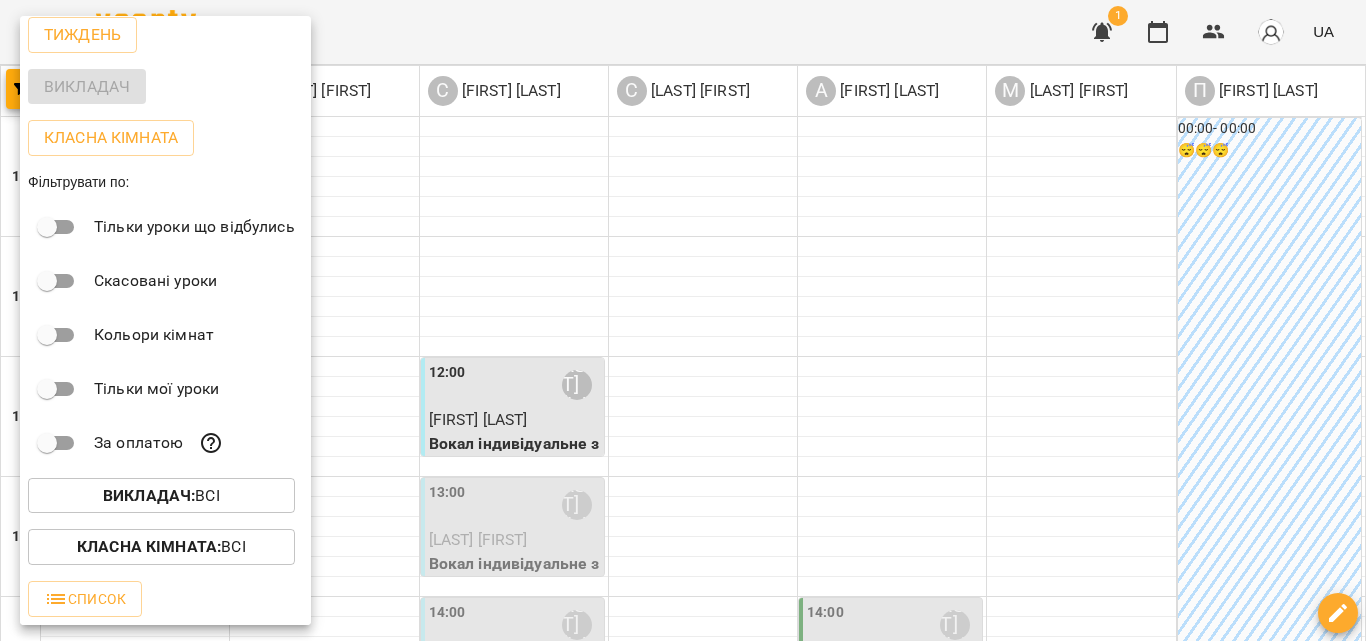 click at bounding box center [683, 320] 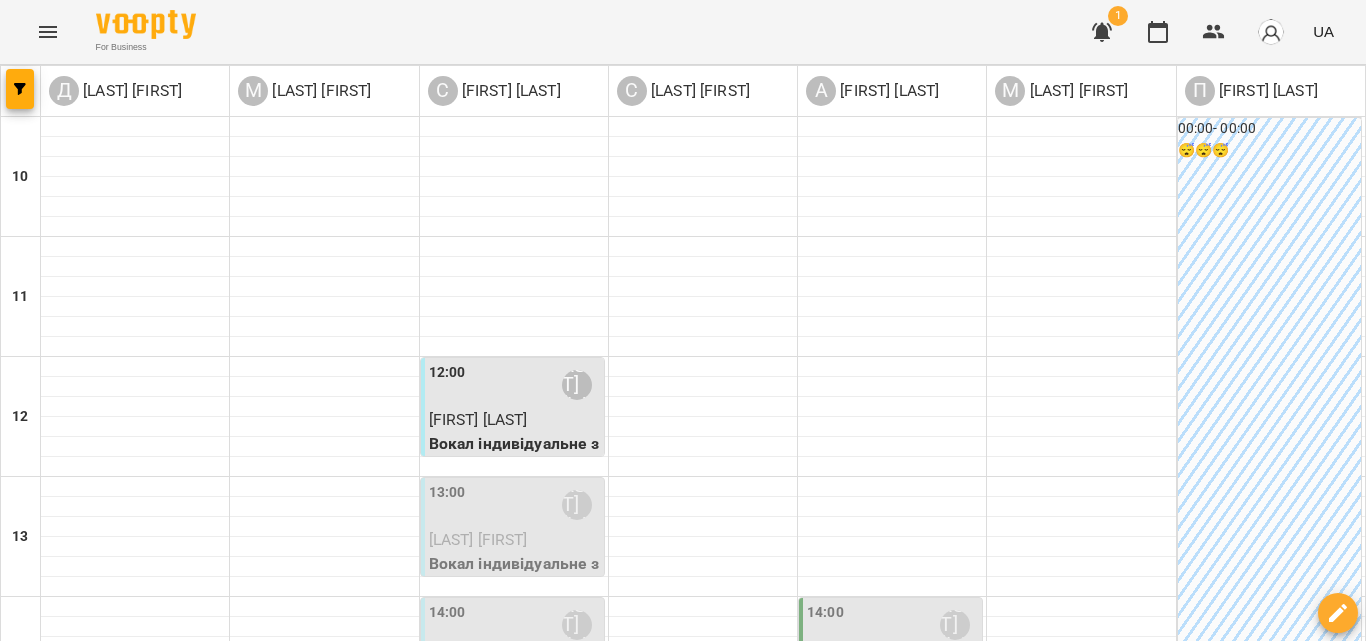 scroll, scrollTop: 100, scrollLeft: 0, axis: vertical 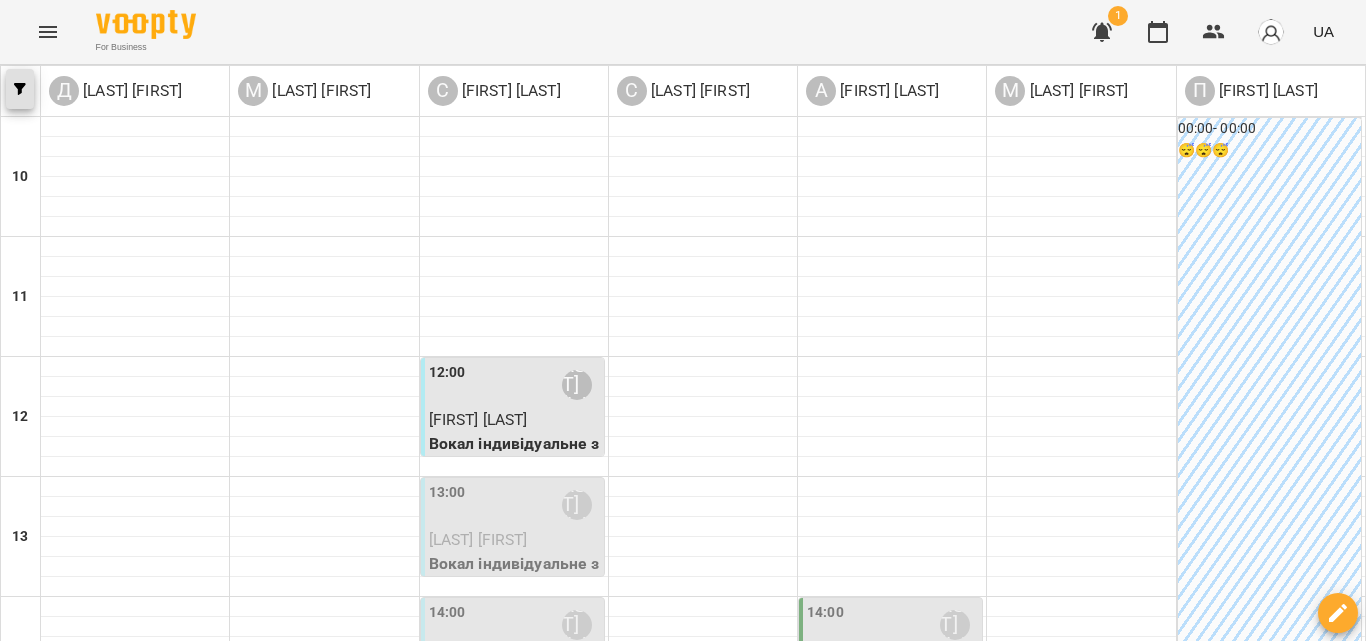 click 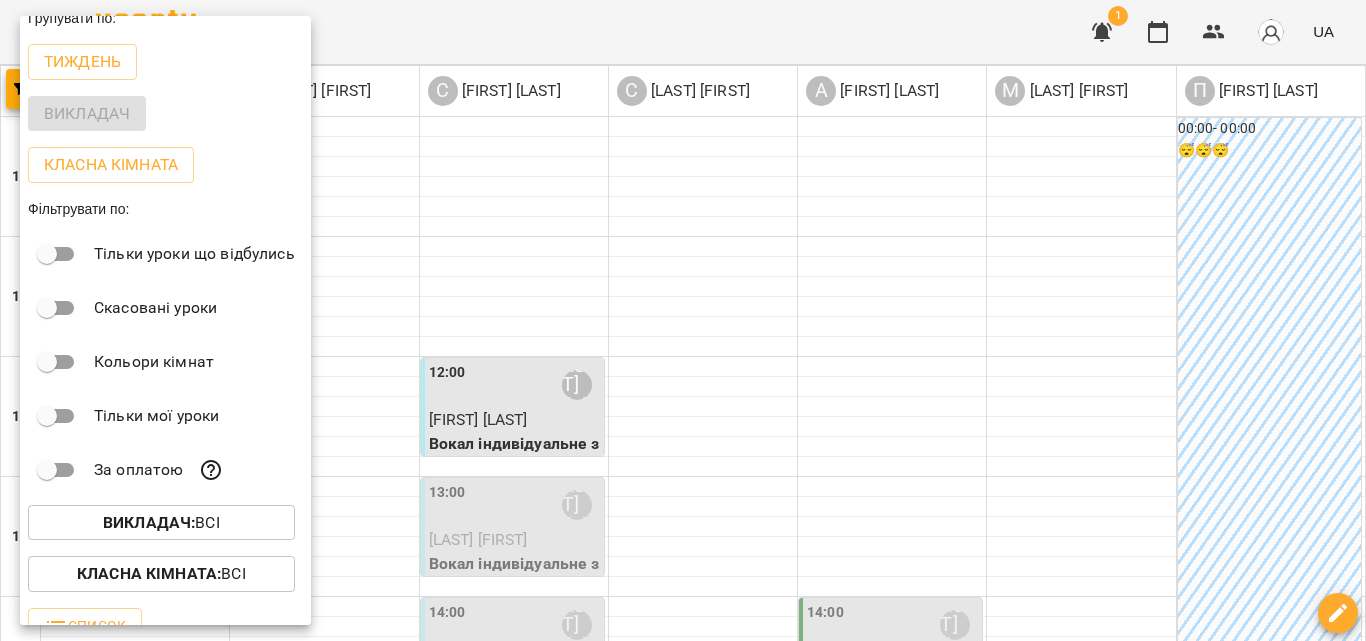 scroll, scrollTop: 0, scrollLeft: 0, axis: both 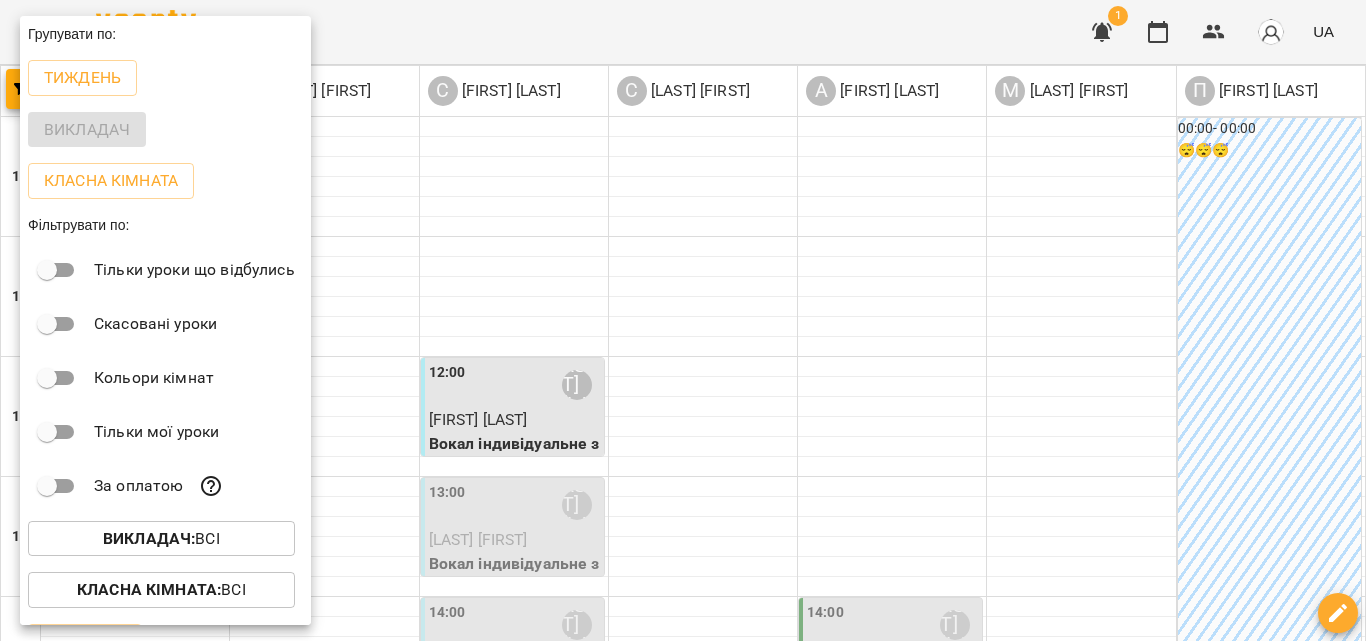 click at bounding box center [683, 320] 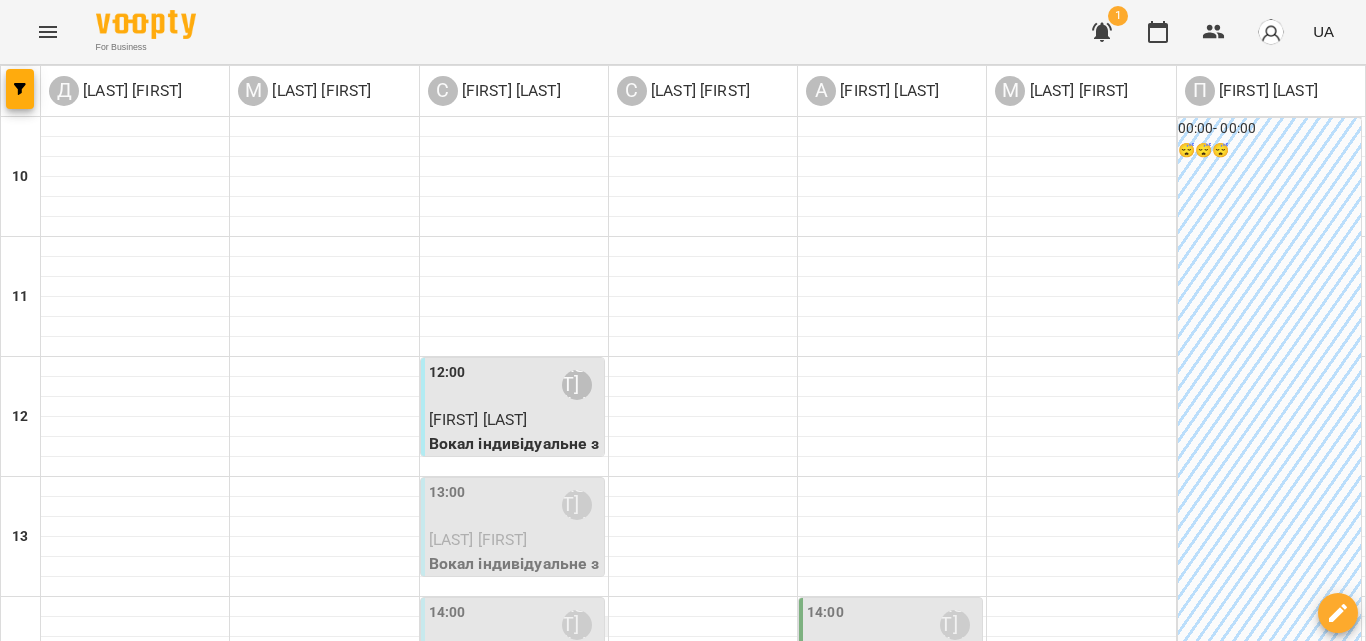 scroll, scrollTop: 0, scrollLeft: 0, axis: both 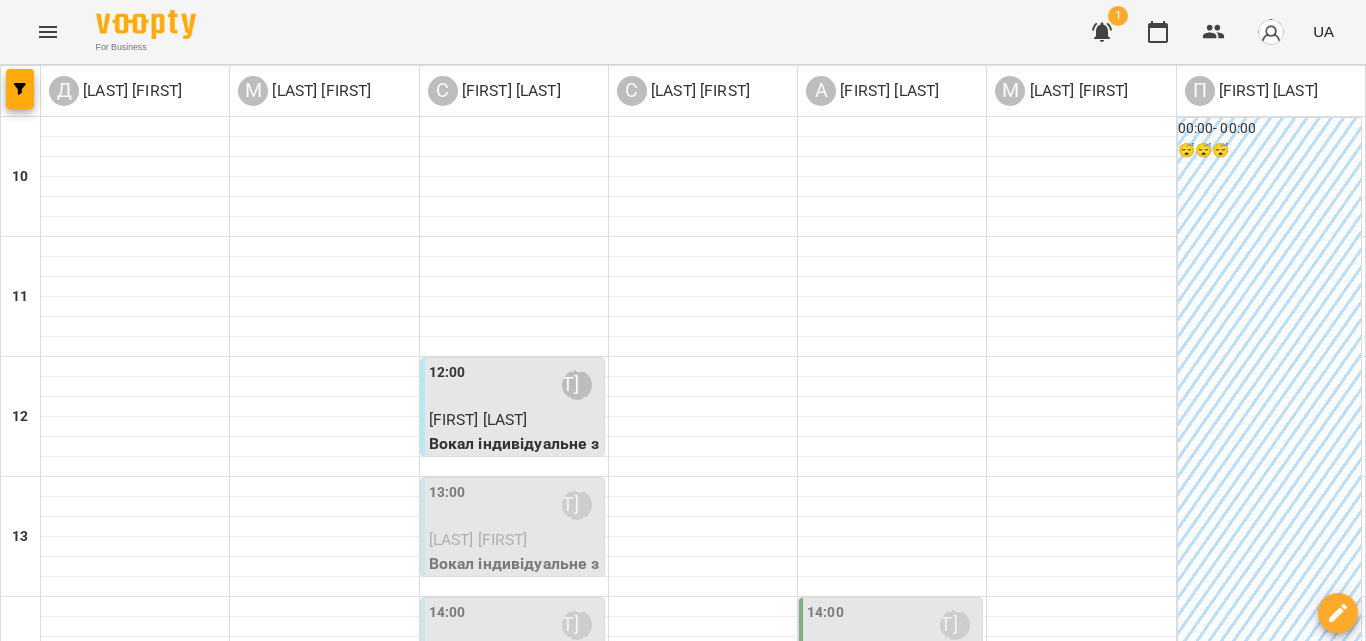 click 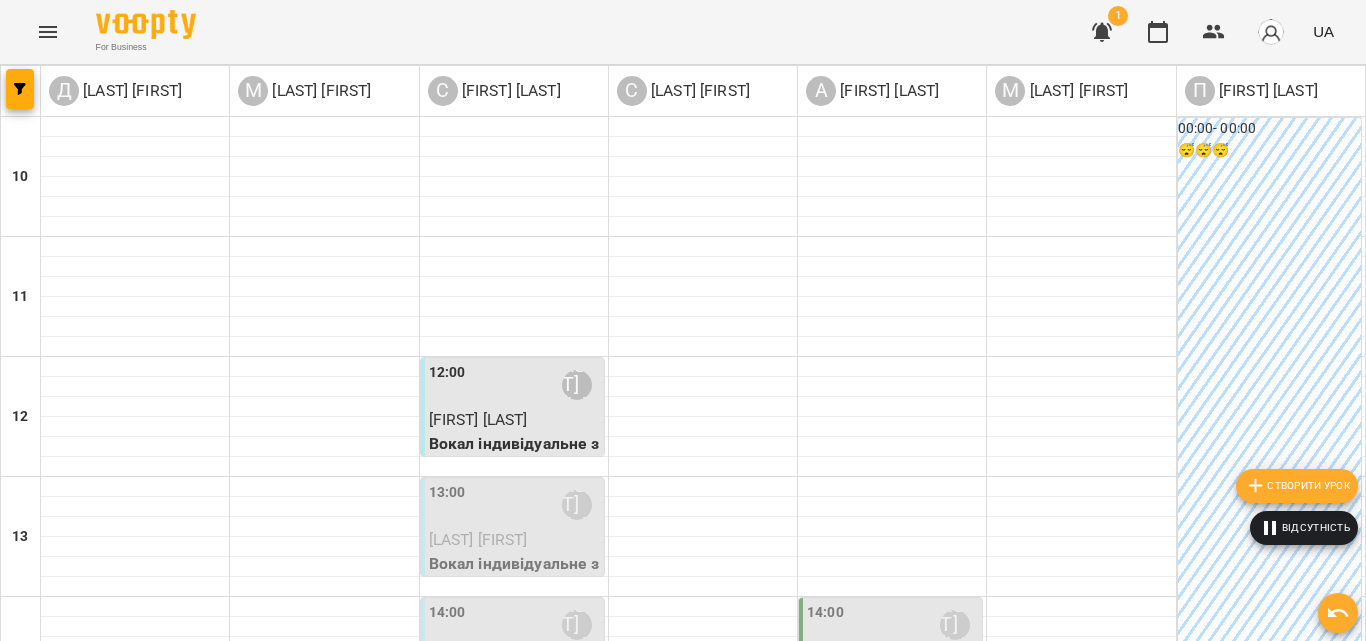 click 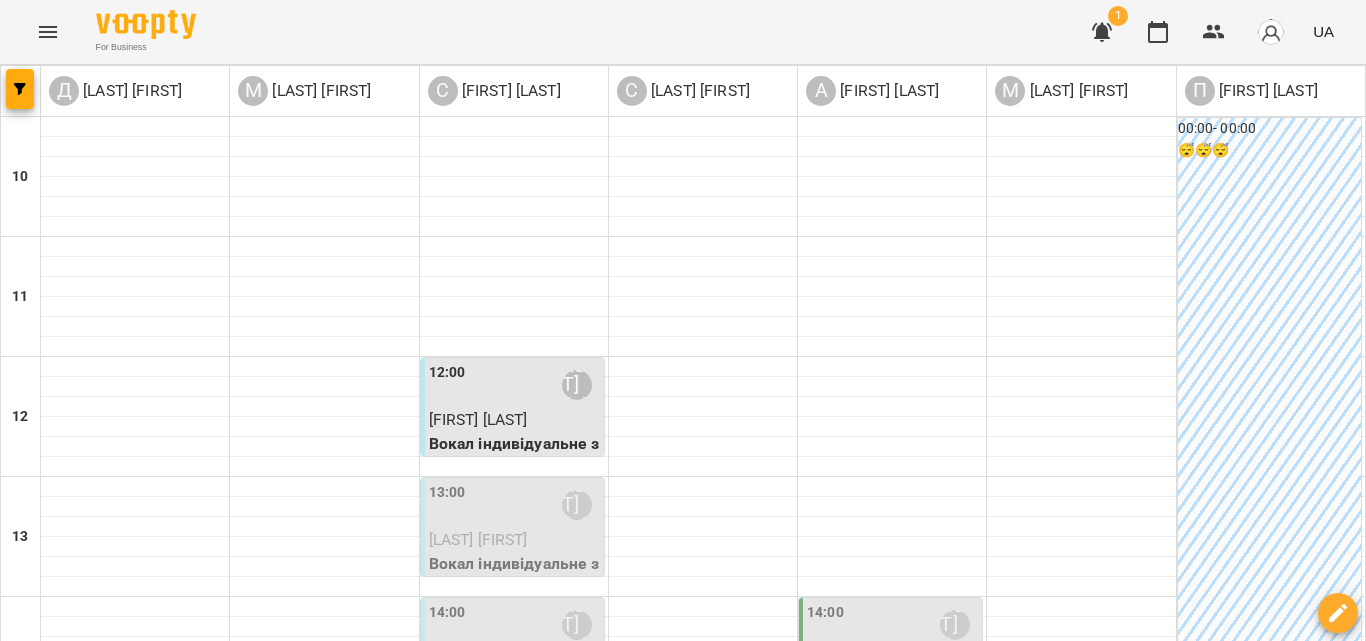 scroll, scrollTop: 0, scrollLeft: 0, axis: both 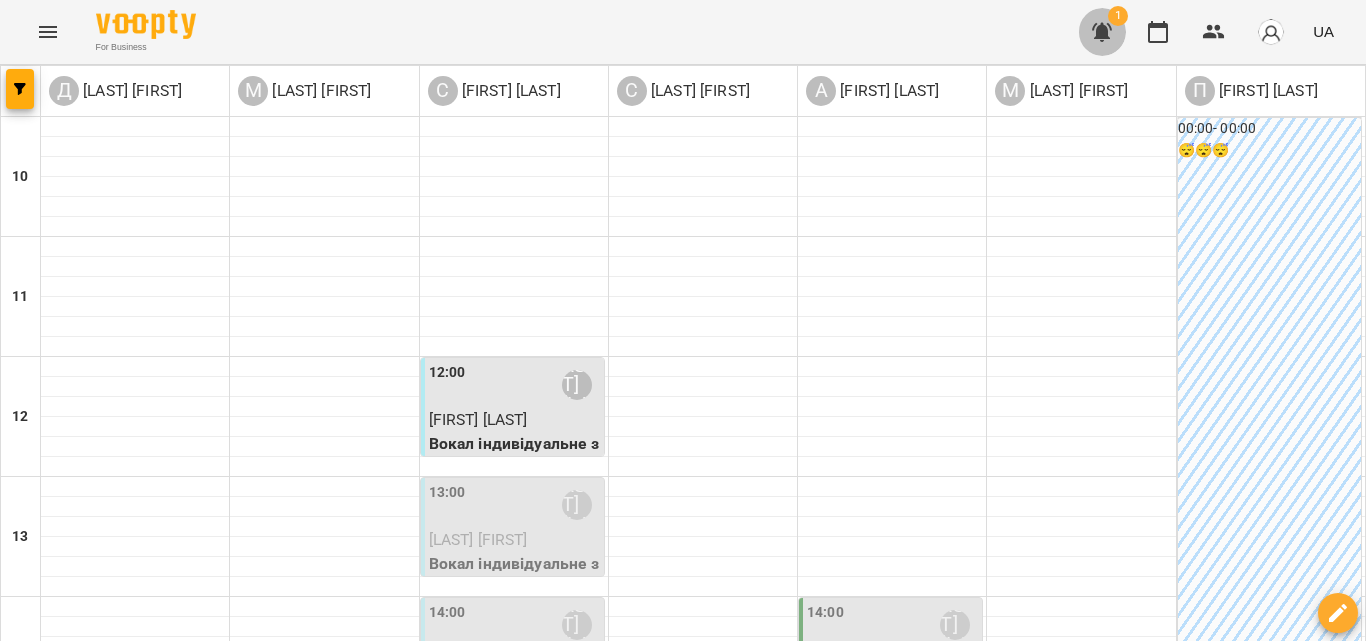 click 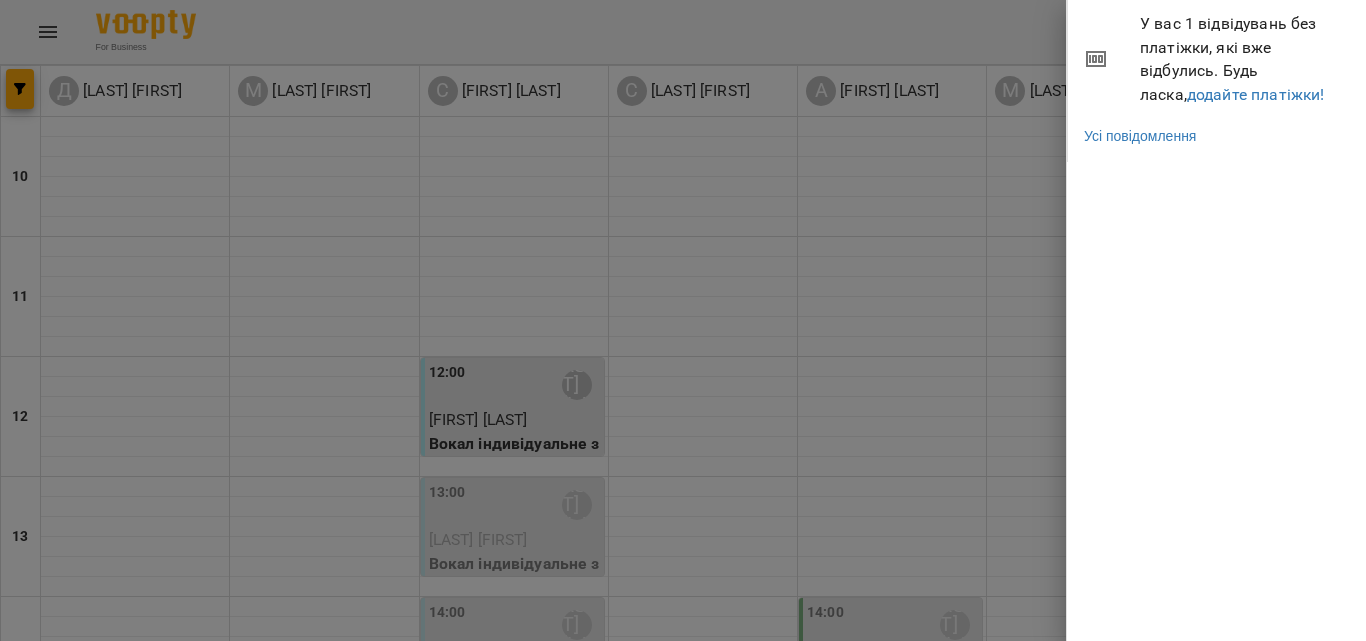 click at bounding box center (683, 320) 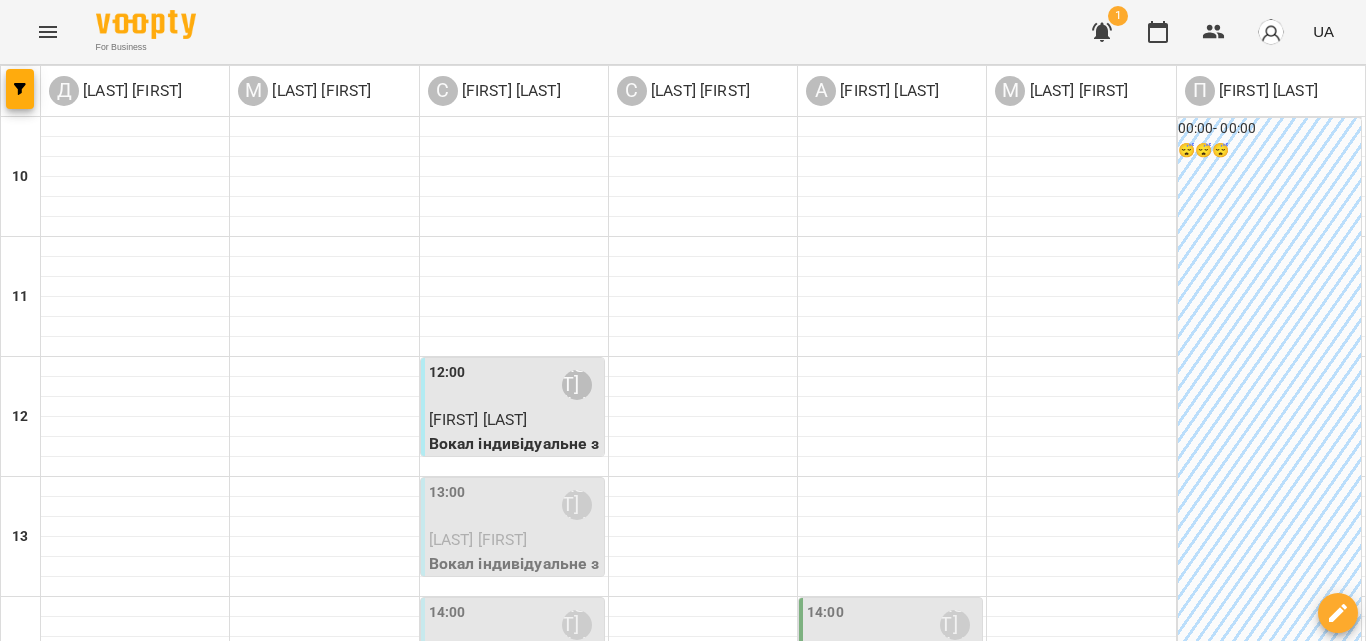 click 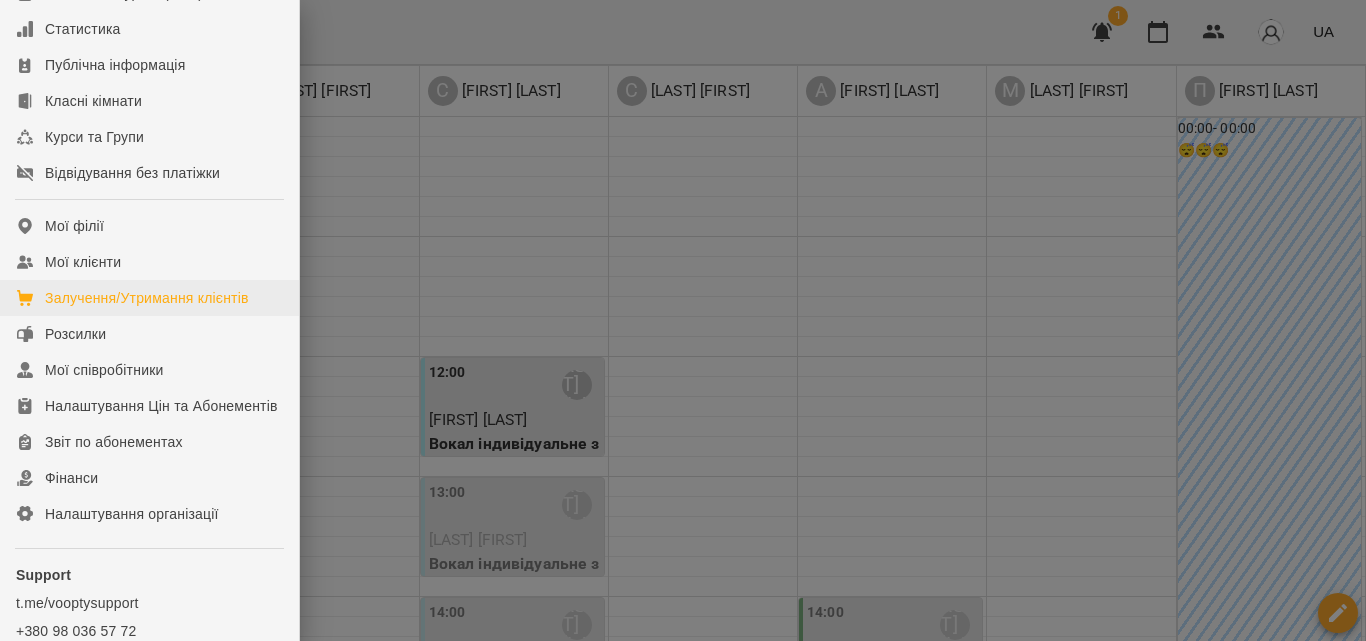 scroll, scrollTop: 200, scrollLeft: 0, axis: vertical 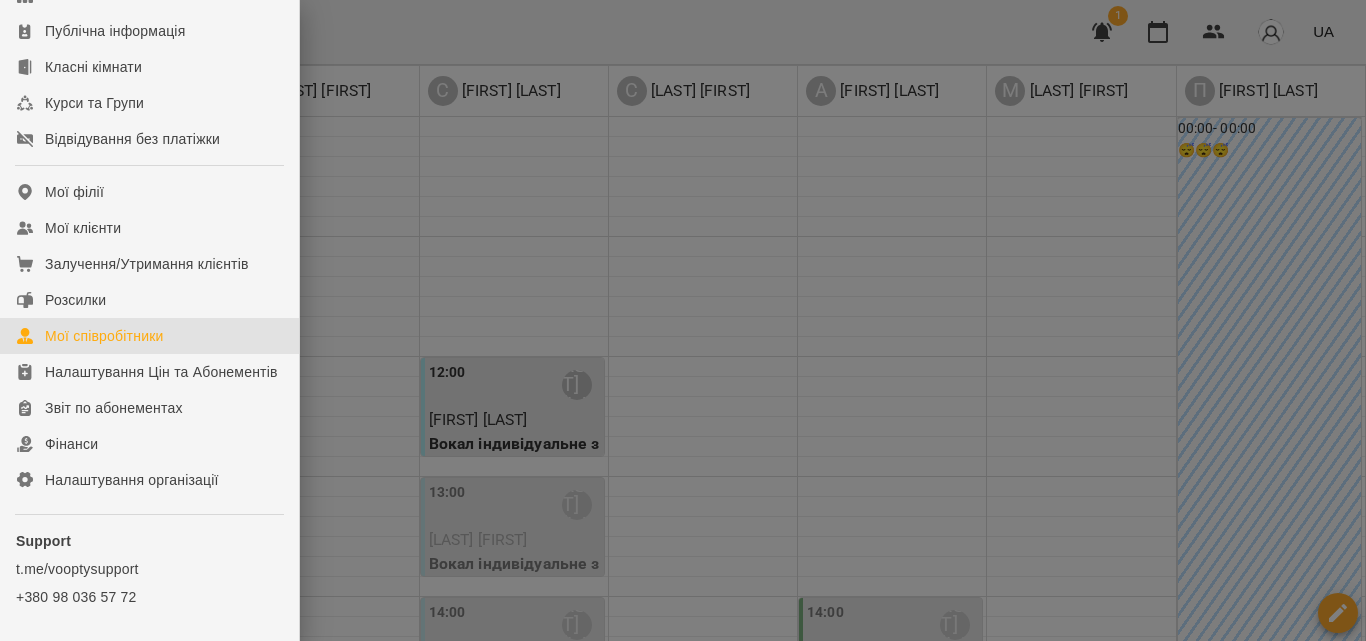 click on "Мої співробітники" at bounding box center [104, 336] 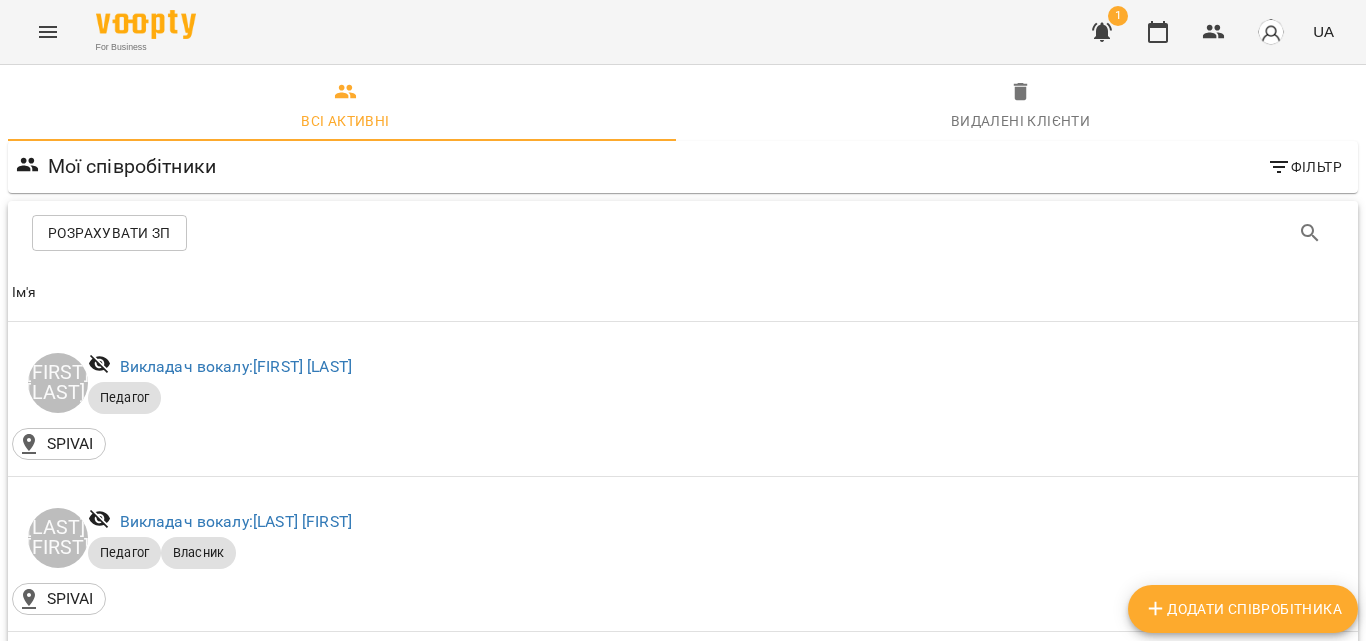 scroll, scrollTop: 0, scrollLeft: 0, axis: both 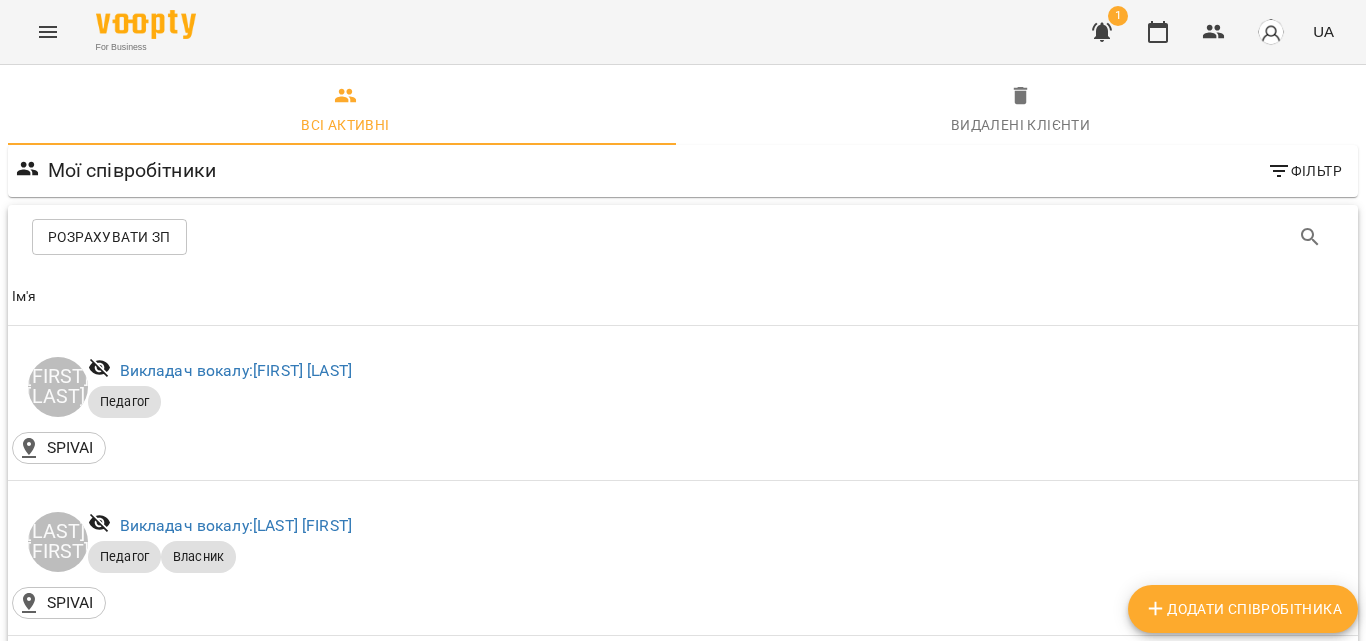 click at bounding box center [48, 32] 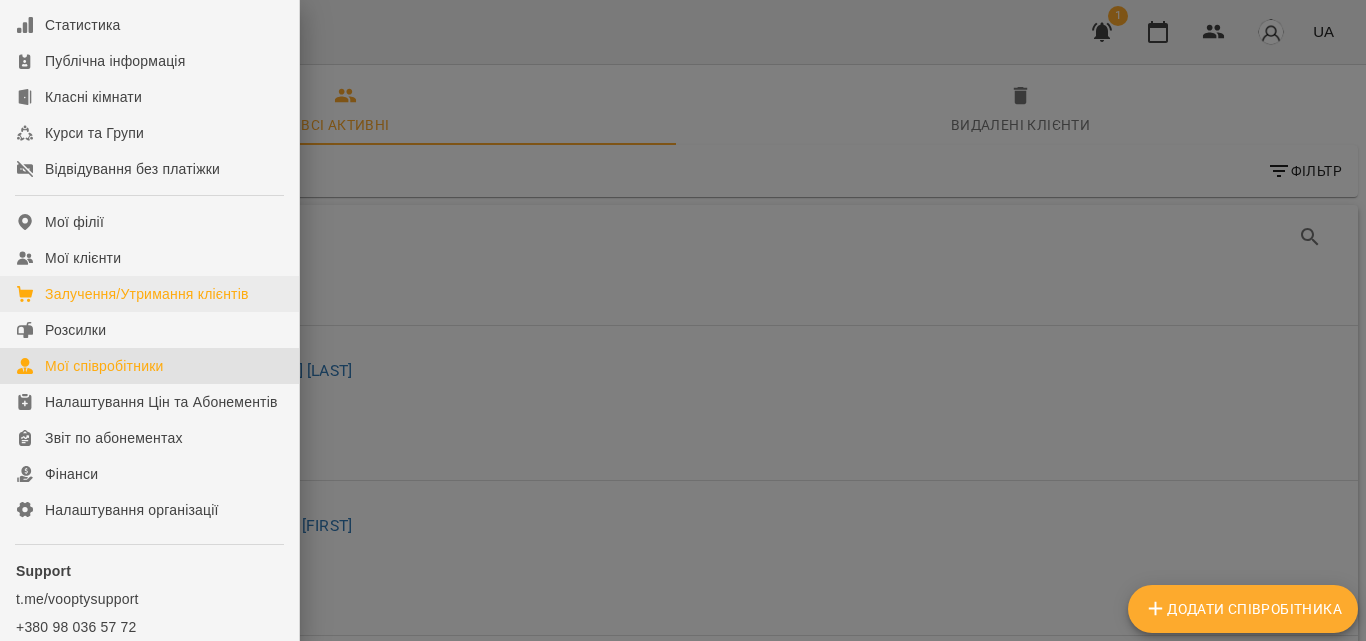 scroll, scrollTop: 200, scrollLeft: 0, axis: vertical 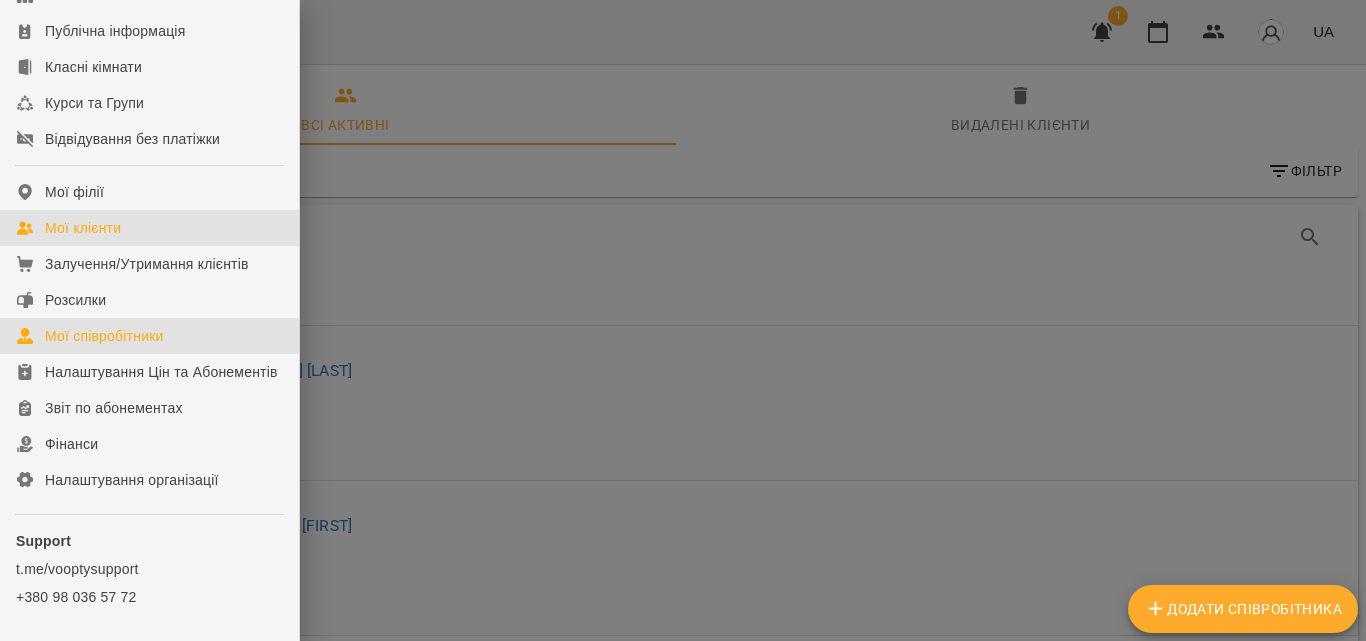click on "Мої клієнти" at bounding box center [83, 228] 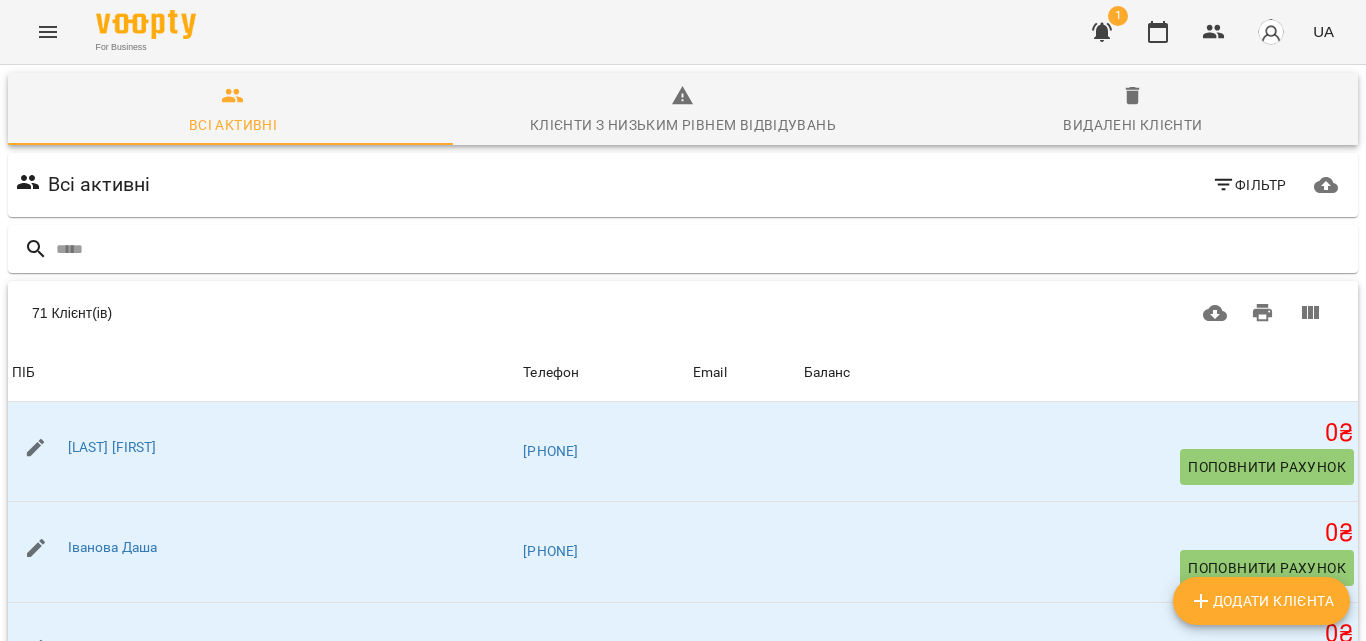 scroll, scrollTop: 100, scrollLeft: 0, axis: vertical 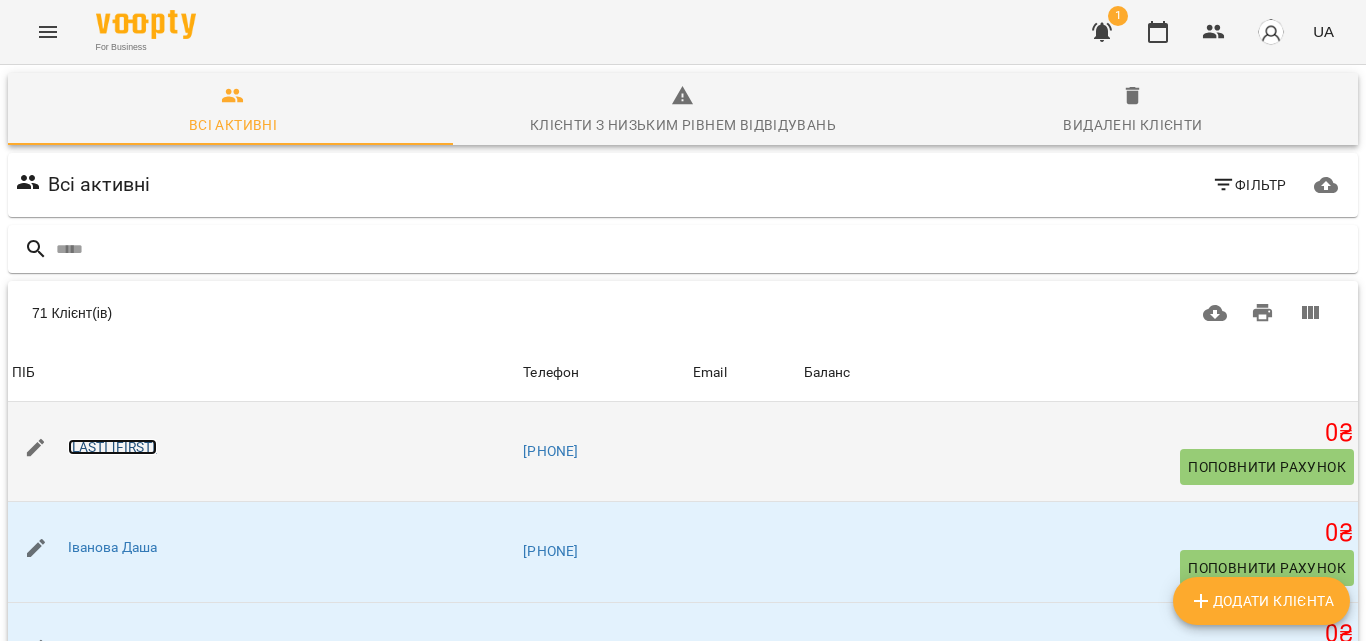 click on "[LAST] [FIRST]" at bounding box center [112, 447] 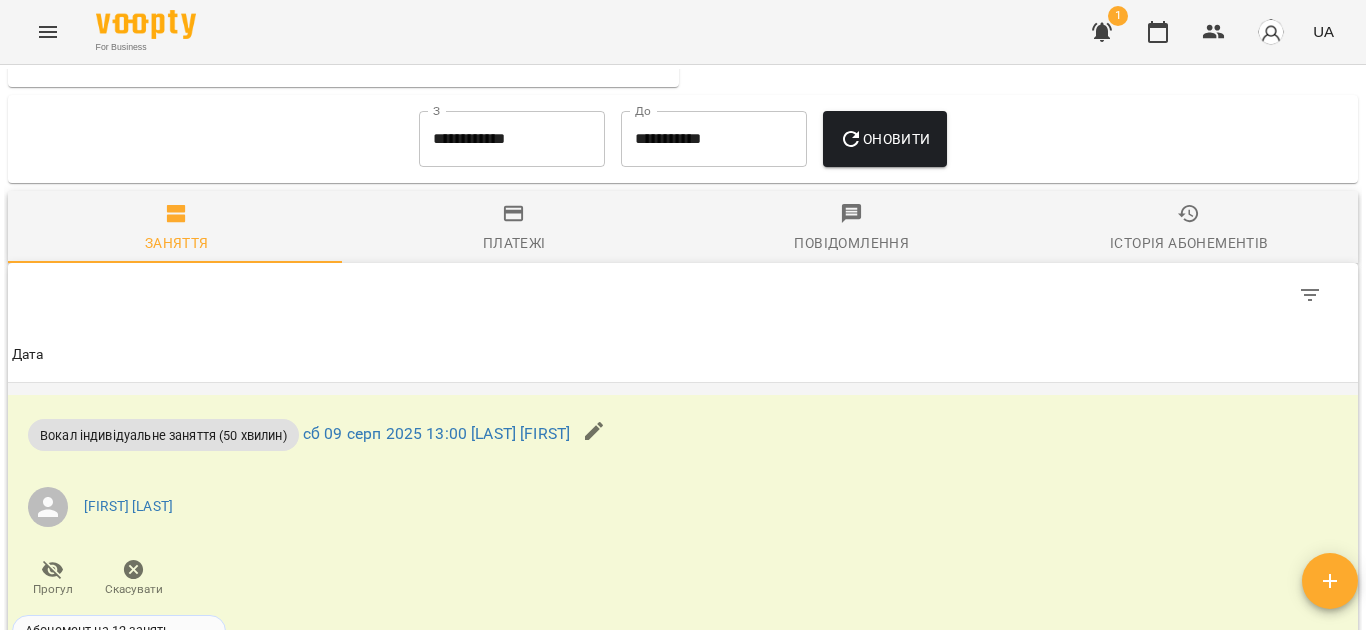 scroll, scrollTop: 800, scrollLeft: 0, axis: vertical 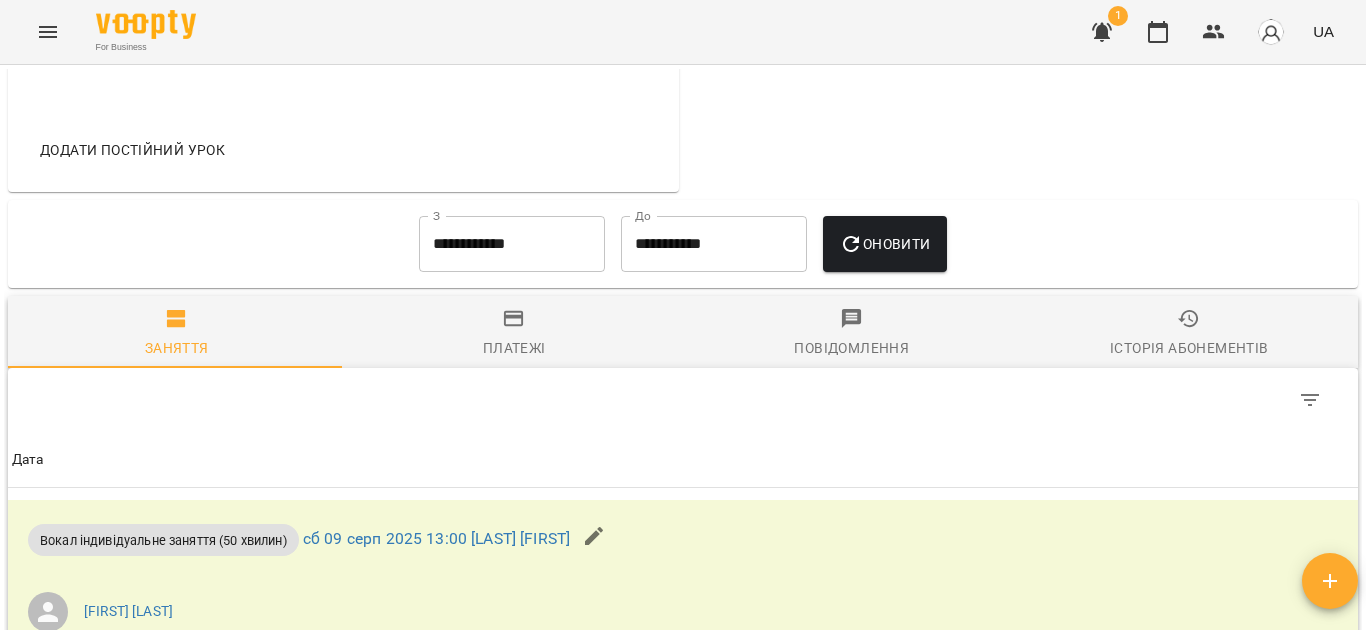 click on "Платежі" at bounding box center (515, 334) 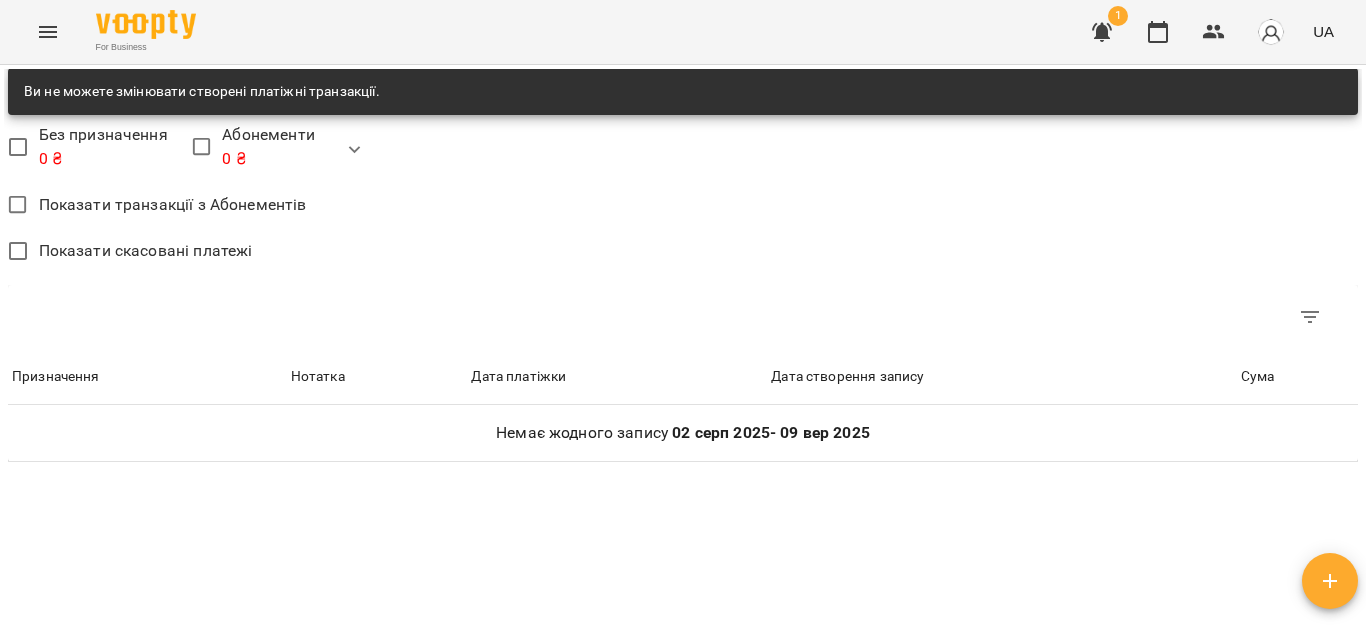 scroll, scrollTop: 900, scrollLeft: 0, axis: vertical 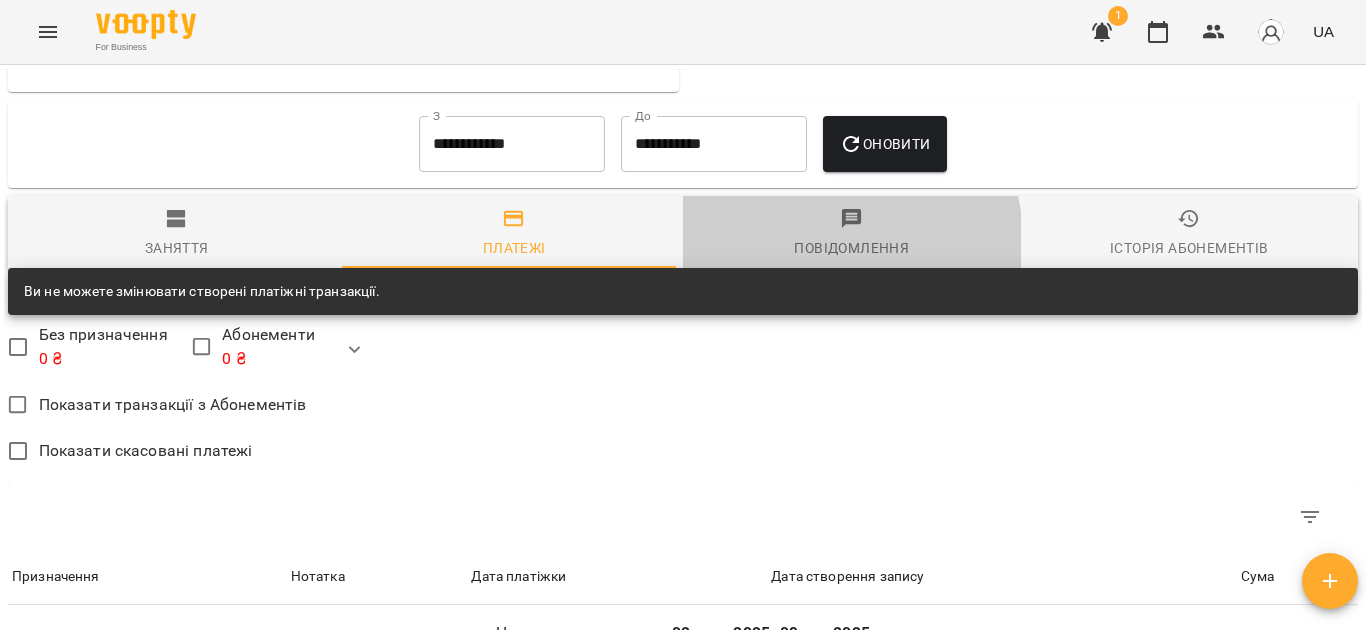 click on "Повідомлення" at bounding box center [851, 248] 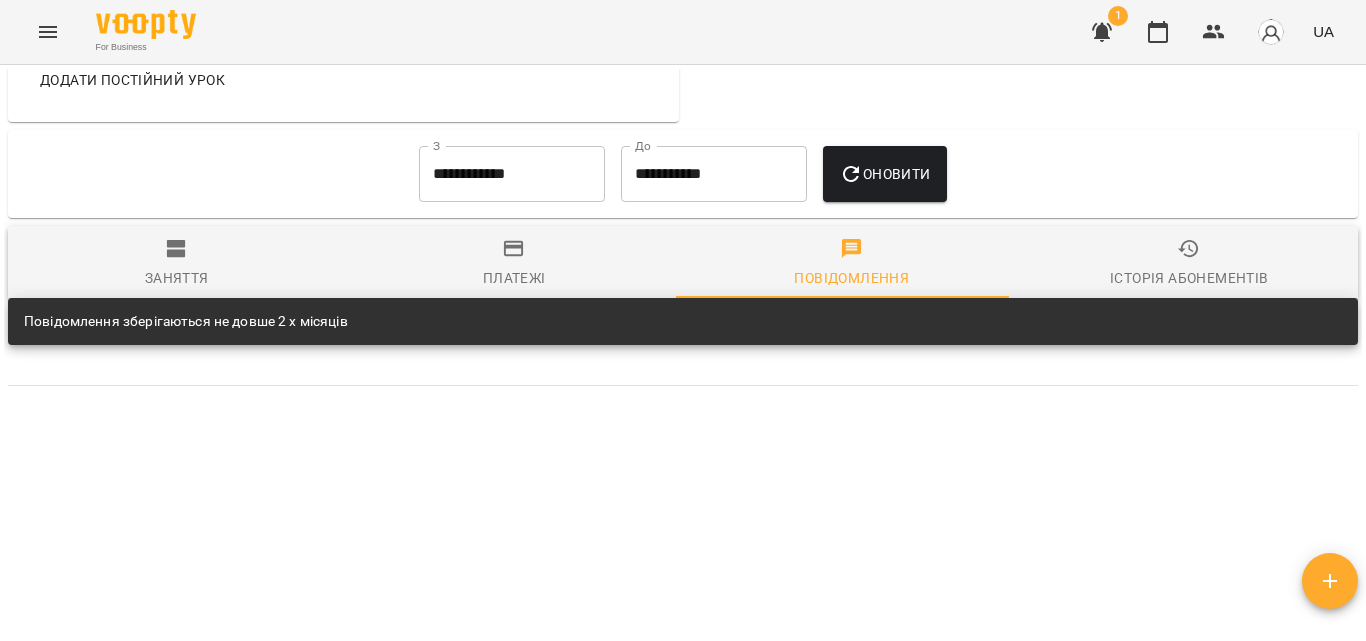 scroll, scrollTop: 906, scrollLeft: 0, axis: vertical 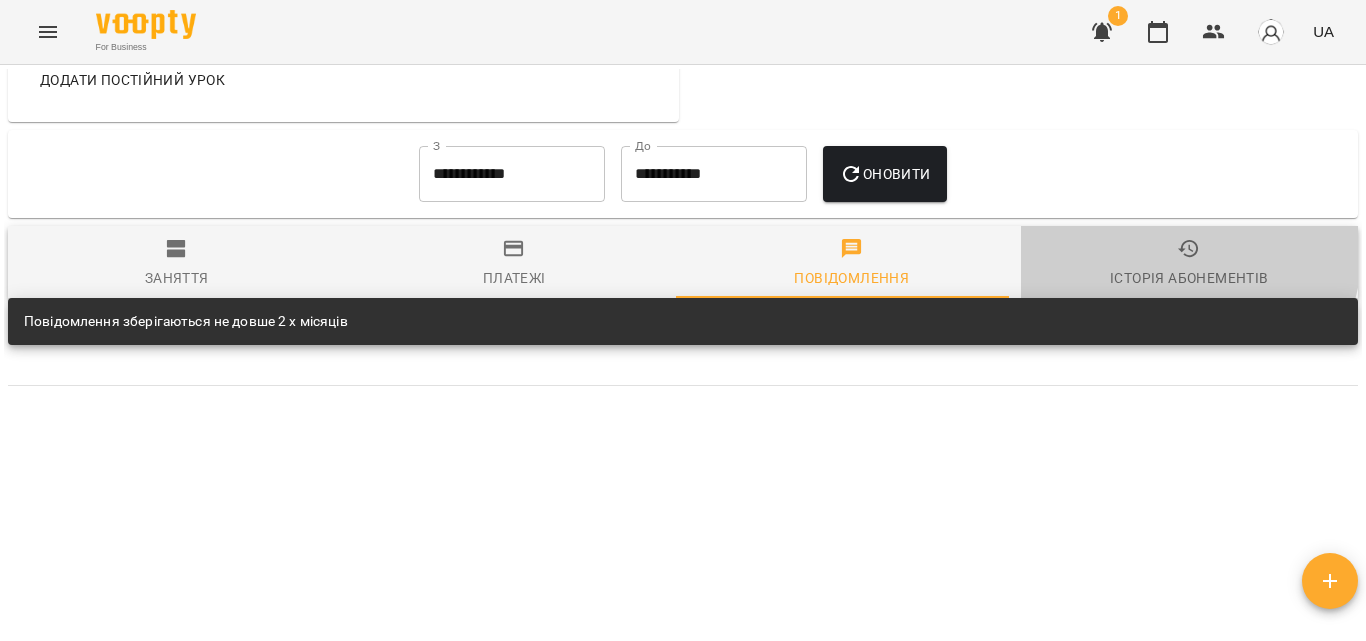 click on "Історія абонементів" at bounding box center [1190, 264] 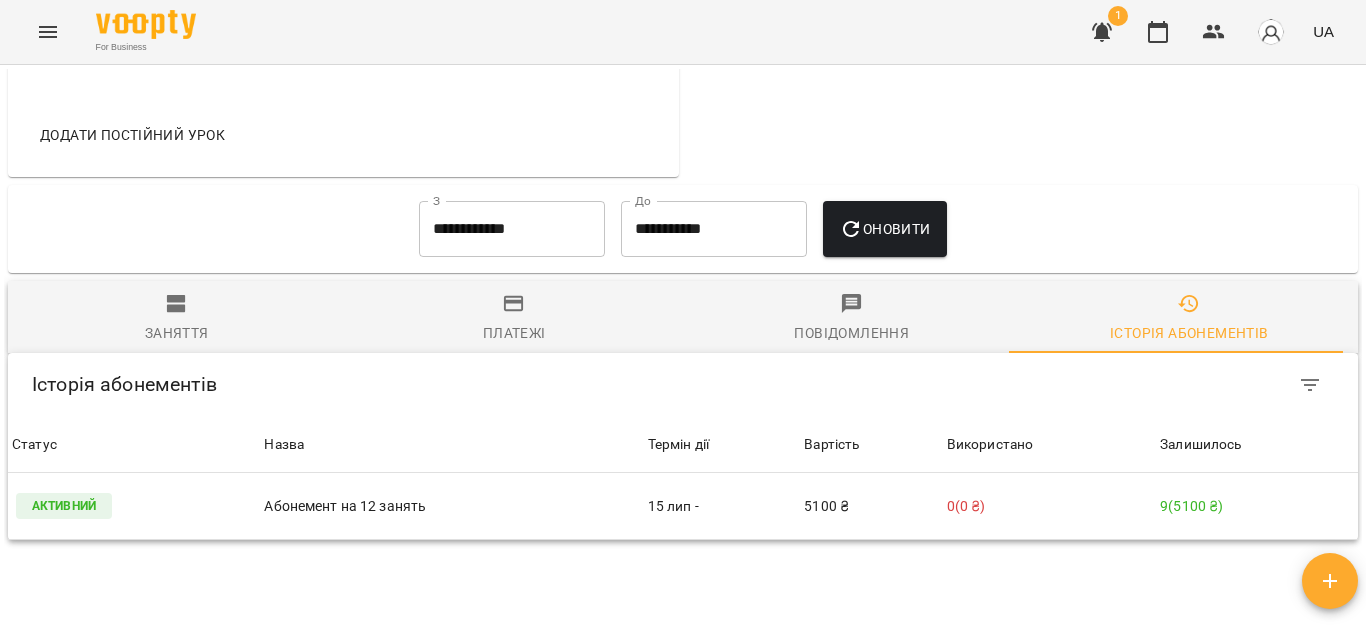 scroll, scrollTop: 805, scrollLeft: 0, axis: vertical 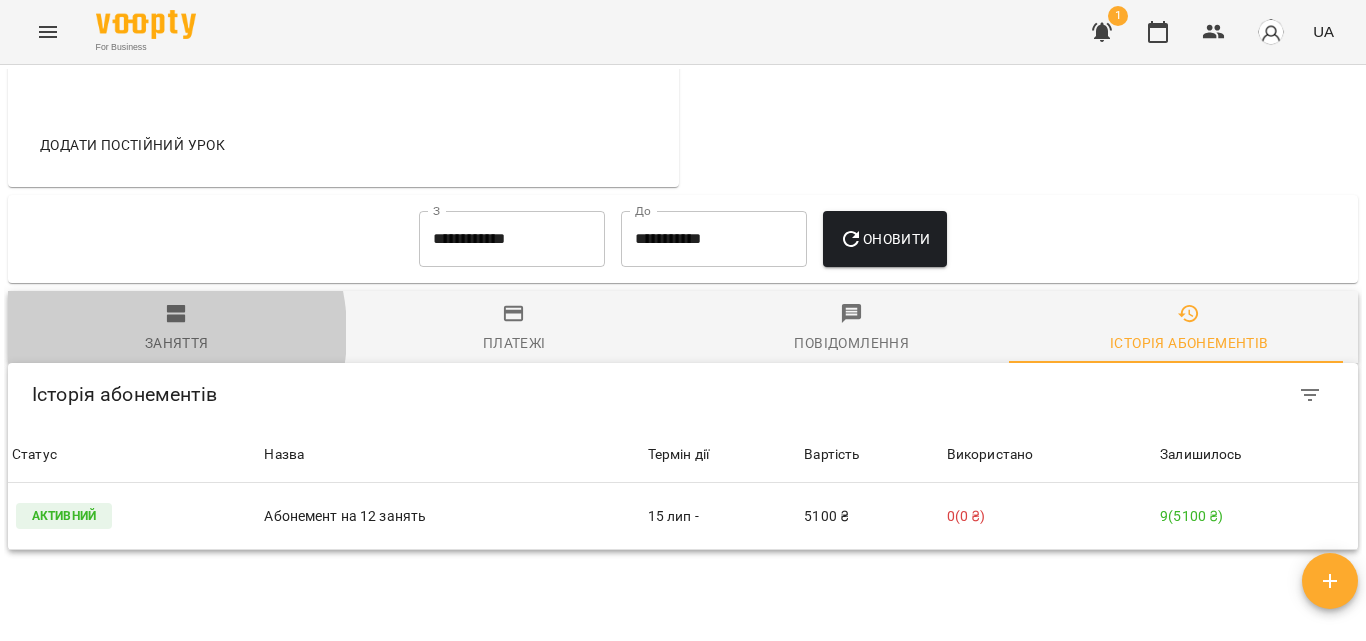 click on "Заняття" at bounding box center [177, 329] 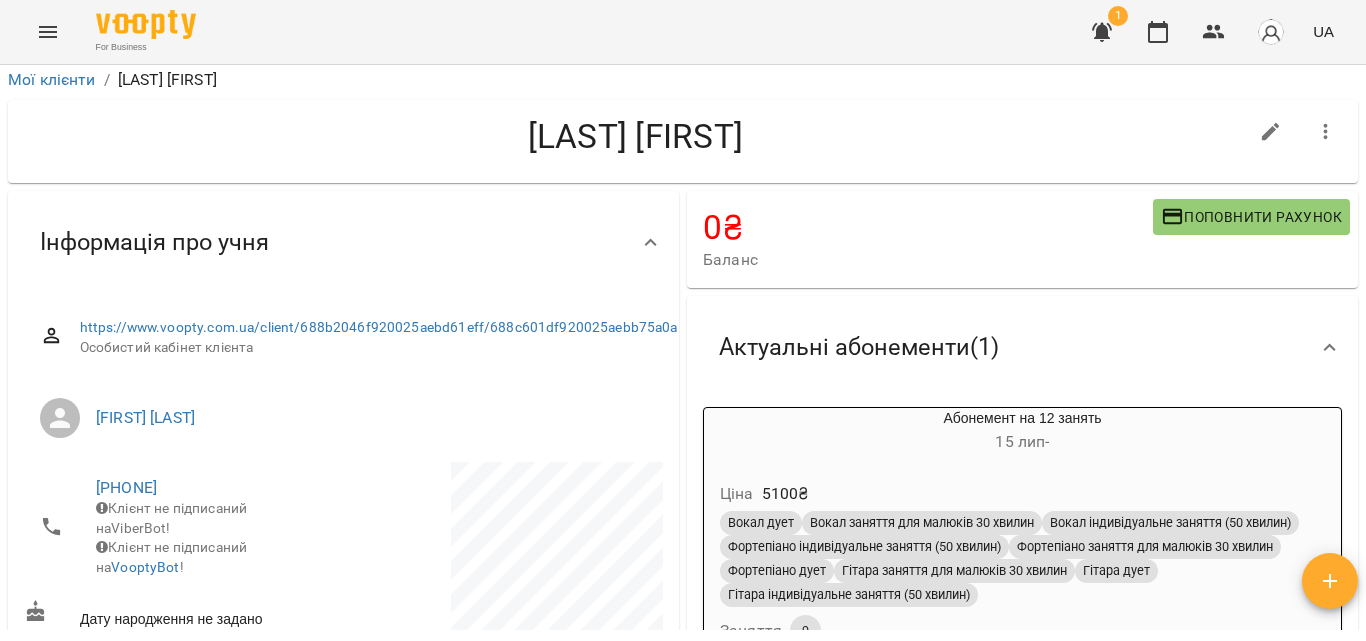 scroll, scrollTop: 0, scrollLeft: 0, axis: both 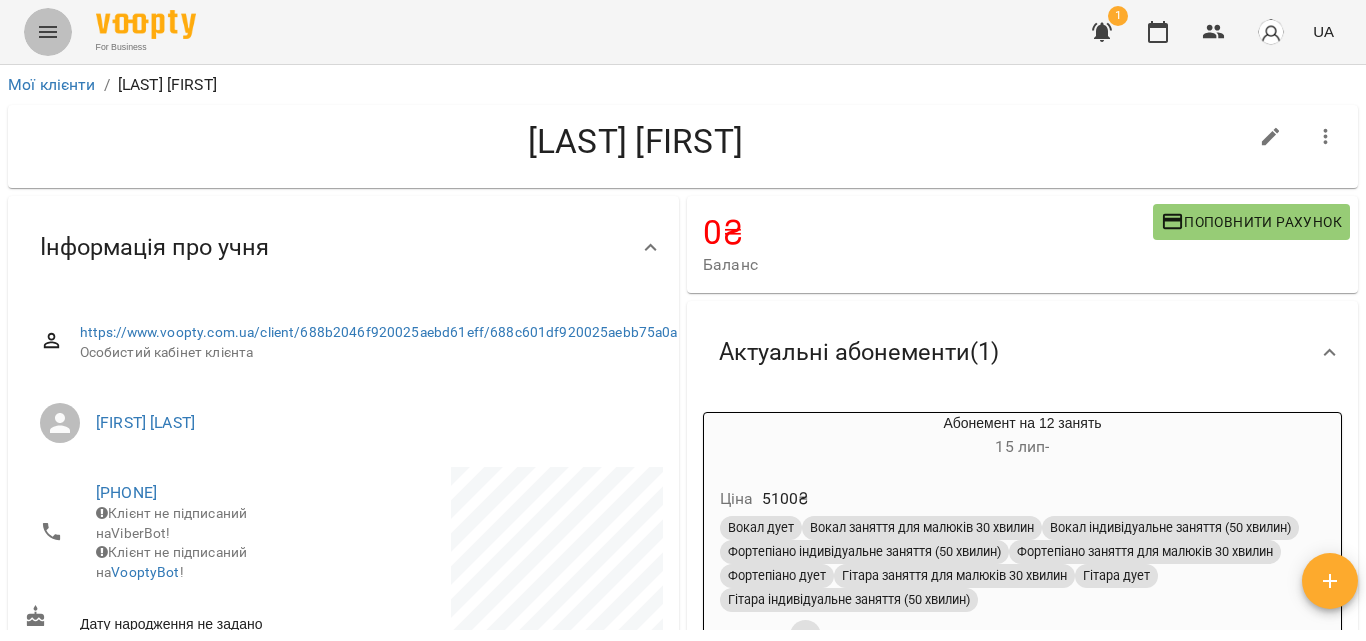 click at bounding box center [48, 32] 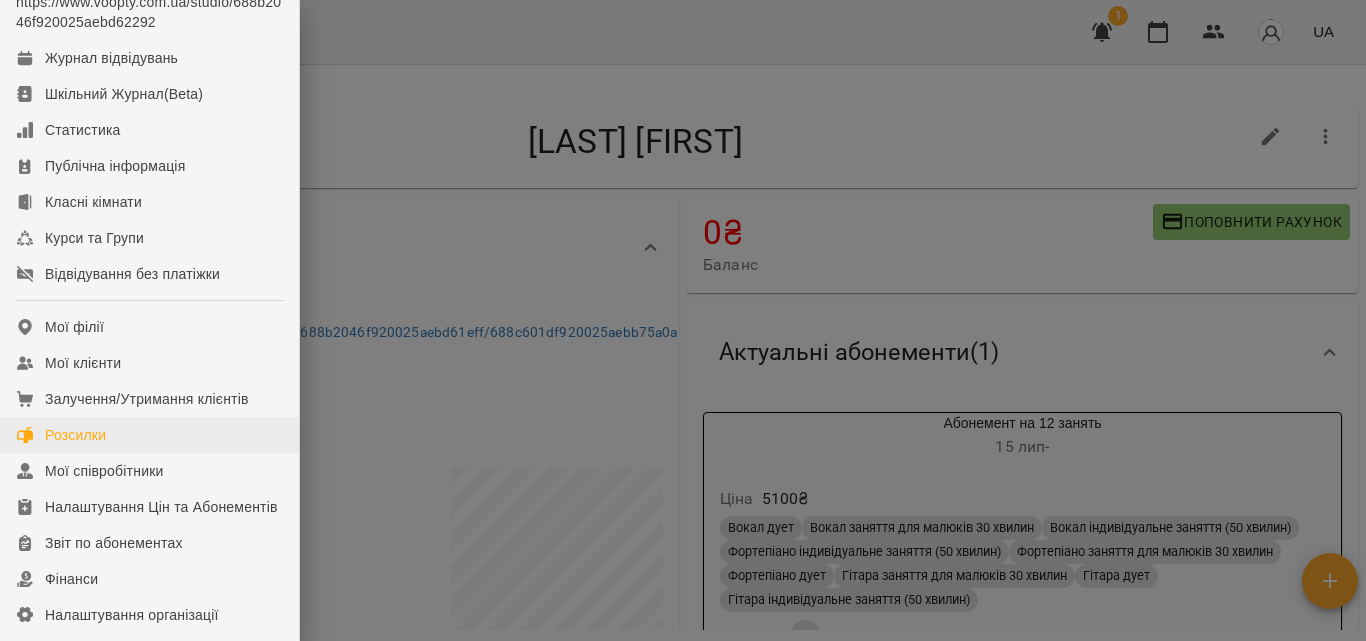 scroll, scrollTop: 100, scrollLeft: 0, axis: vertical 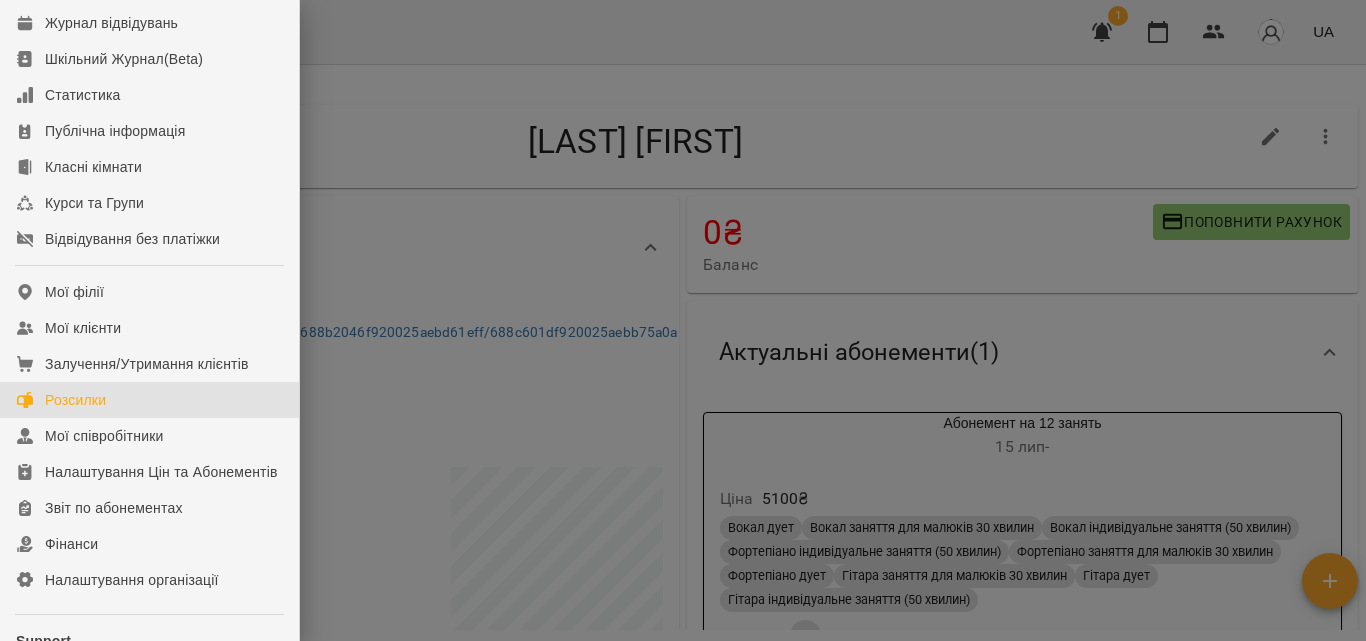 click on "Розсилки" at bounding box center (149, 400) 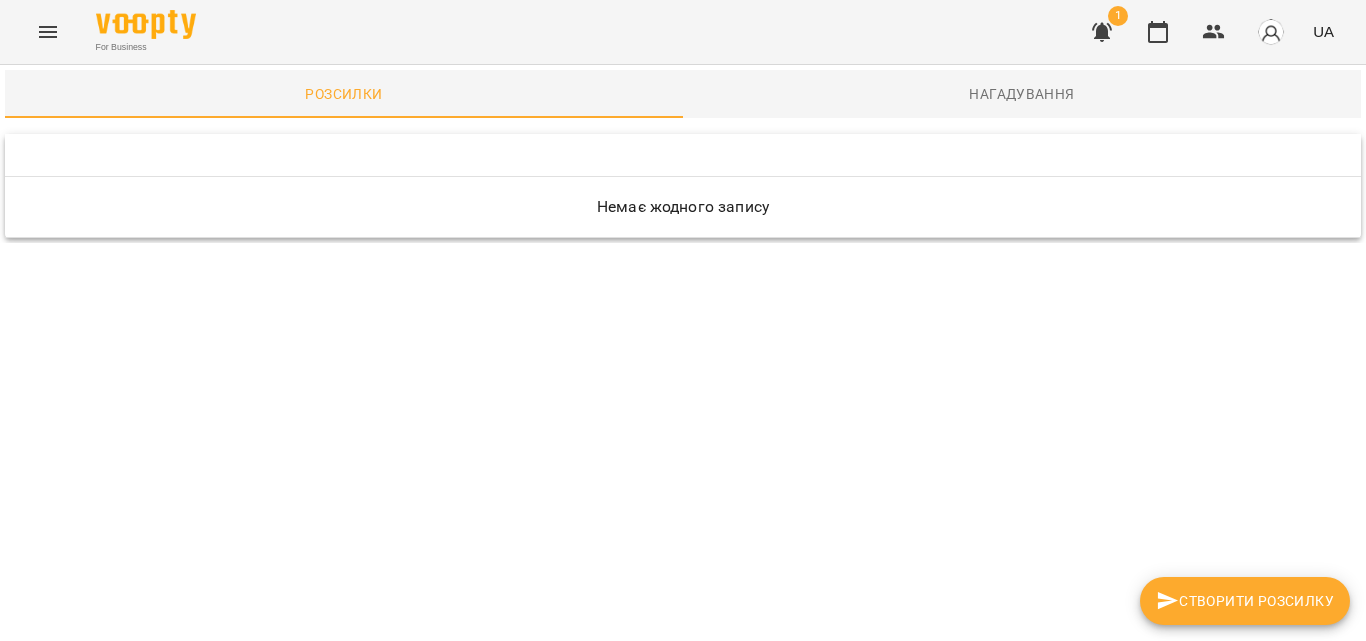 click 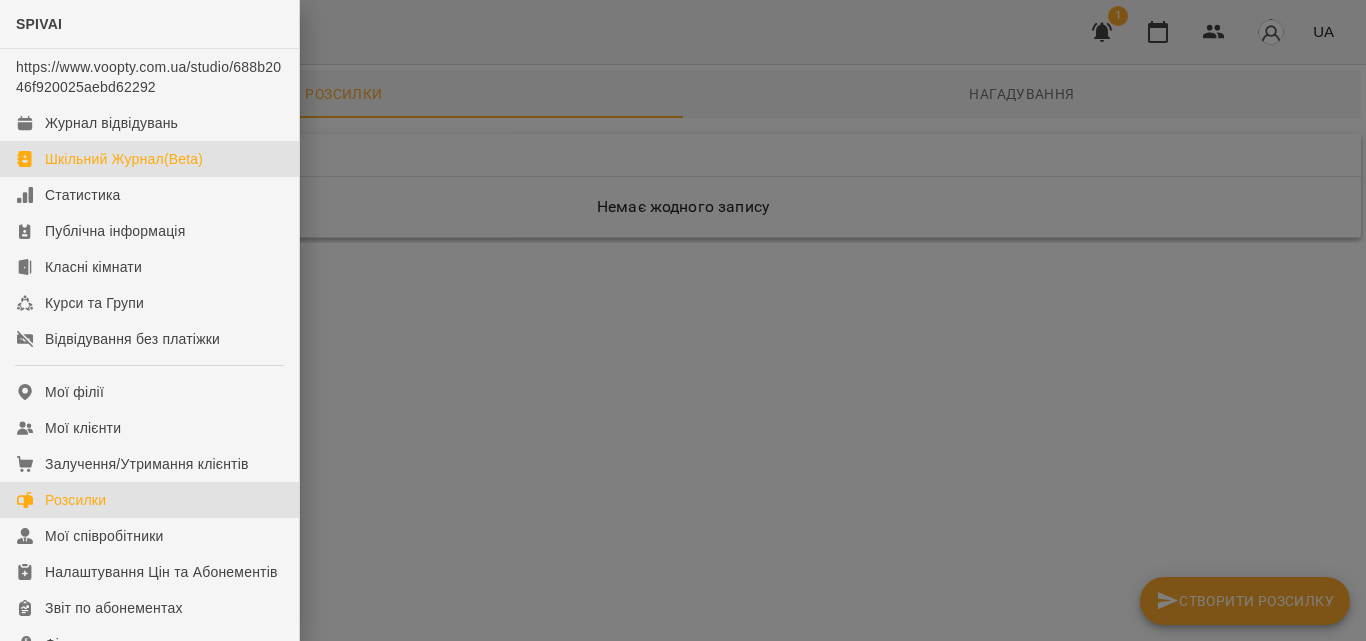 click on "Шкільний Журнал(Beta)" at bounding box center [124, 159] 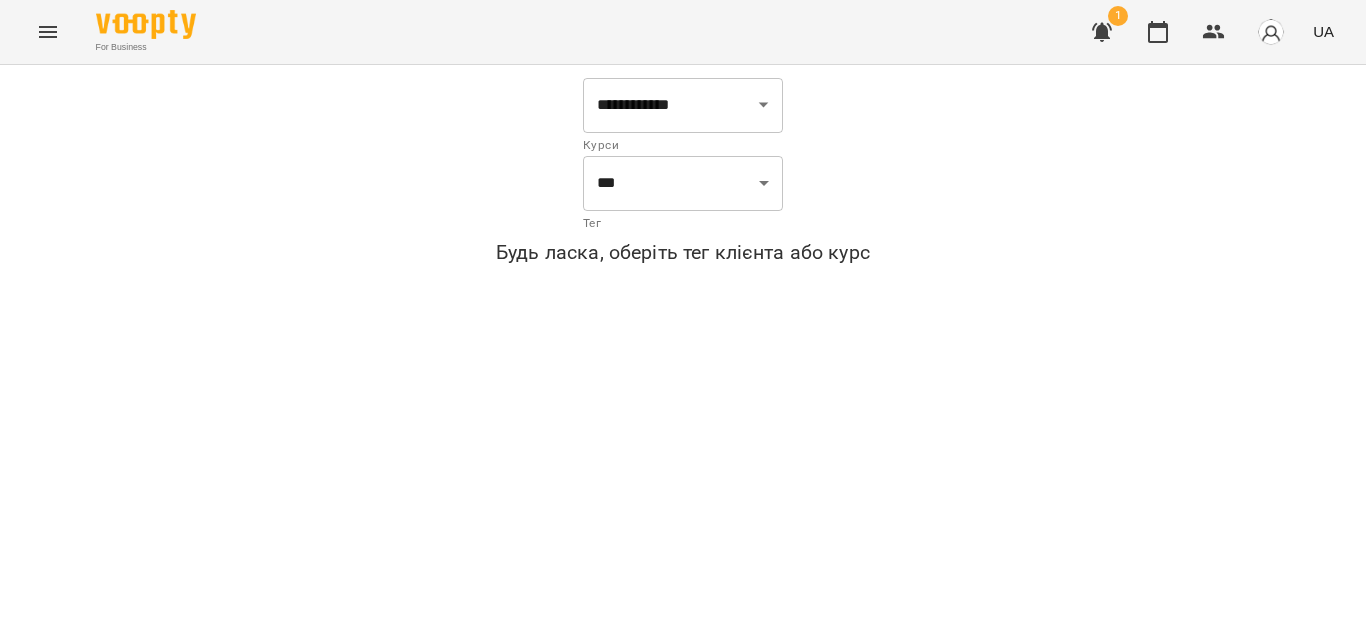 click at bounding box center [48, 32] 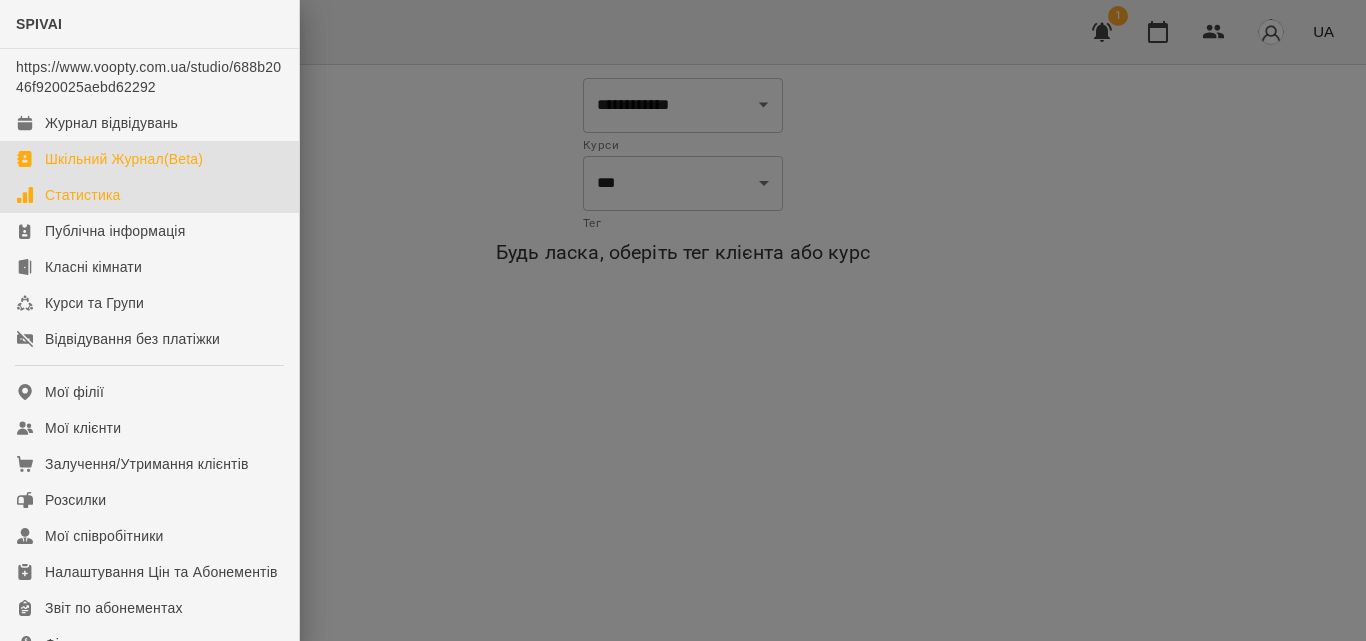 click on "Статистика" at bounding box center (83, 195) 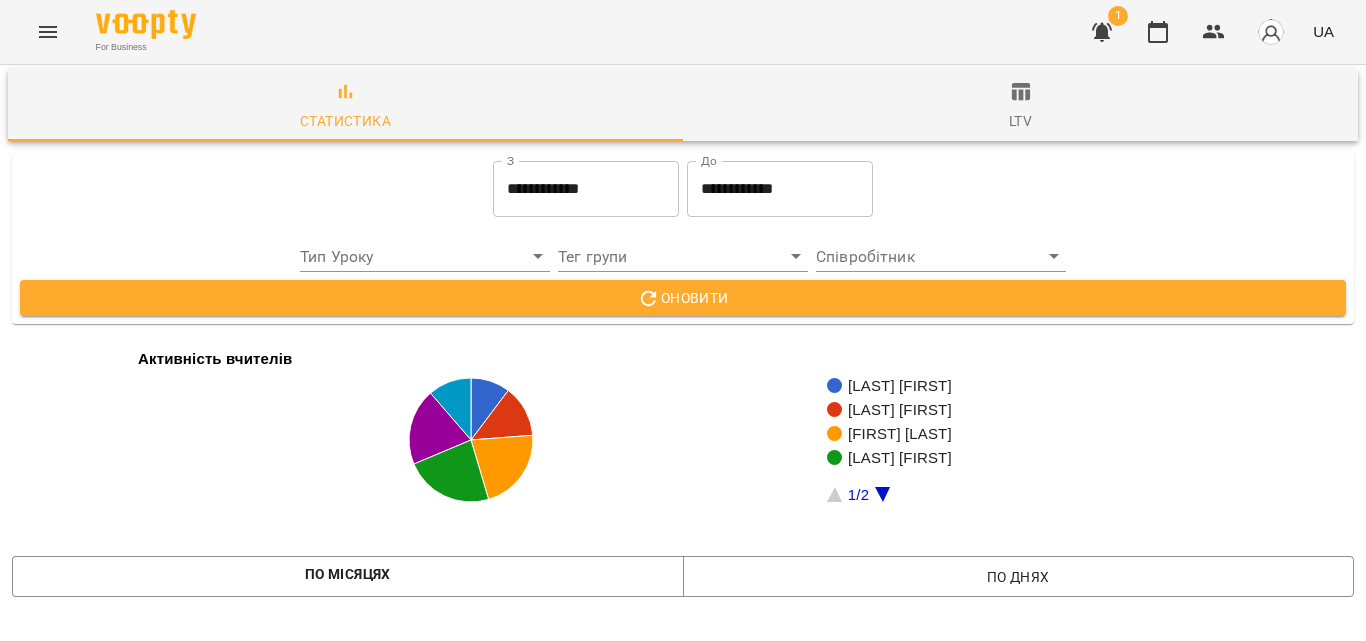 scroll, scrollTop: 1100, scrollLeft: 0, axis: vertical 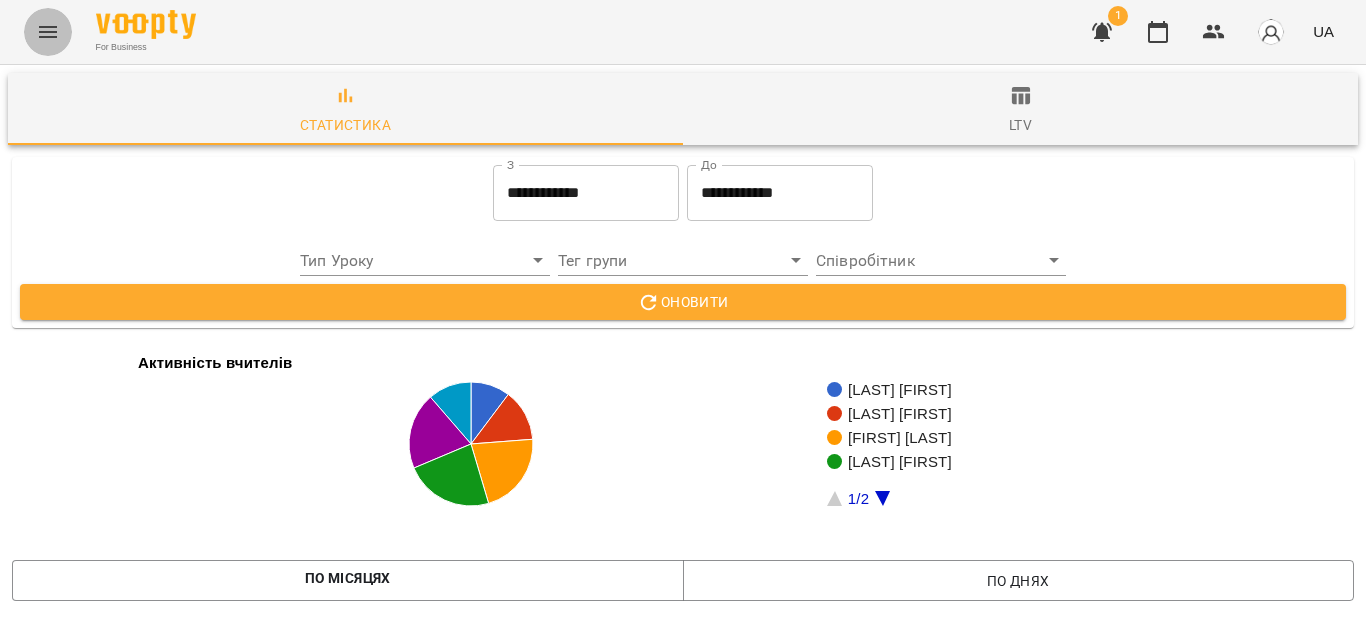 click 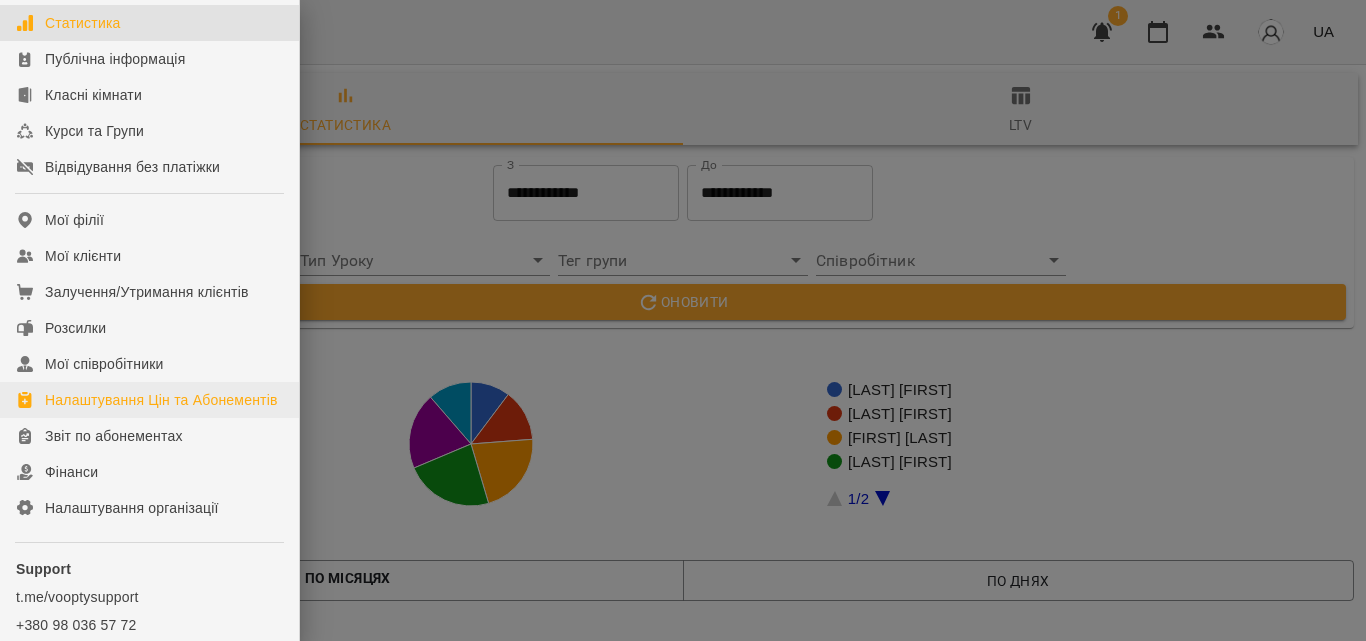 scroll, scrollTop: 200, scrollLeft: 0, axis: vertical 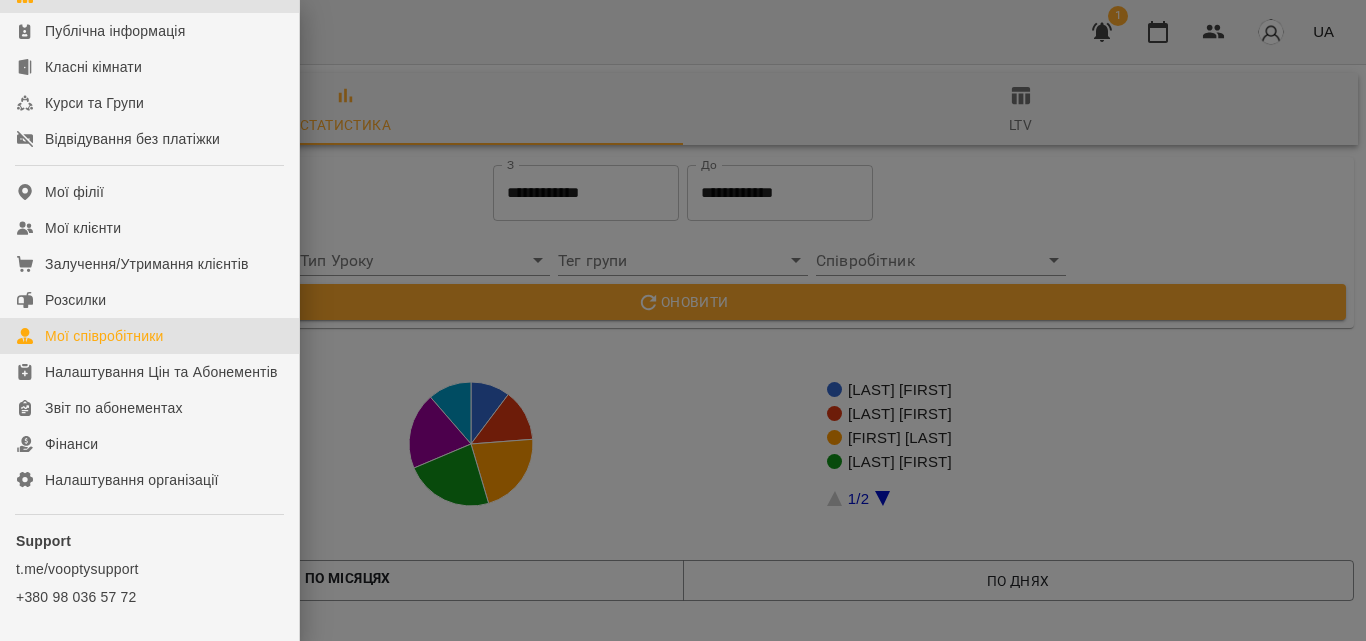 click on "Мої співробітники" at bounding box center [104, 336] 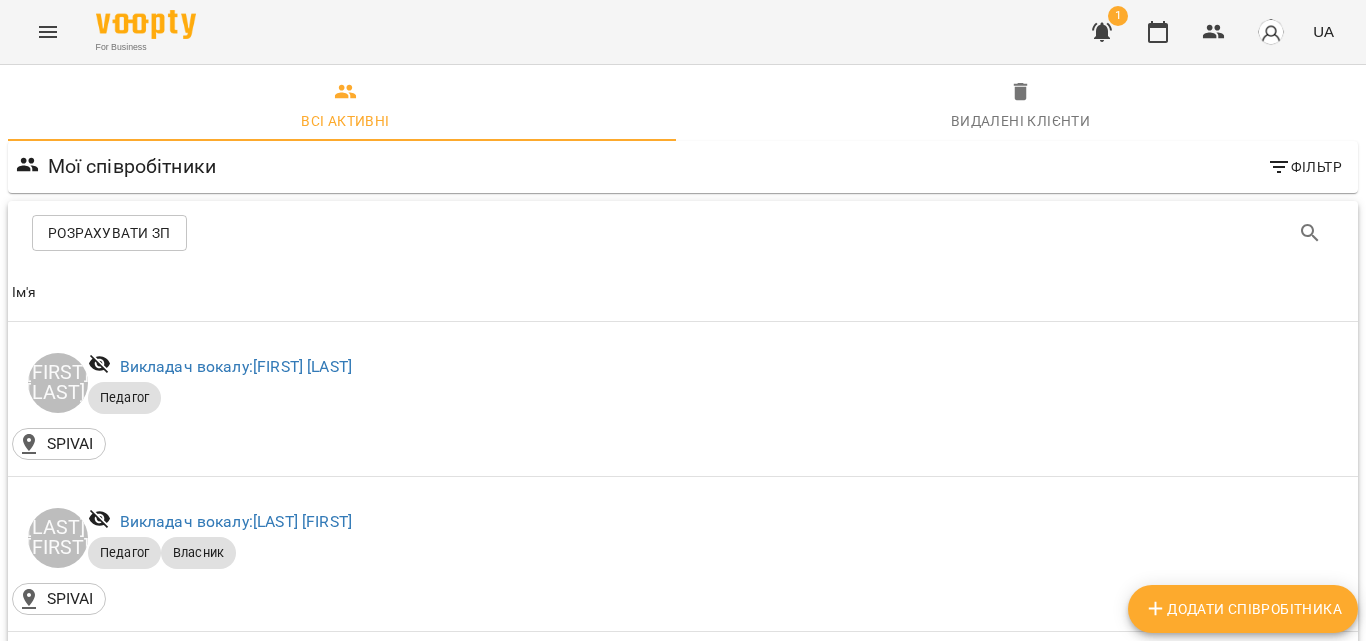 scroll, scrollTop: 0, scrollLeft: 0, axis: both 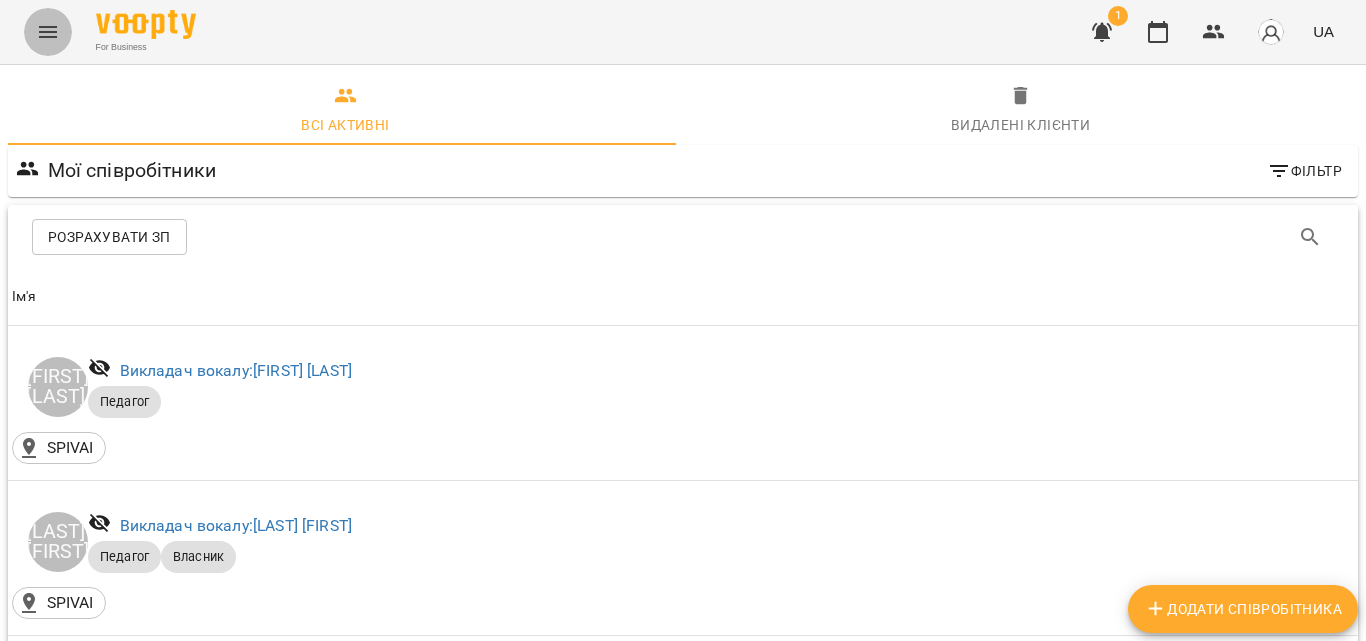 click 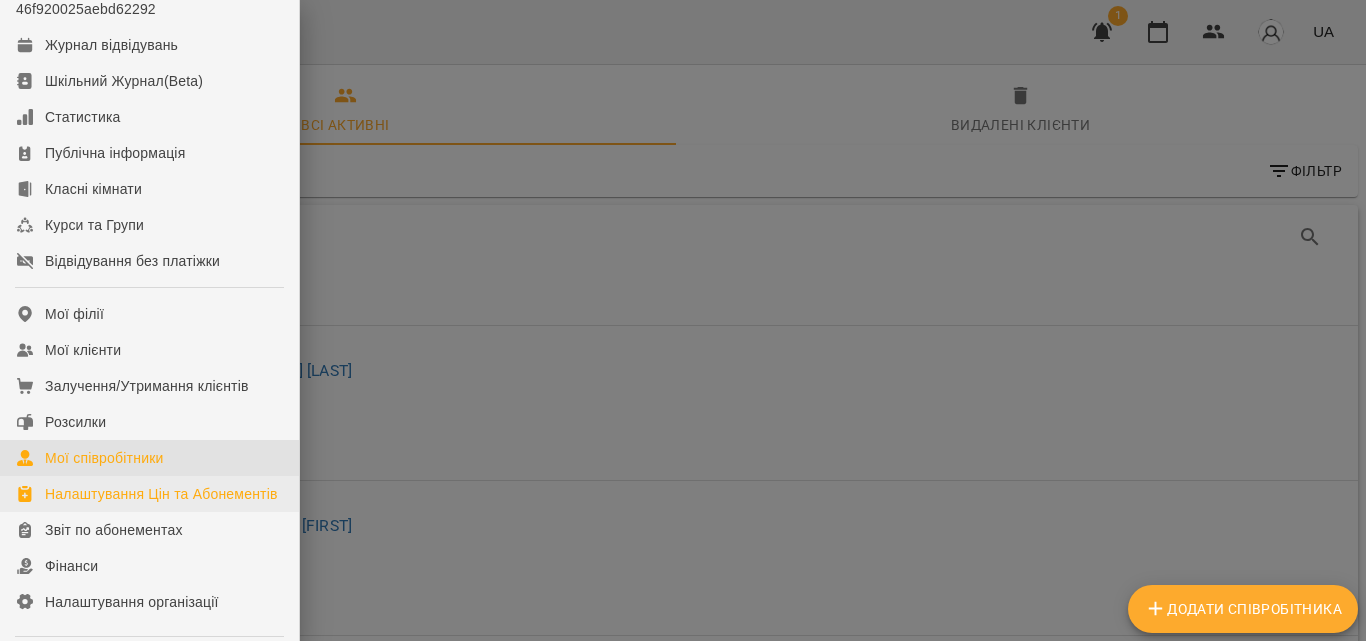 scroll, scrollTop: 100, scrollLeft: 0, axis: vertical 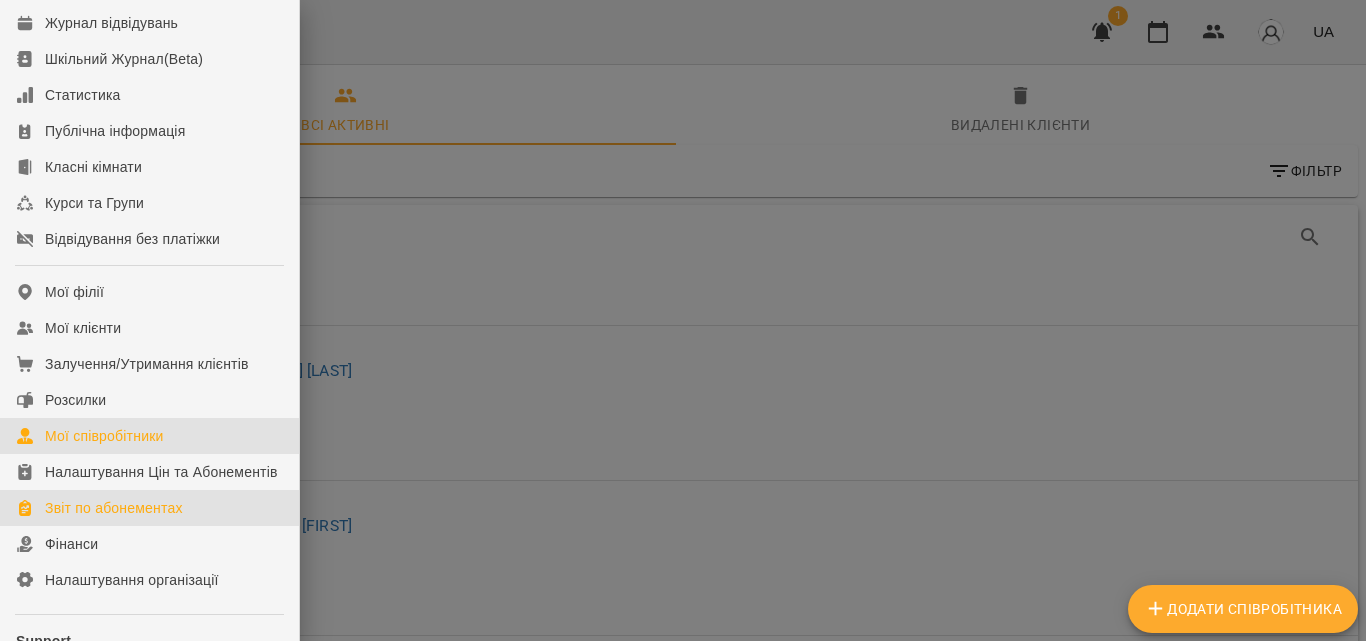 click on "Звіт по абонементах" at bounding box center [114, 508] 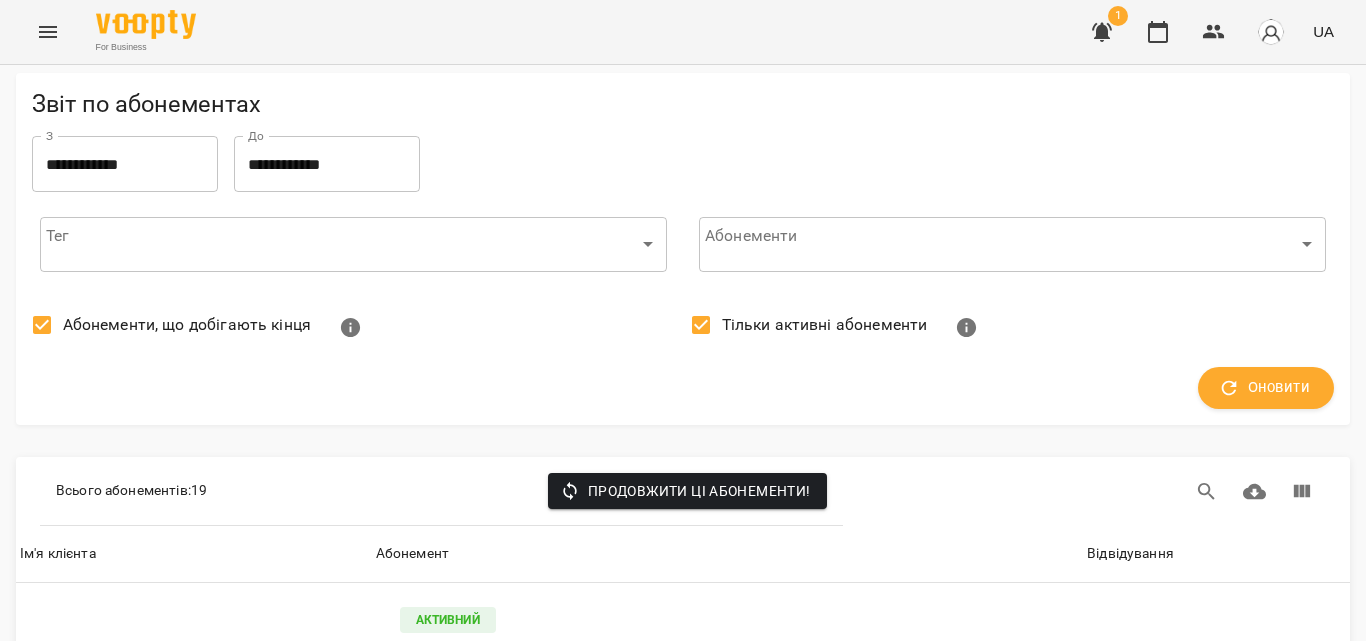 scroll, scrollTop: 1800, scrollLeft: 0, axis: vertical 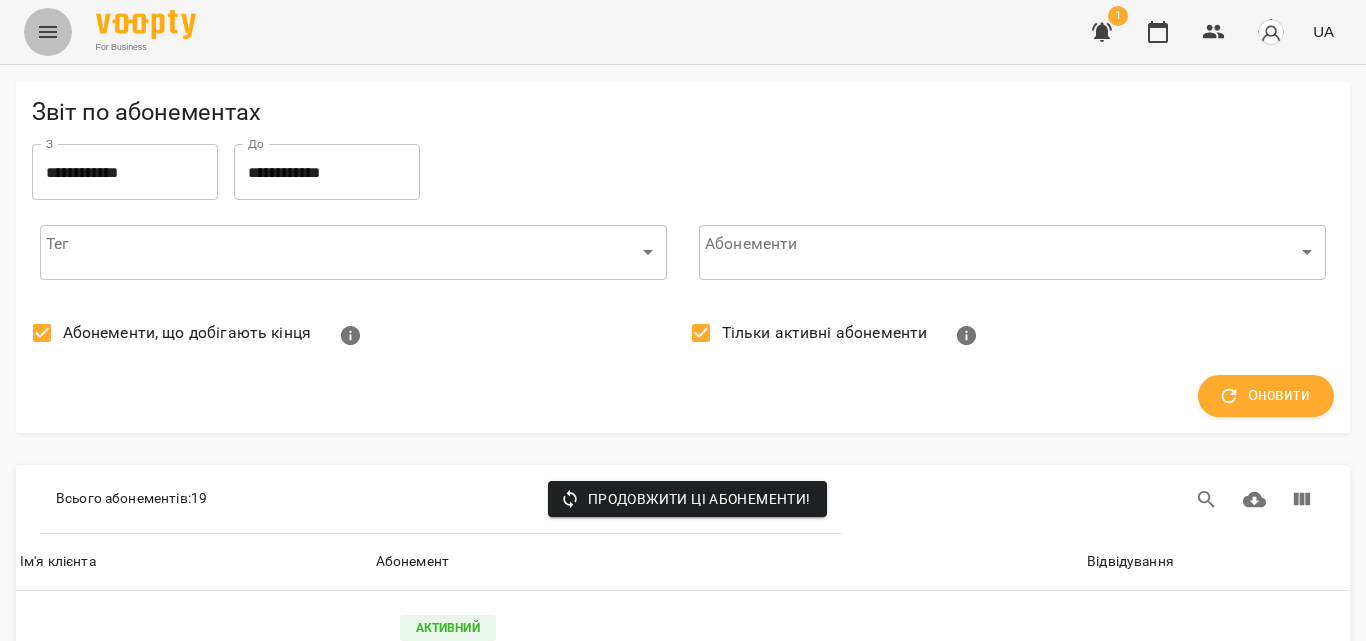 click 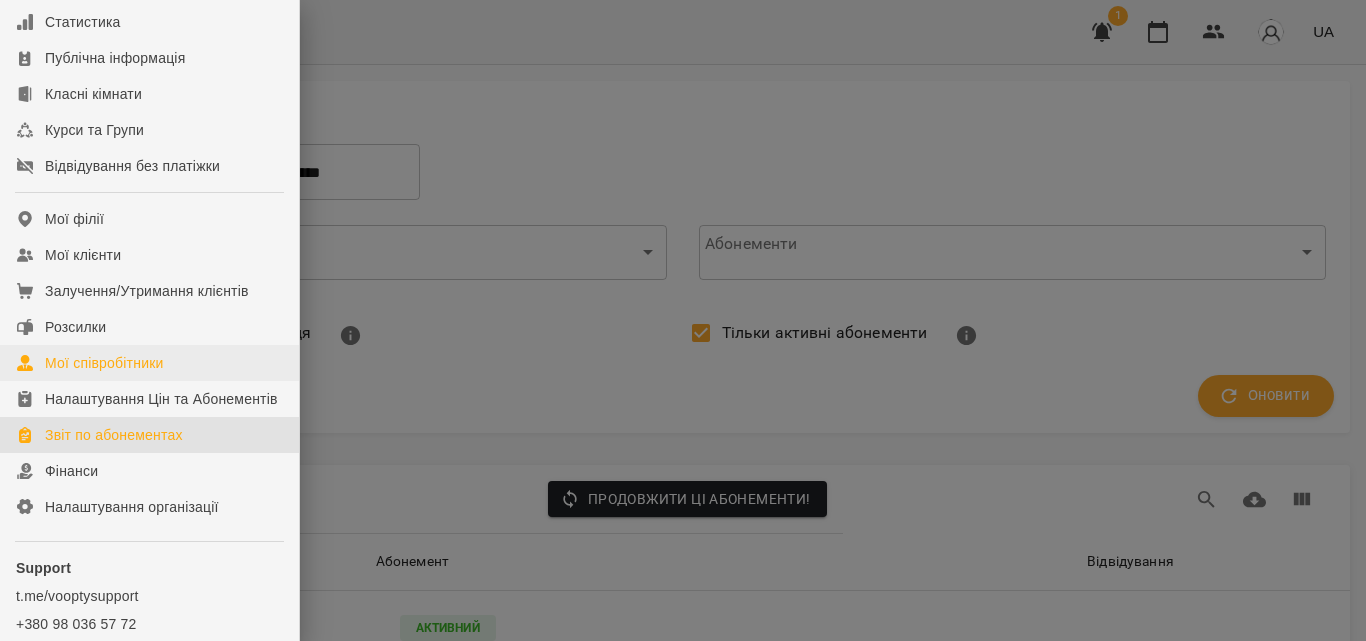 scroll, scrollTop: 282, scrollLeft: 0, axis: vertical 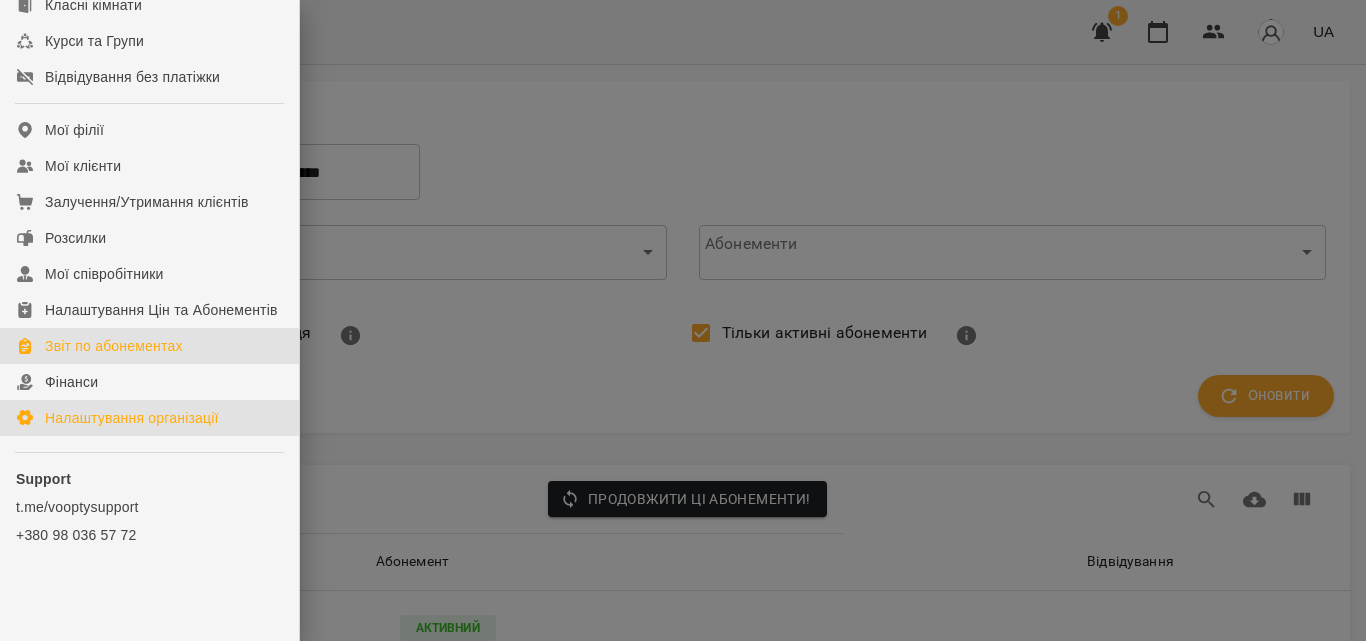 click on "Налаштування організації" at bounding box center [132, 418] 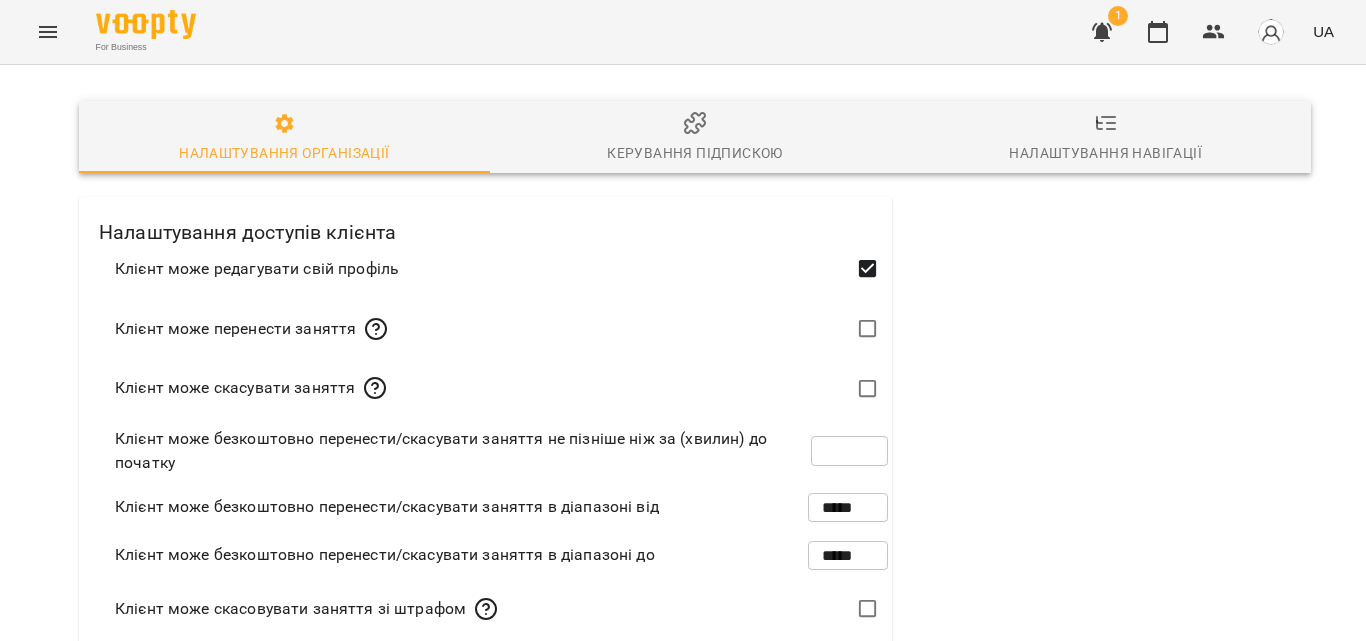 scroll, scrollTop: 500, scrollLeft: 0, axis: vertical 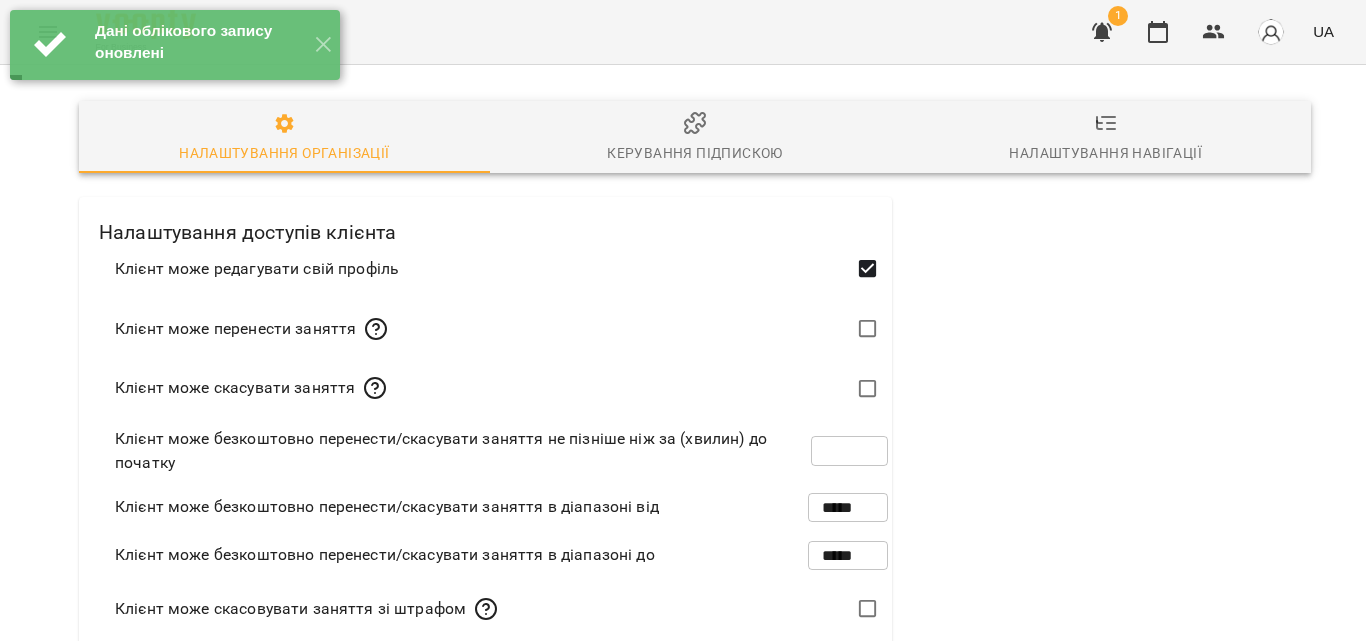 click on "Керування підпискою" at bounding box center (694, 153) 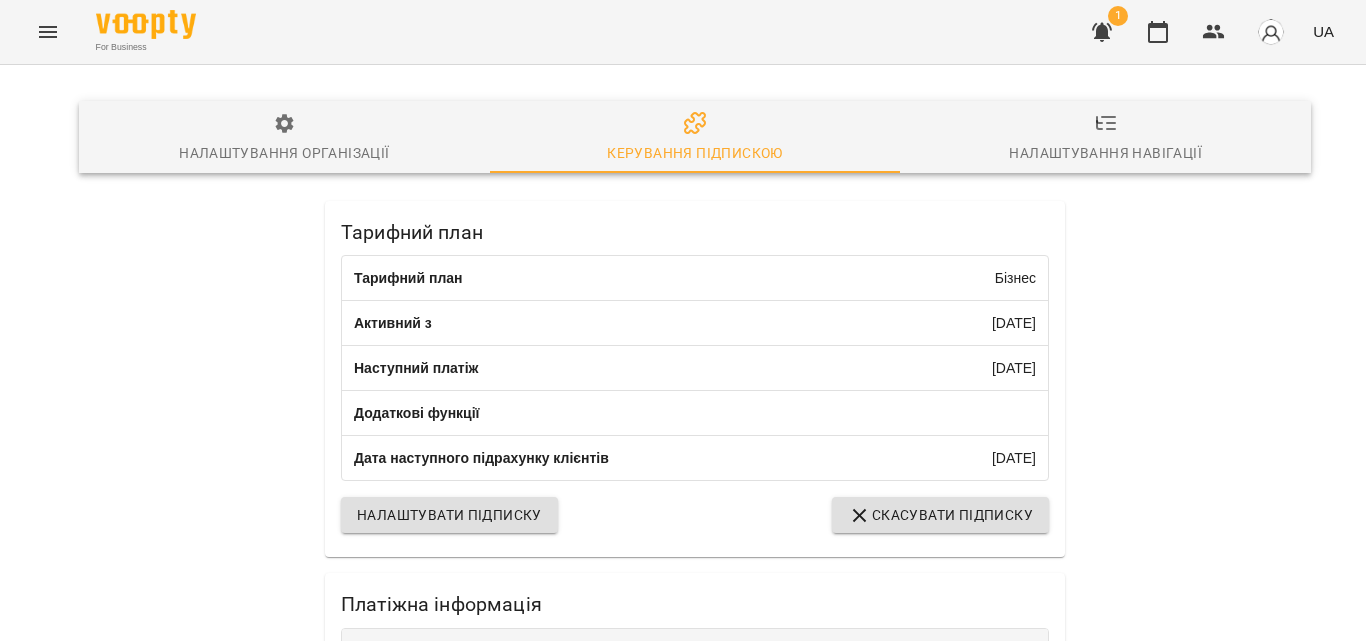 scroll, scrollTop: 0, scrollLeft: 0, axis: both 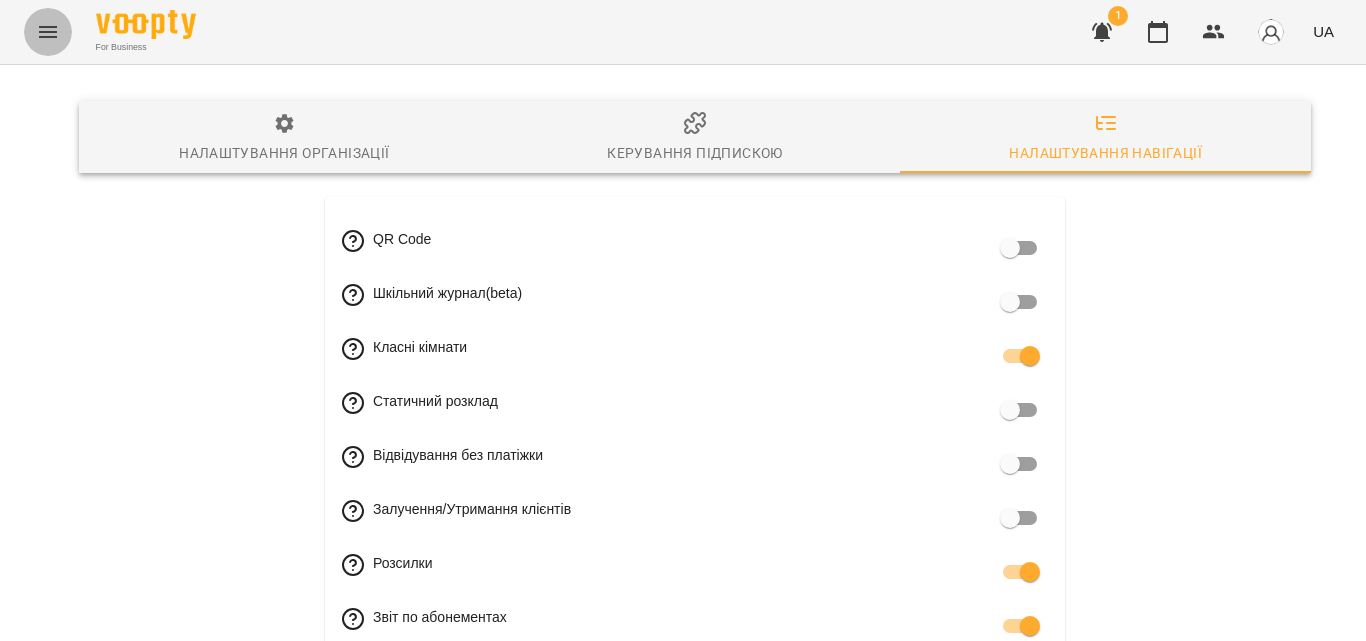 click 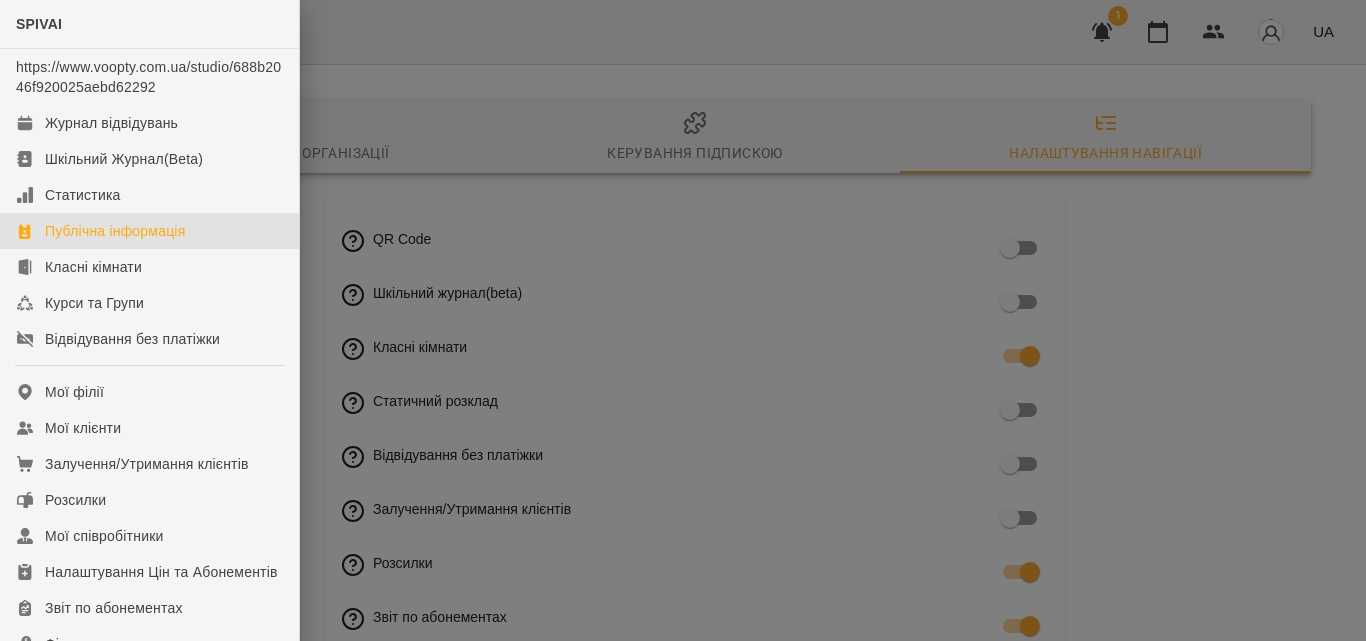 click on "Публічна інформація" at bounding box center [115, 231] 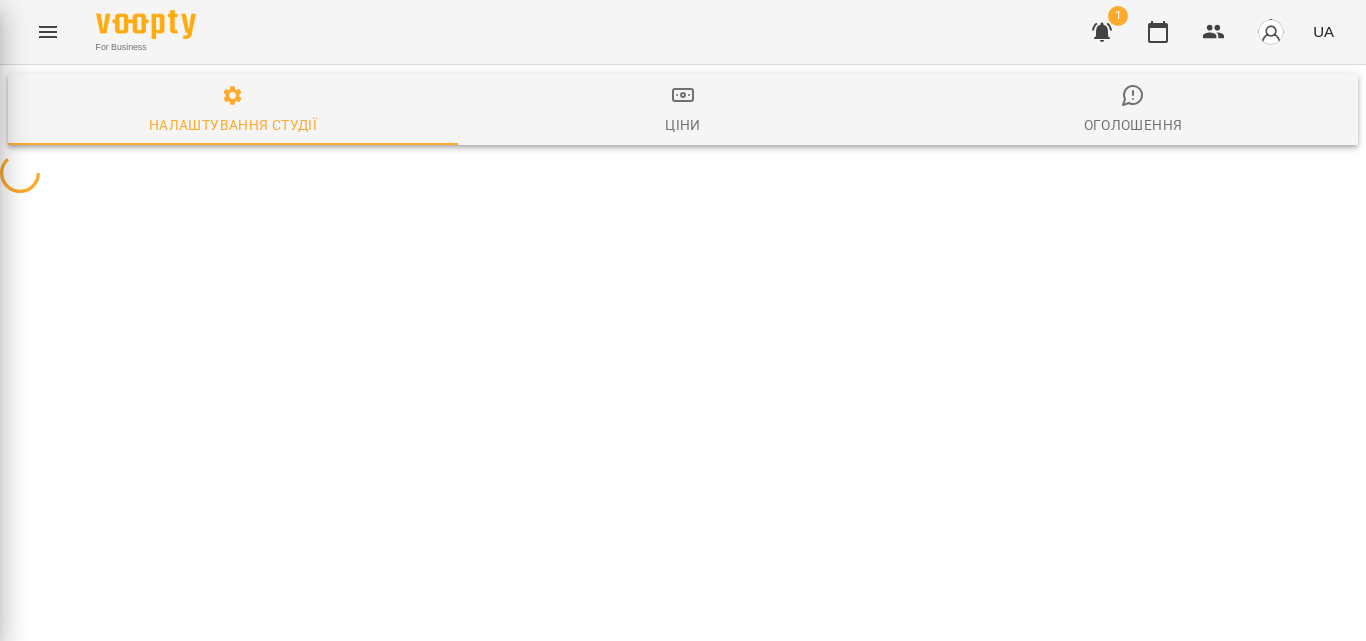 select on "**" 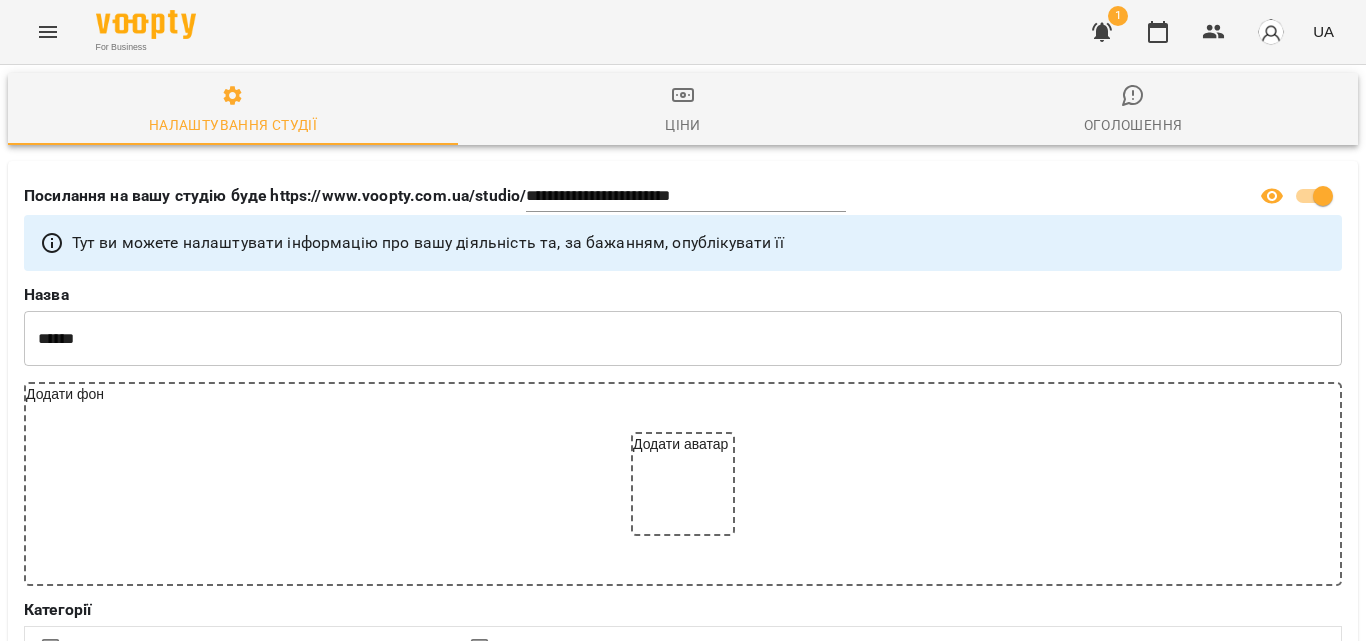 scroll, scrollTop: 300, scrollLeft: 0, axis: vertical 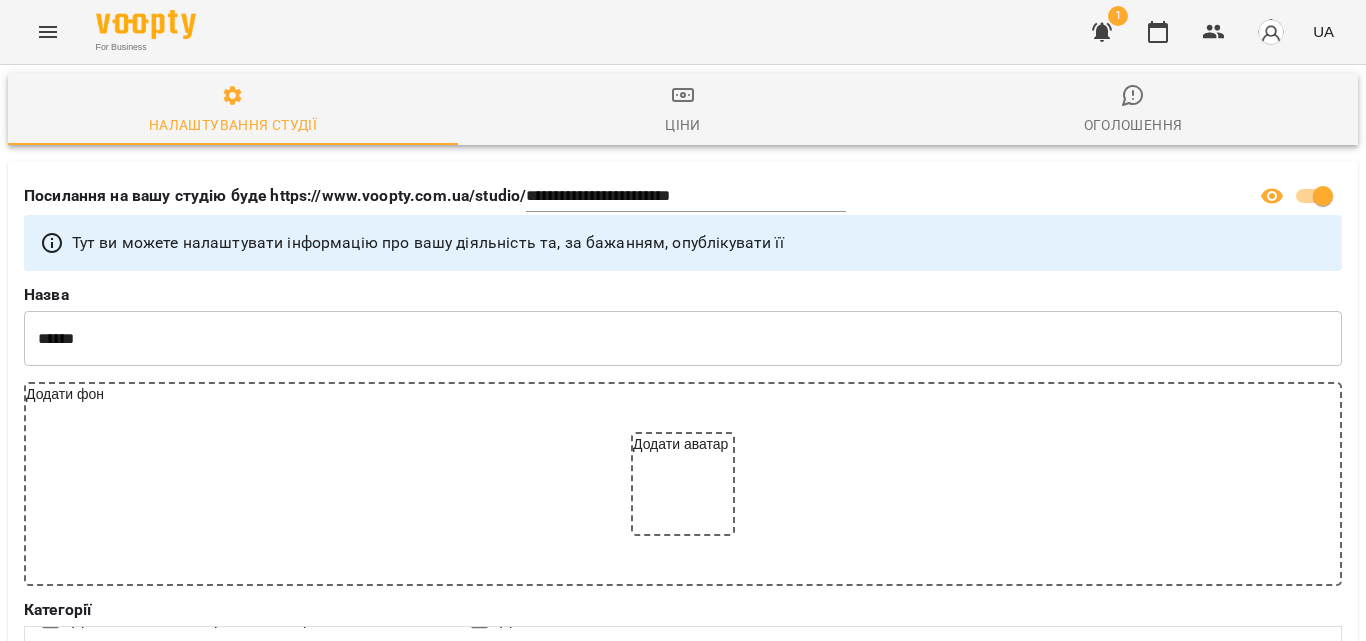 click 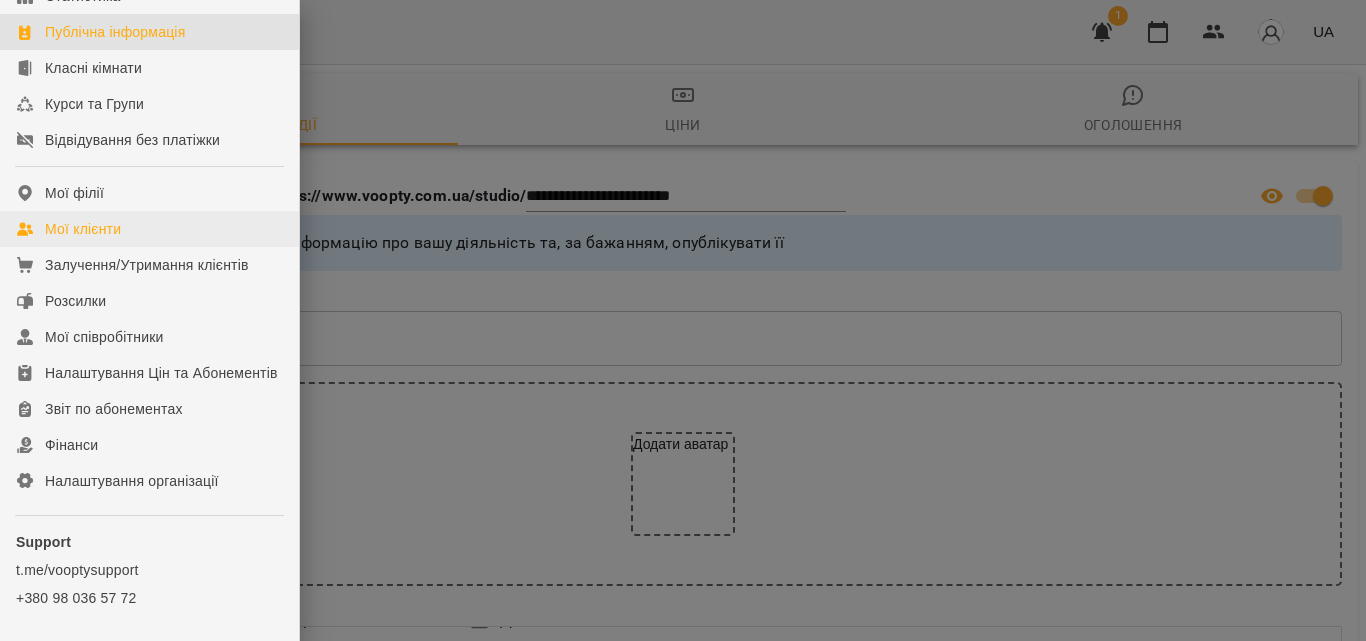 scroll, scrollTop: 200, scrollLeft: 0, axis: vertical 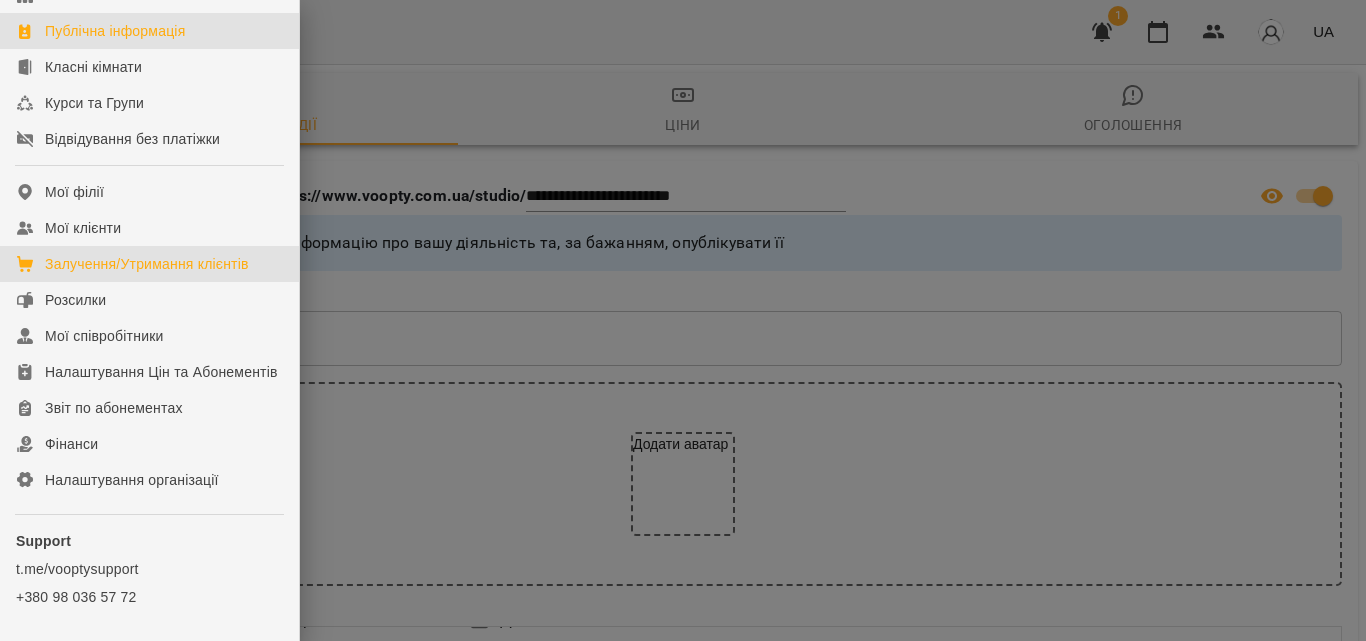 click on "Залучення/Утримання клієнтів" at bounding box center [147, 264] 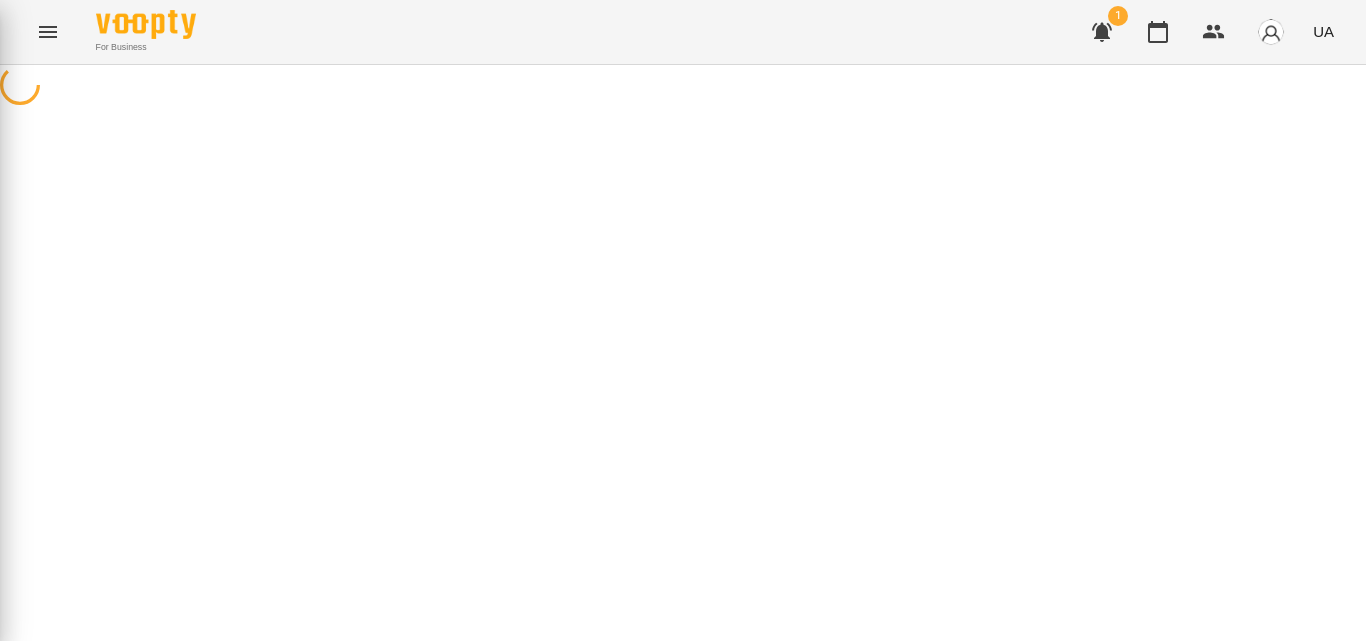 scroll, scrollTop: 0, scrollLeft: 0, axis: both 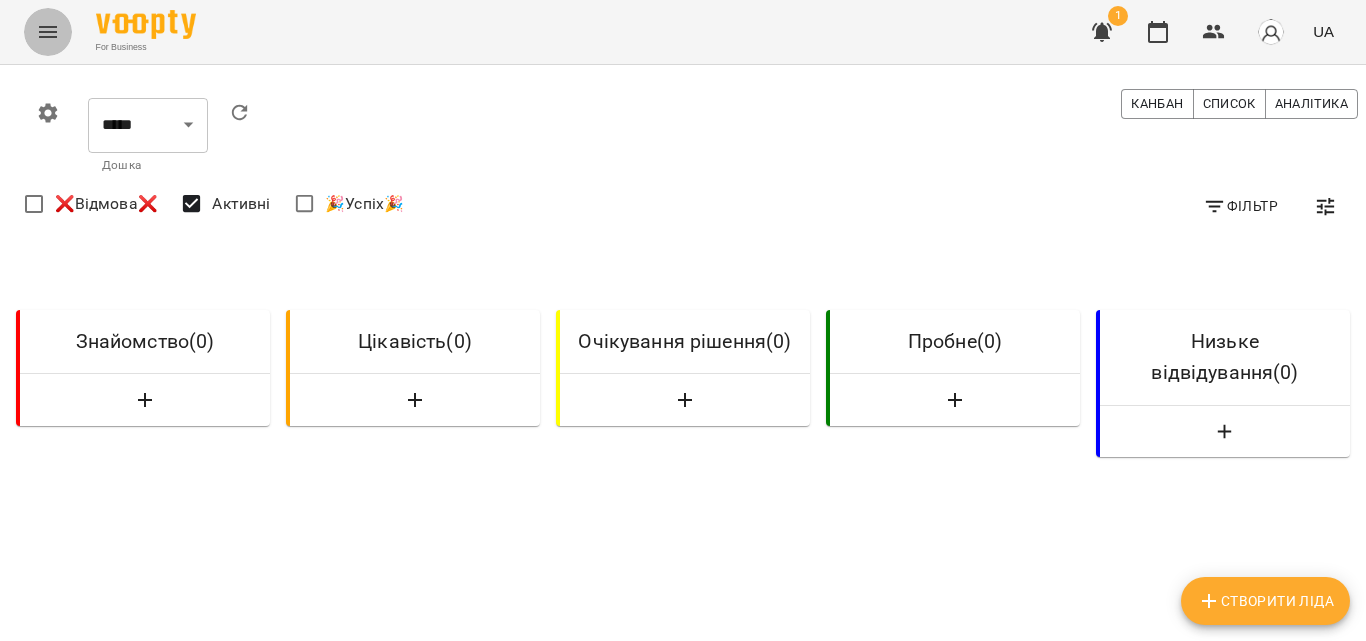 click 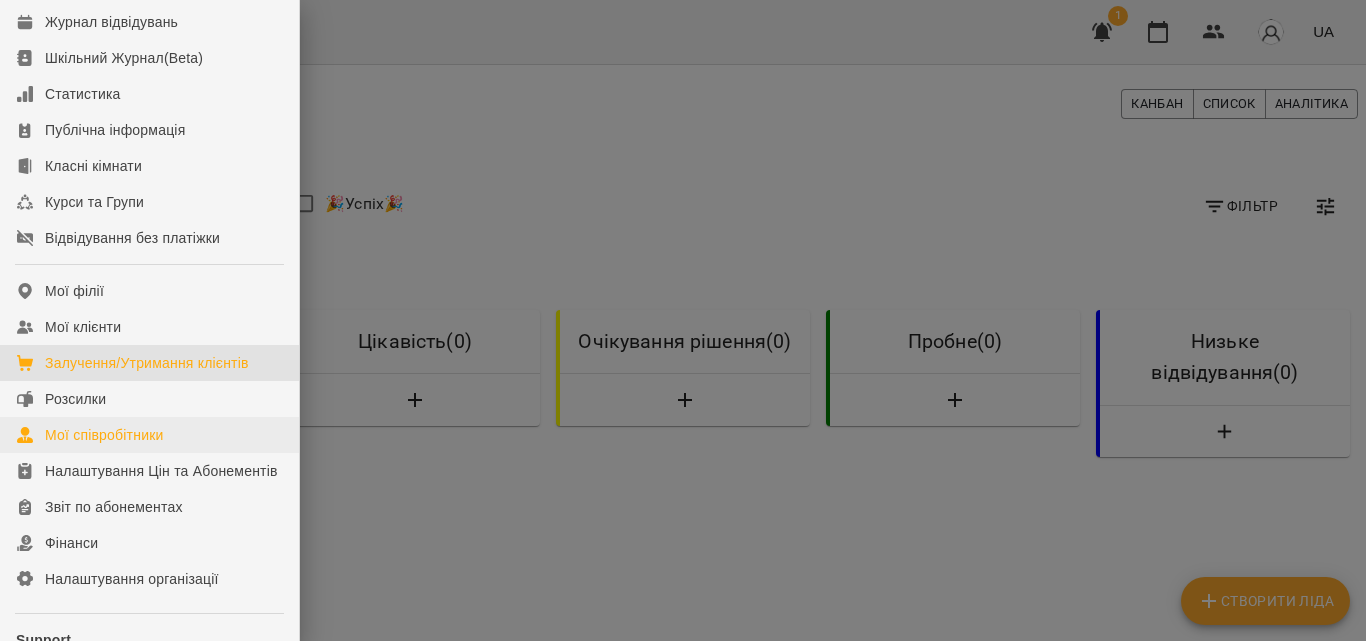 scroll, scrollTop: 82, scrollLeft: 0, axis: vertical 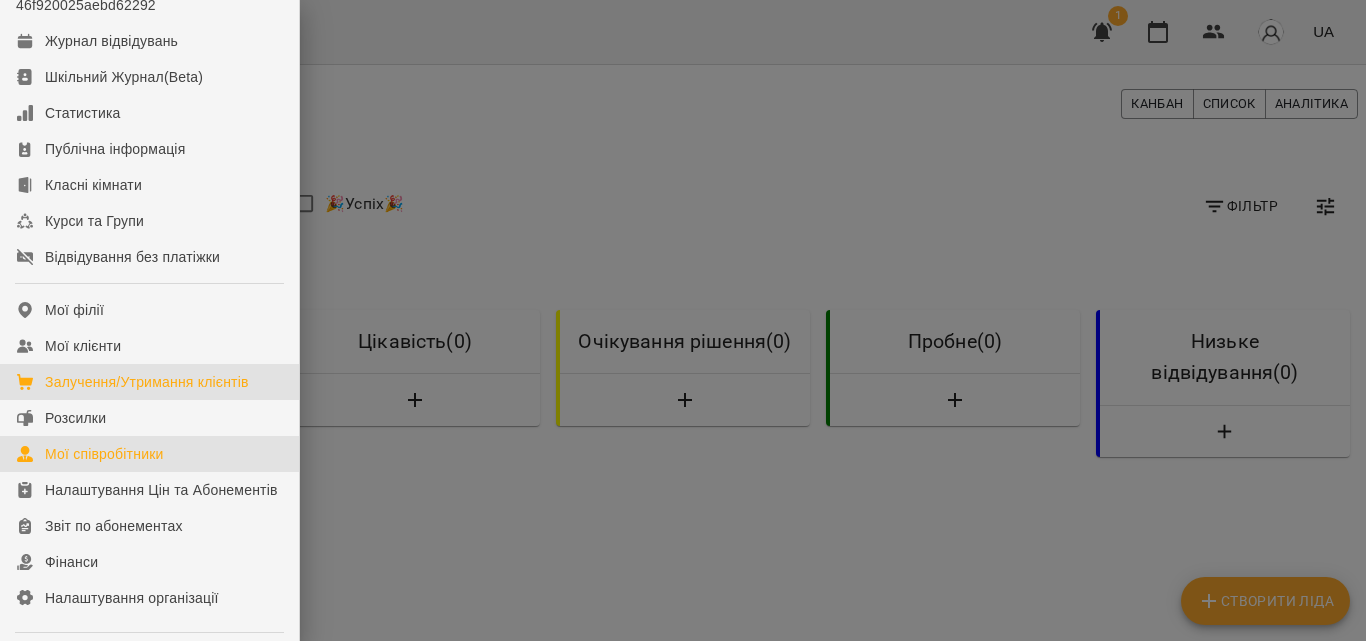 click on "Мої співробітники" at bounding box center (104, 454) 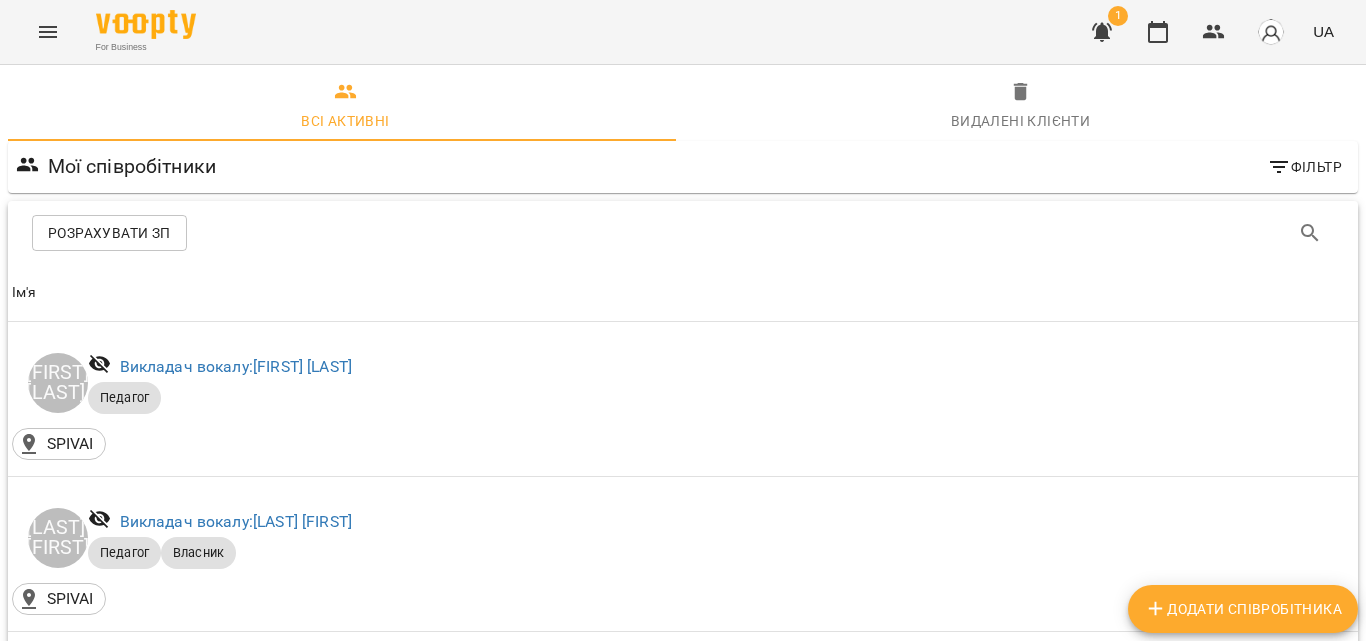 scroll, scrollTop: 923, scrollLeft: 0, axis: vertical 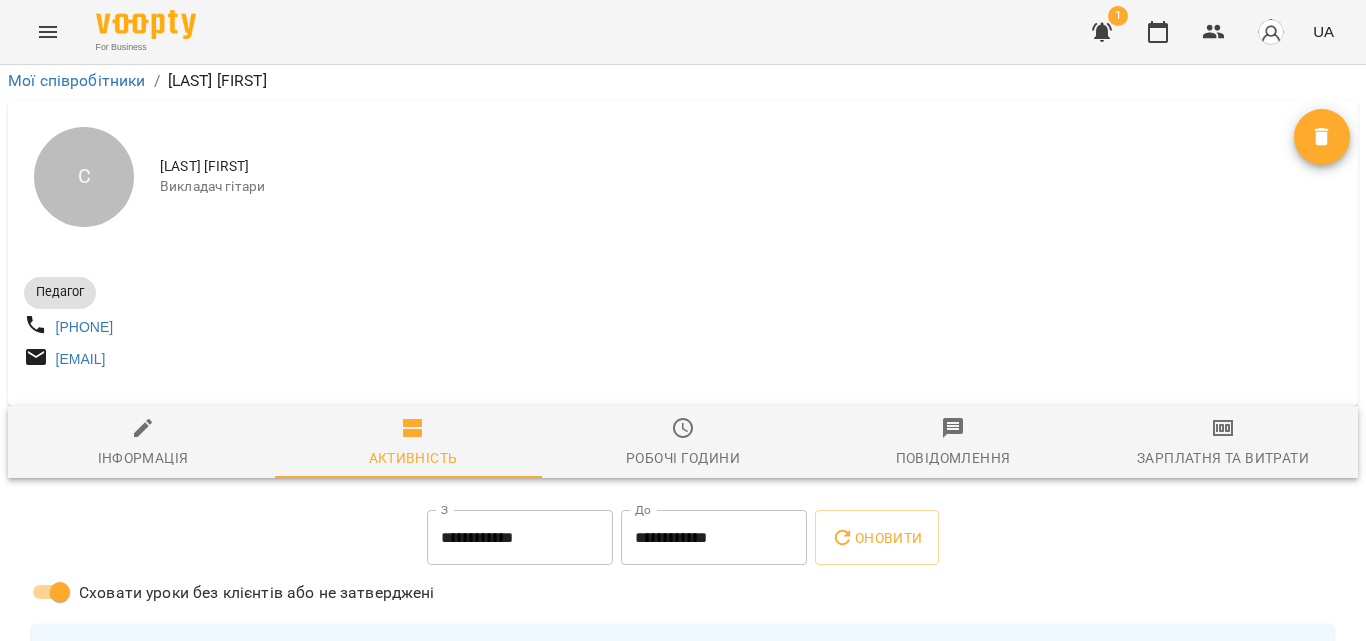 click on "Повідомлення" at bounding box center [953, 458] 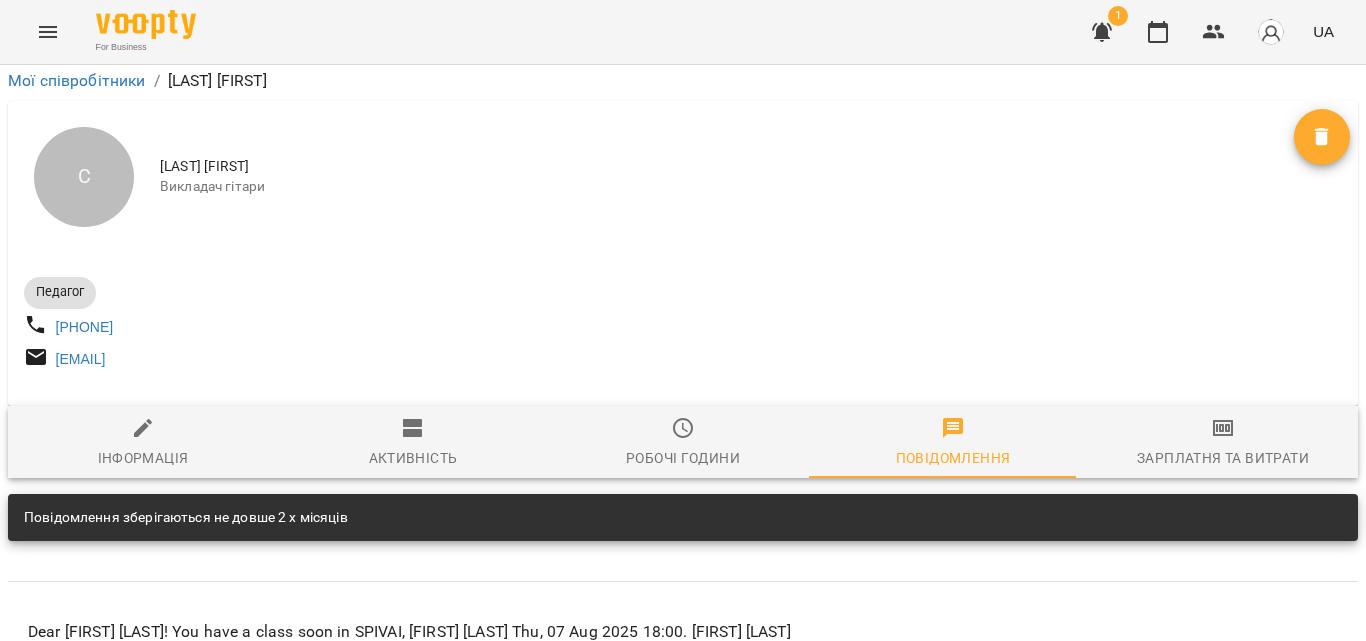 scroll, scrollTop: 0, scrollLeft: 0, axis: both 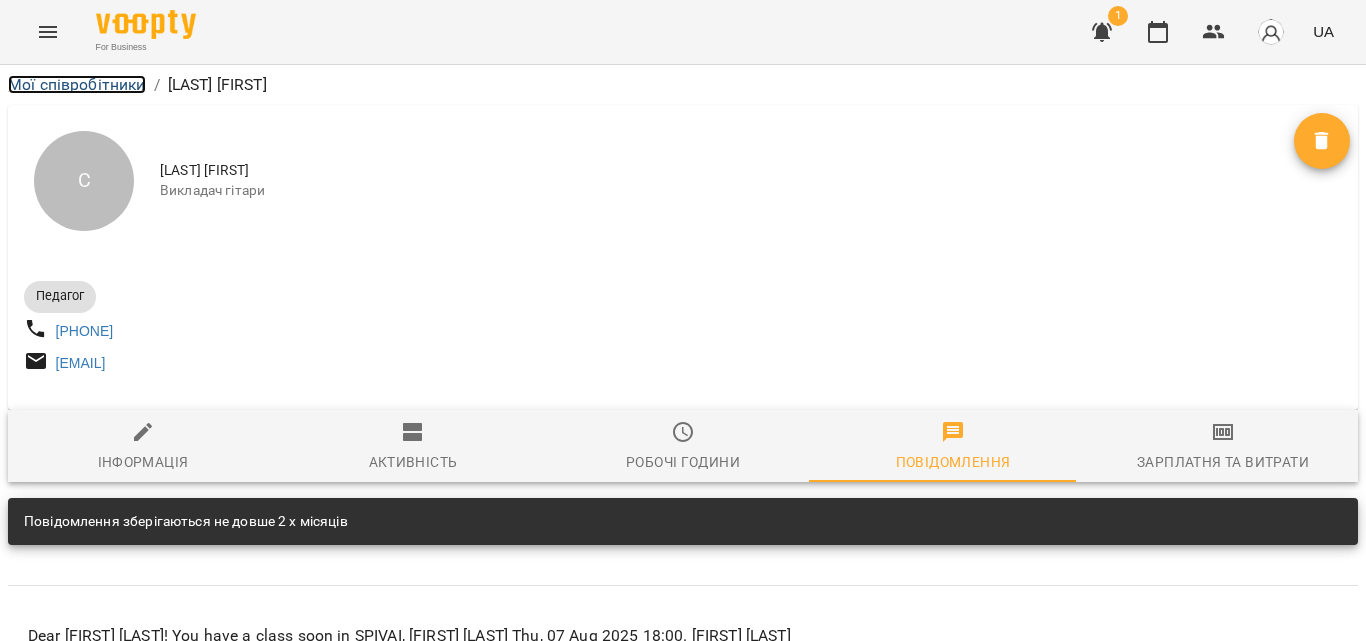click on "Мої співробітники" at bounding box center [77, 84] 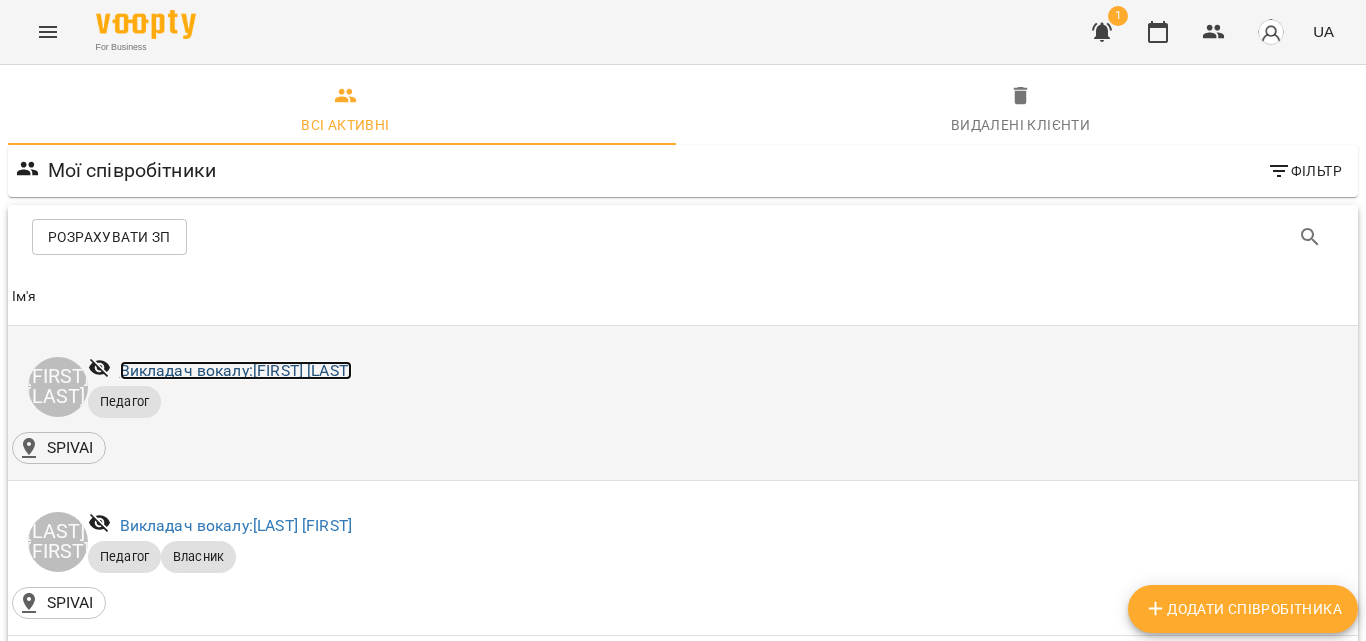 click on "Викладач вокалу:  [LAST] [FIRST]" at bounding box center (236, 370) 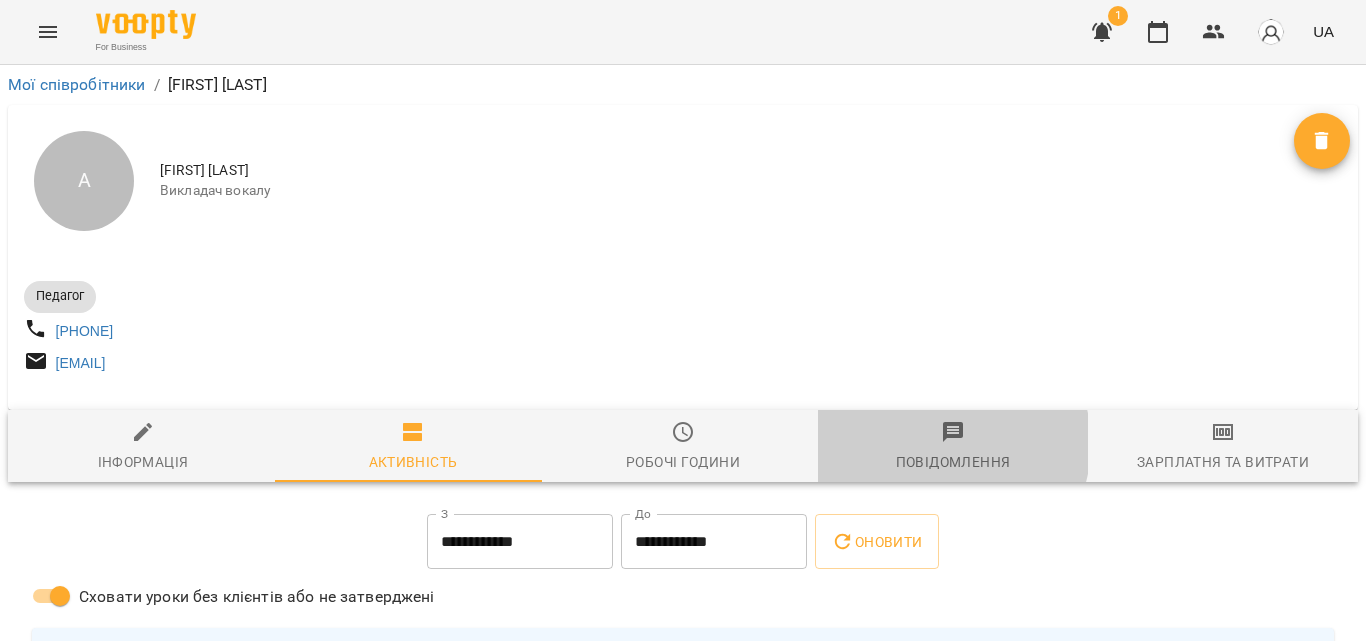 click 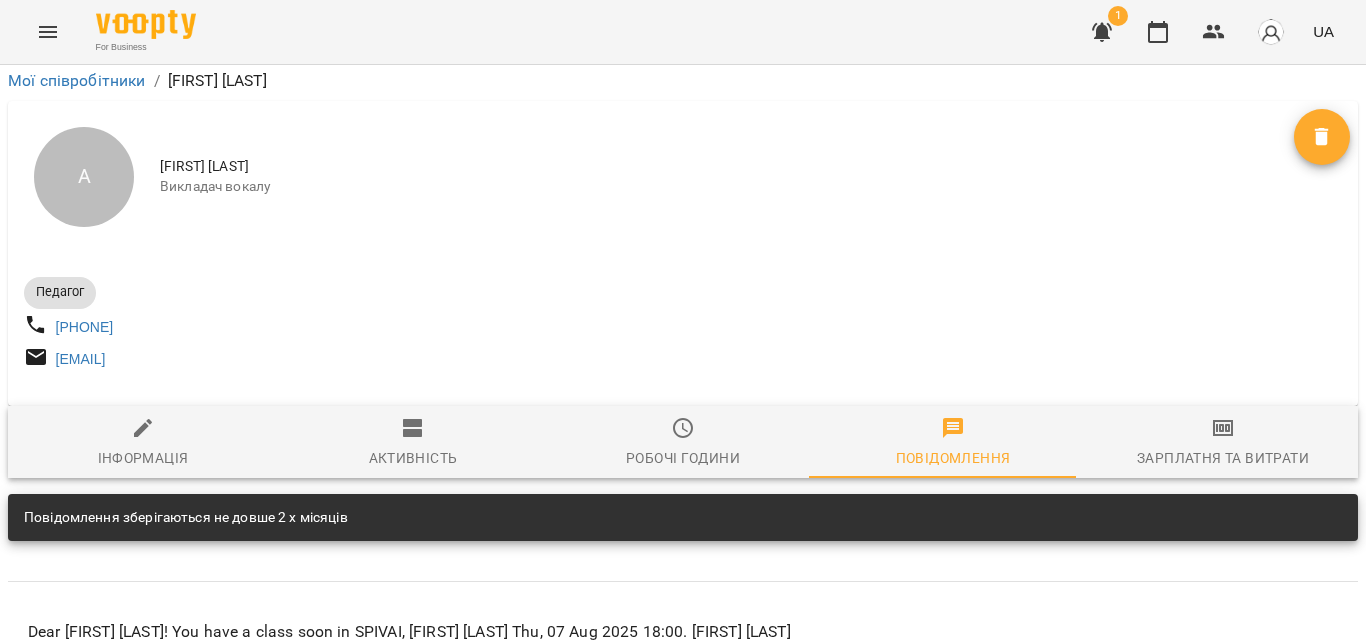 scroll, scrollTop: 0, scrollLeft: 0, axis: both 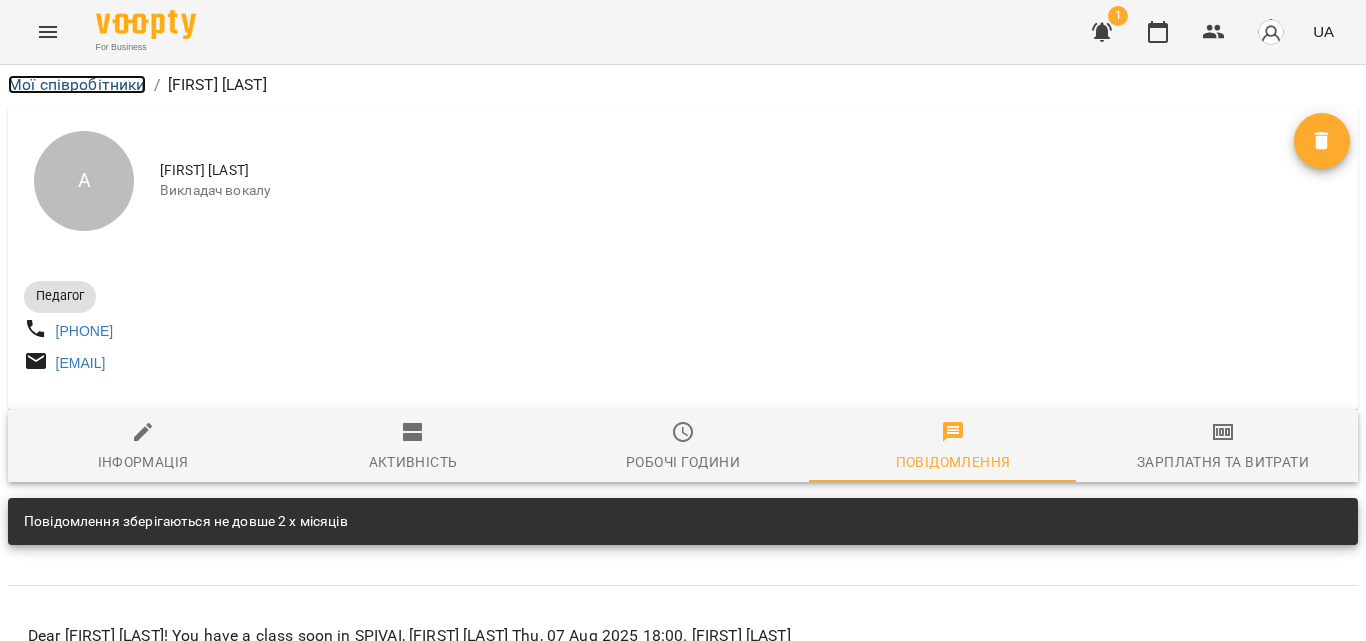 click on "Мої співробітники" at bounding box center (77, 84) 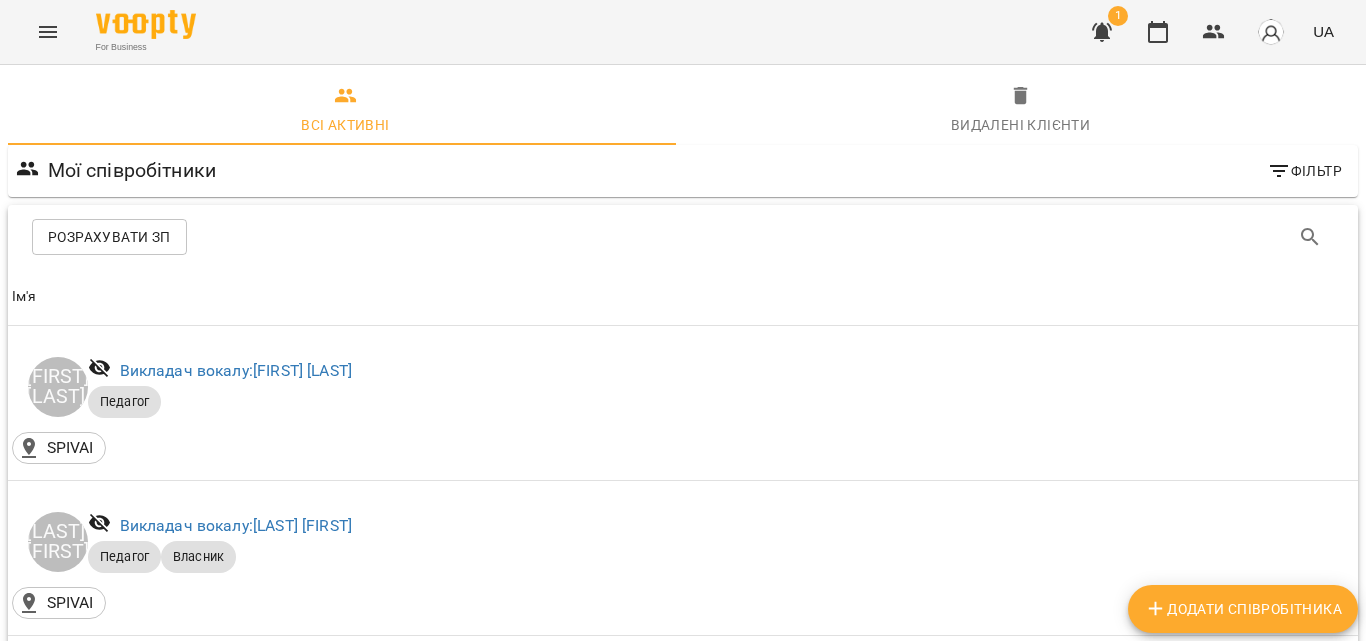 click on "Видалені клієнти" at bounding box center [1020, 111] 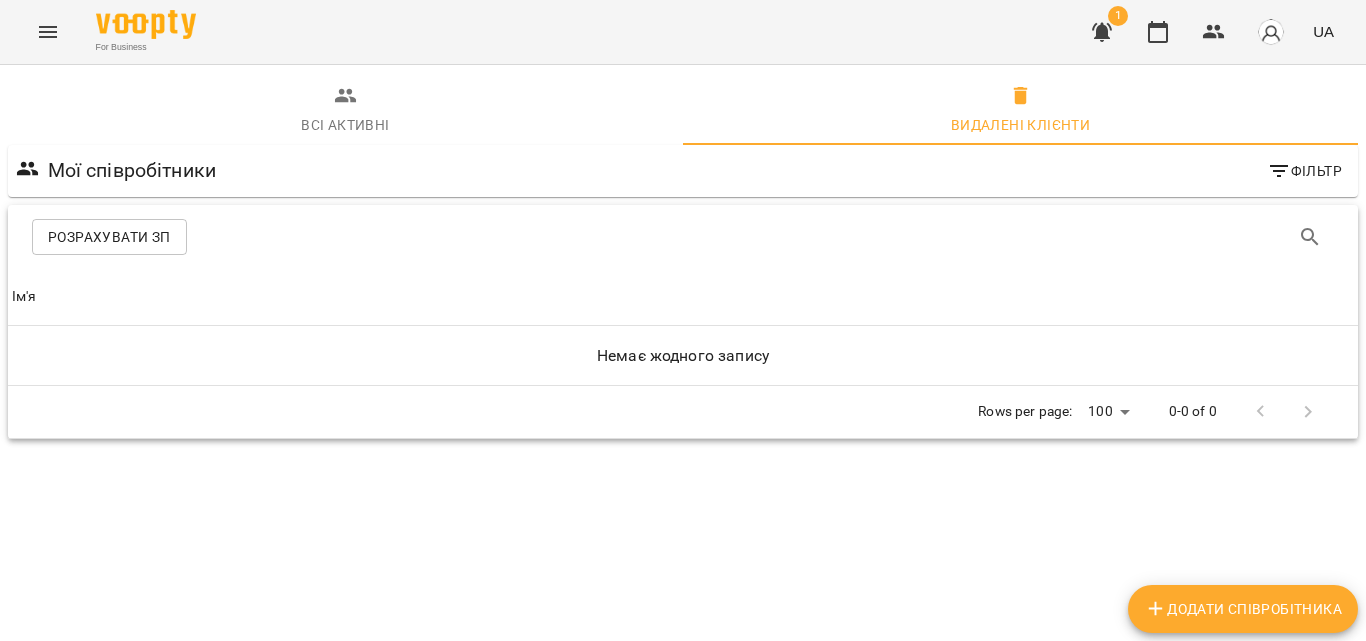 click on "Всі активні" at bounding box center (345, 111) 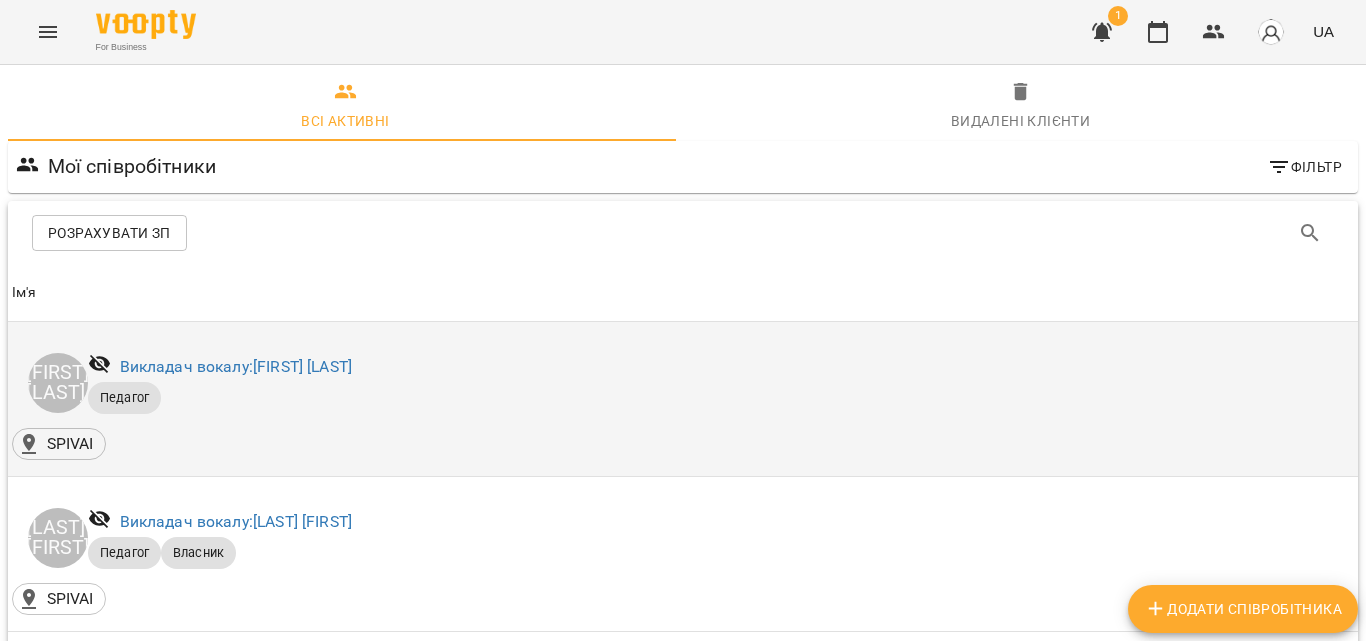 scroll, scrollTop: 0, scrollLeft: 0, axis: both 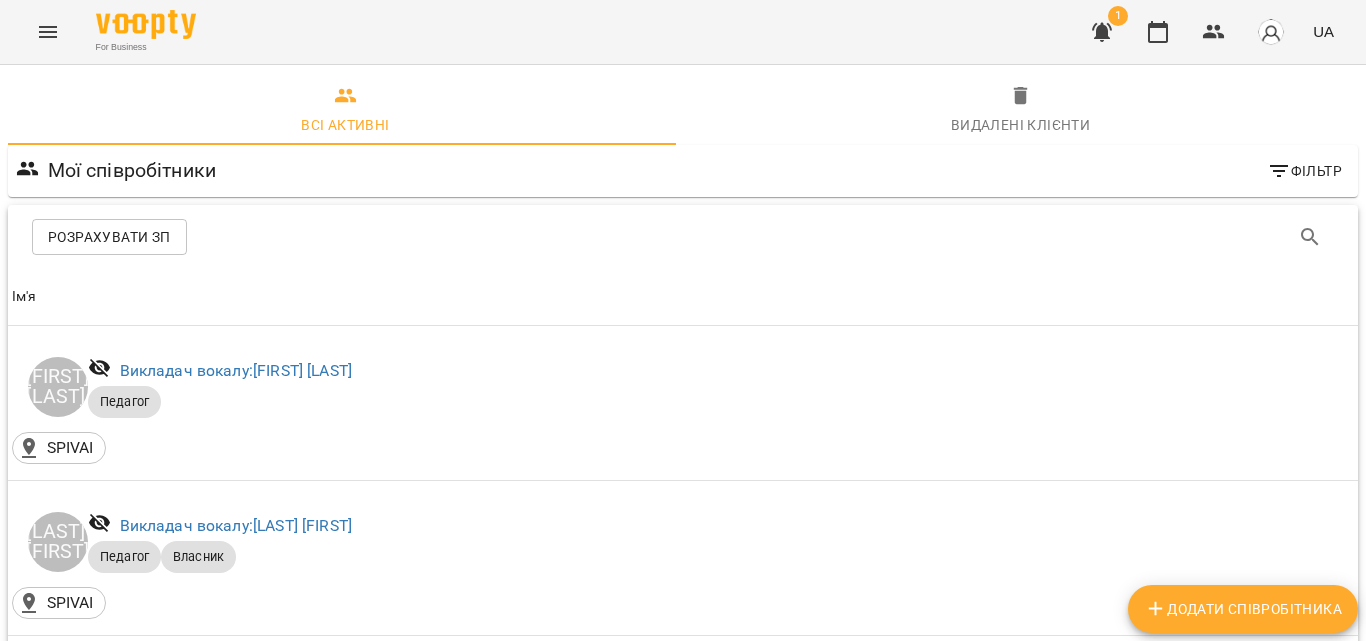 click on "Розрахувати ЗП" at bounding box center (109, 237) 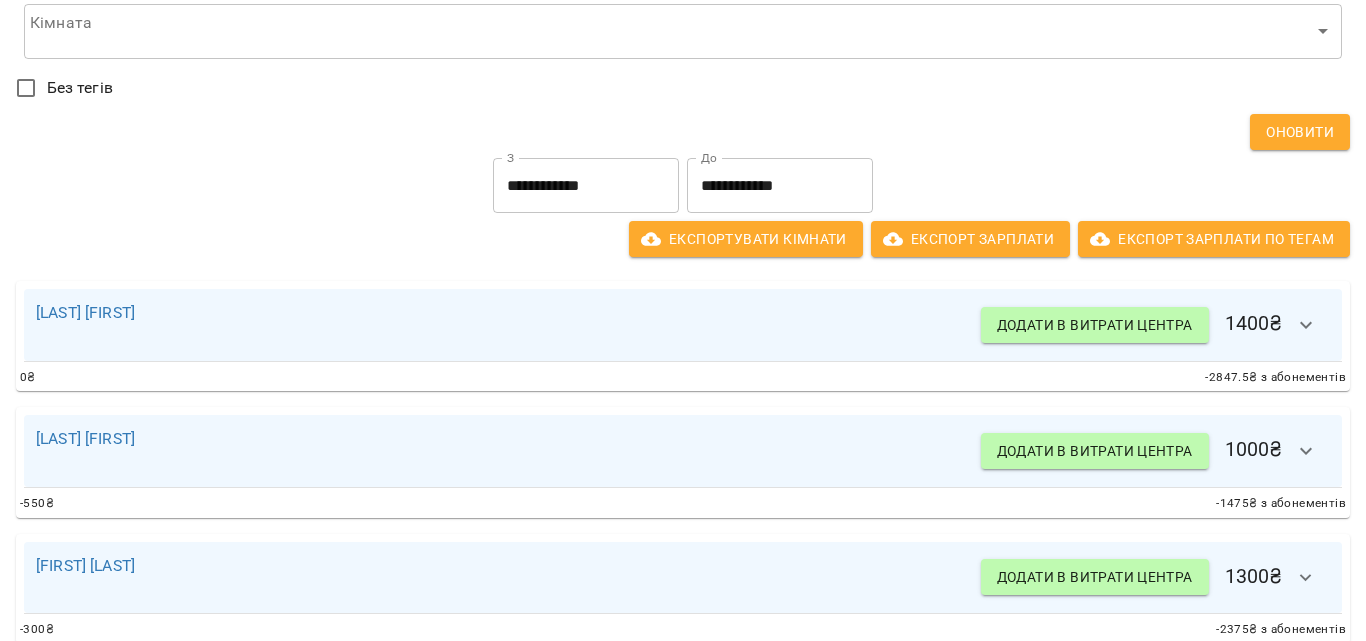 scroll, scrollTop: 0, scrollLeft: 0, axis: both 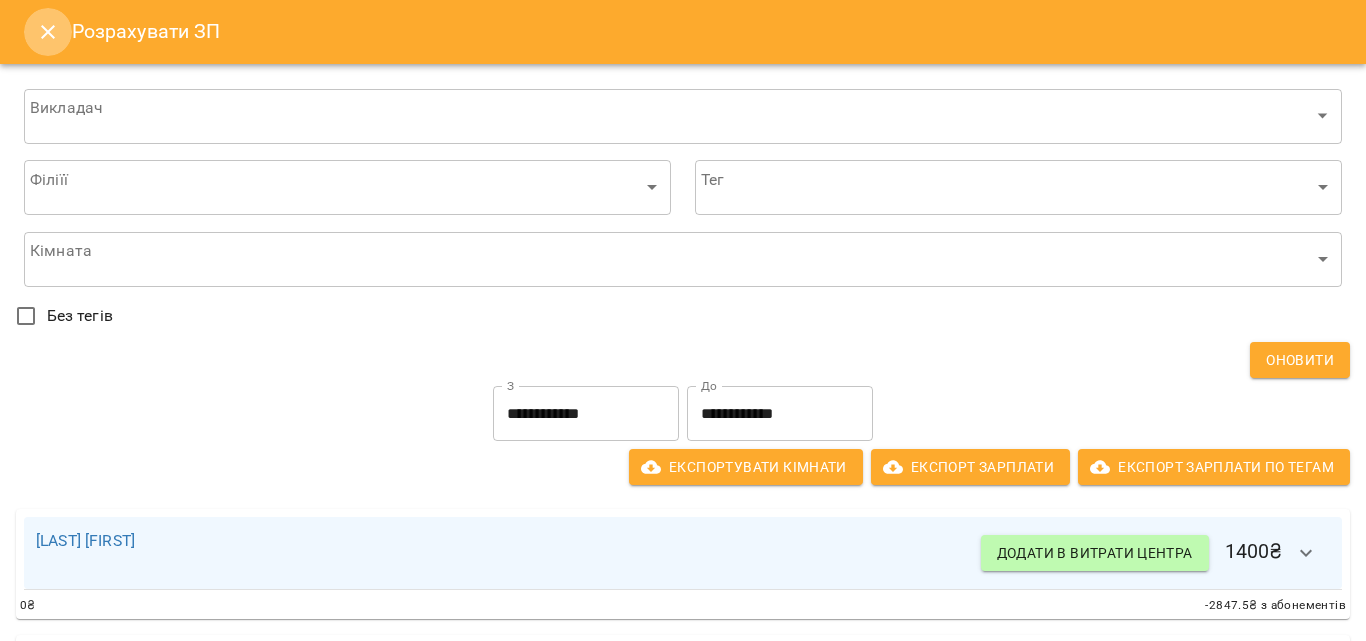 click 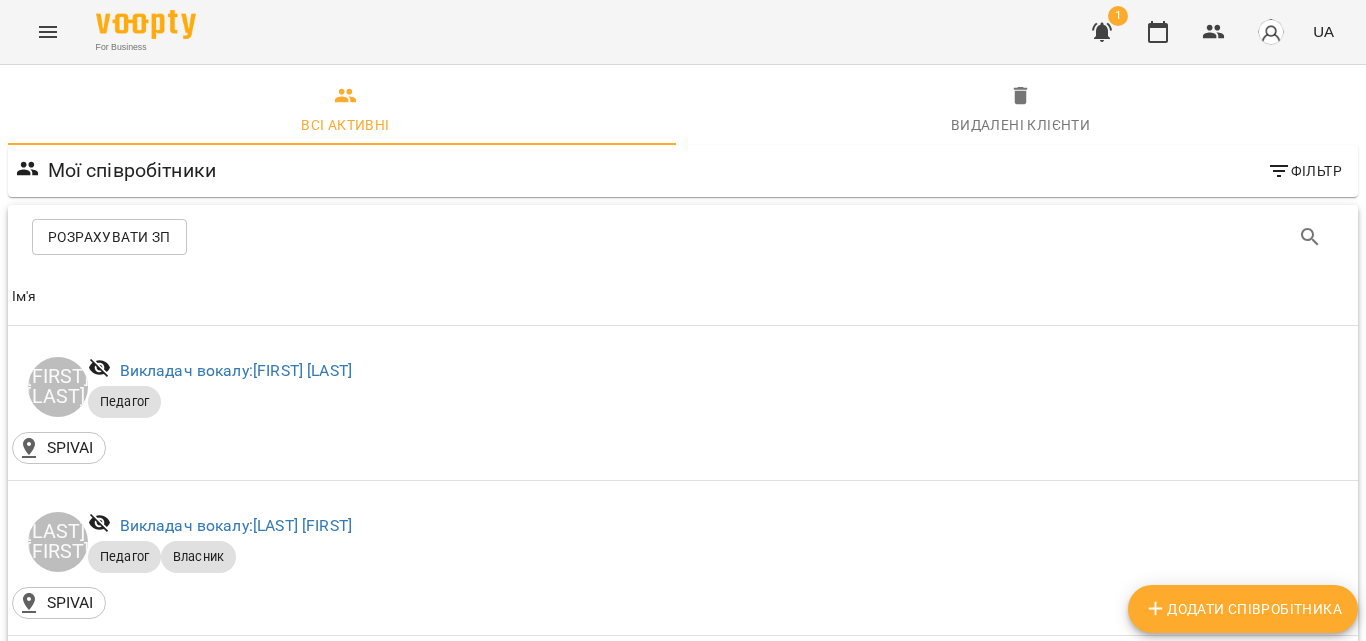 click 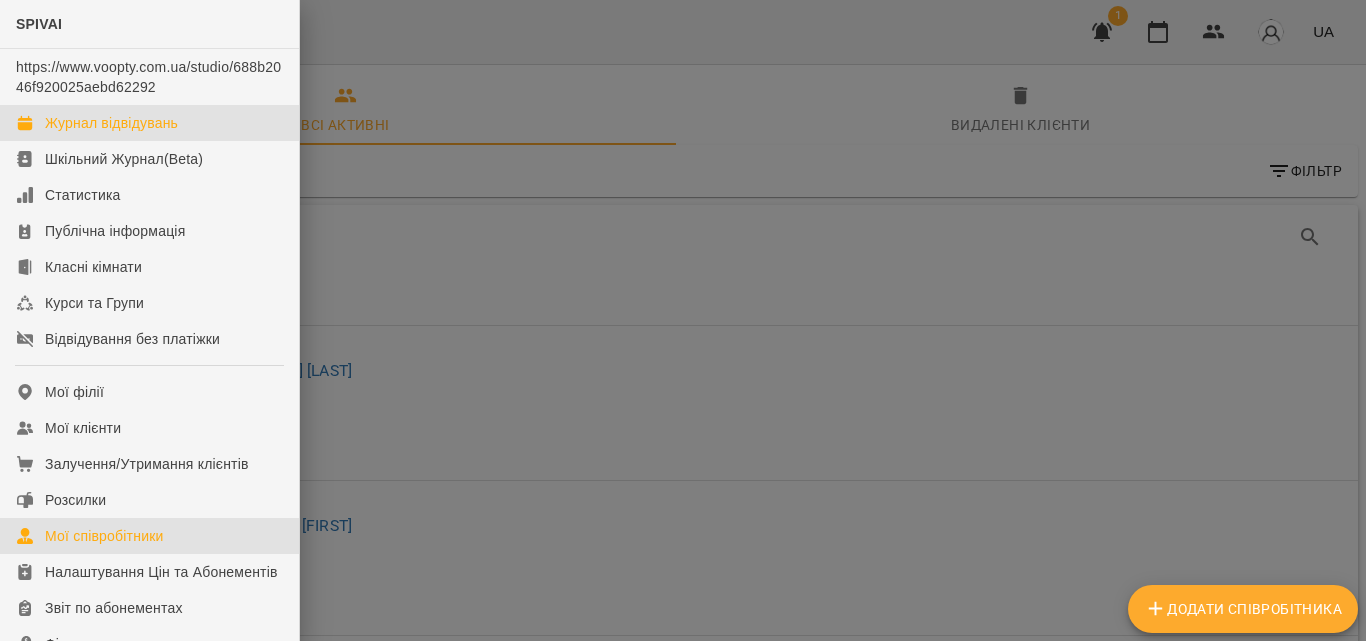 click on "Журнал відвідувань" at bounding box center [111, 123] 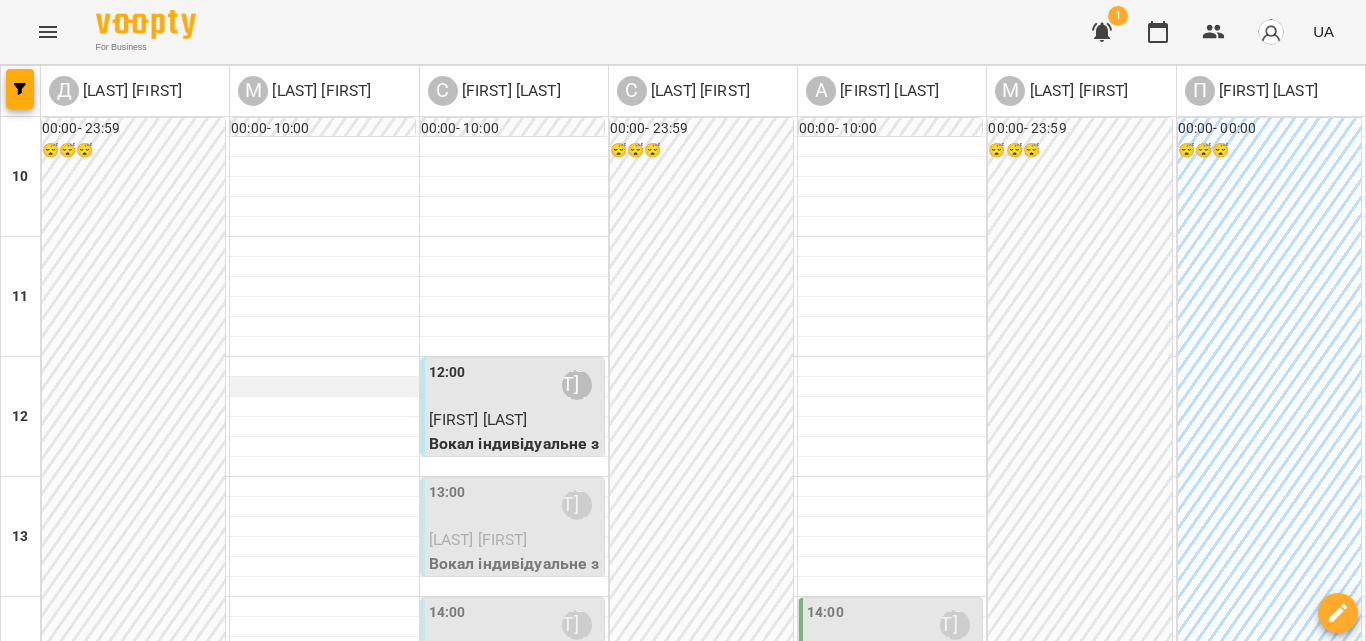 scroll, scrollTop: 200, scrollLeft: 0, axis: vertical 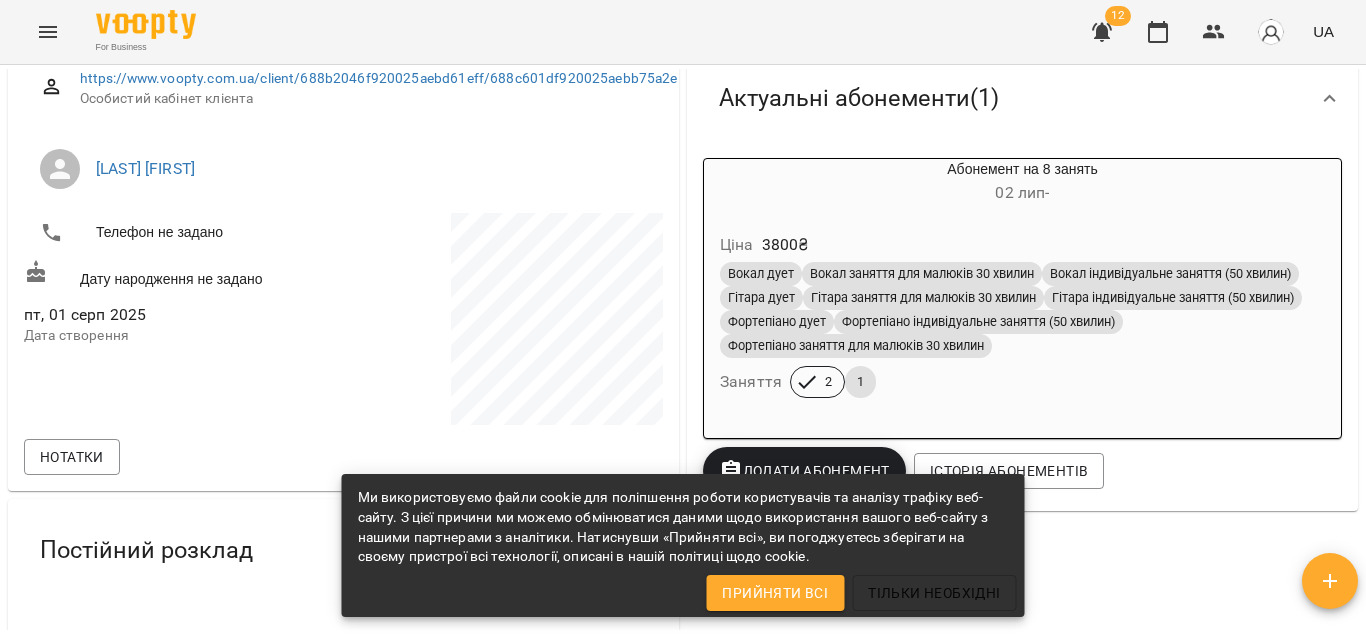 click on "02 лип  -" at bounding box center (1022, 193) 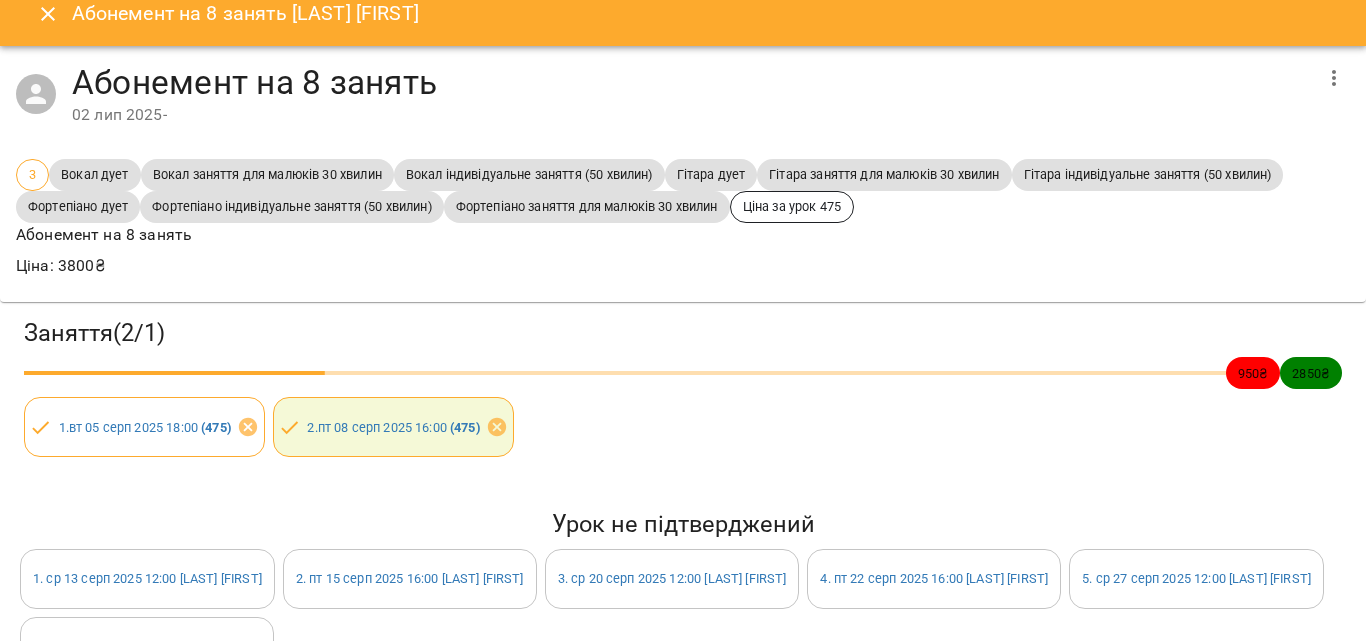 scroll, scrollTop: 0, scrollLeft: 0, axis: both 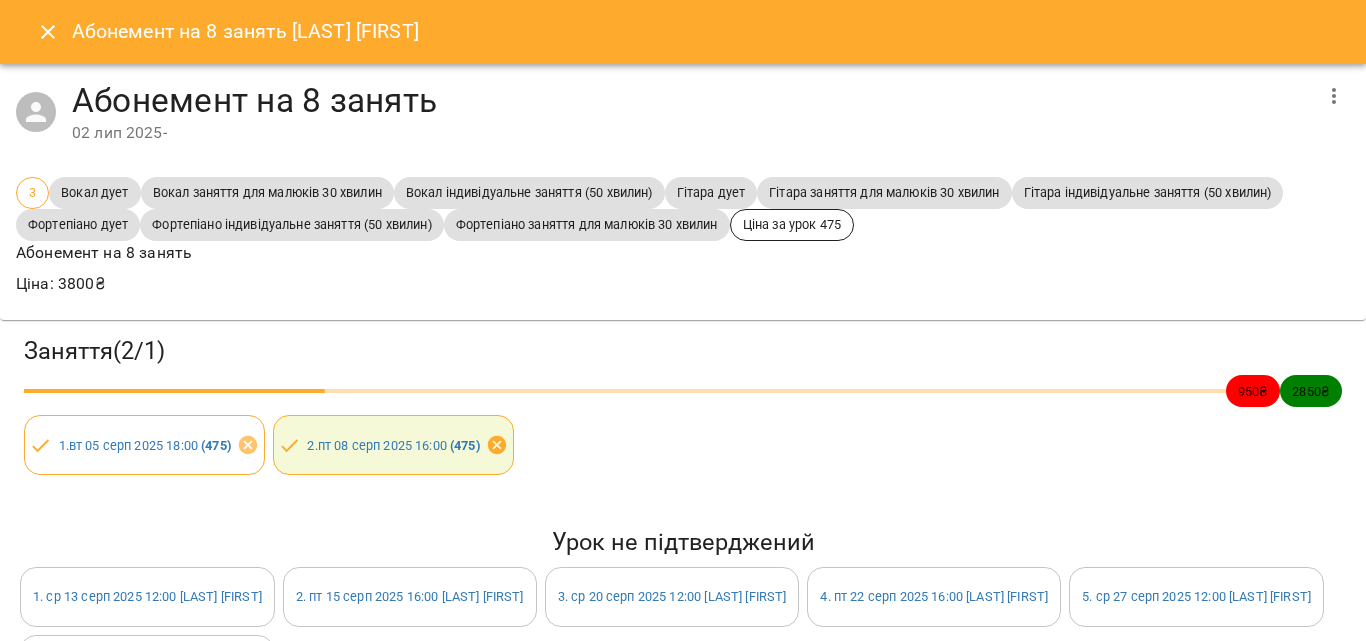 click 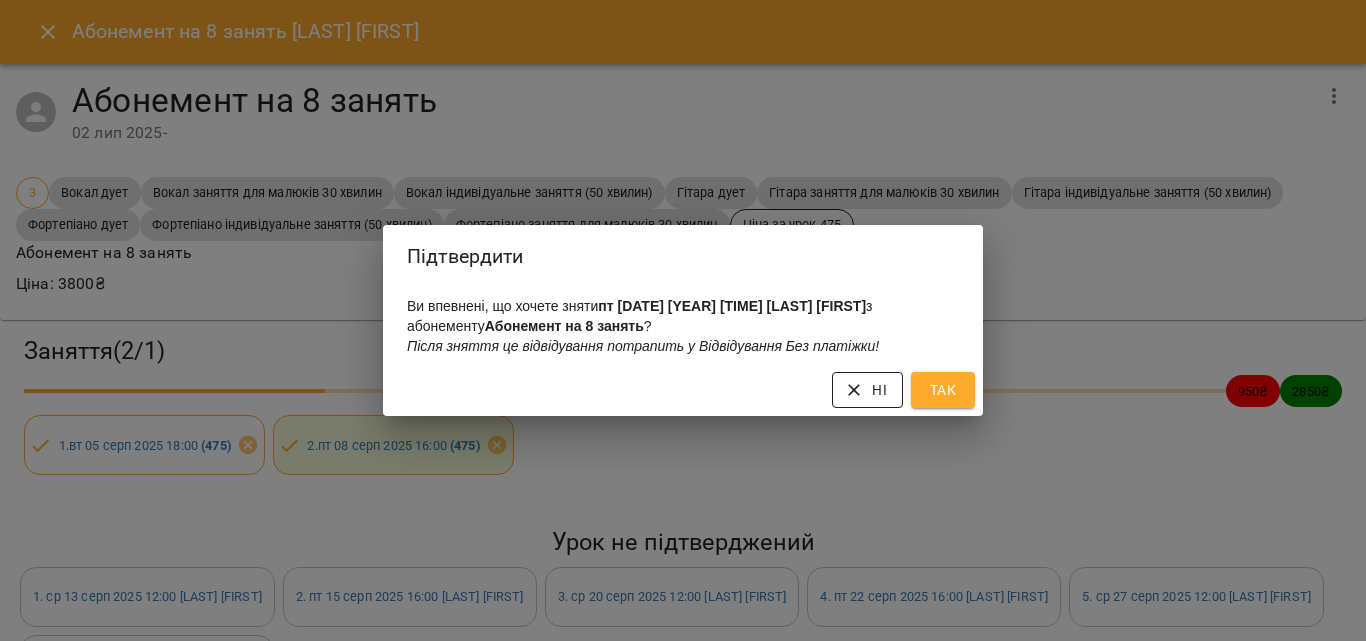 click on "Ні" at bounding box center [867, 390] 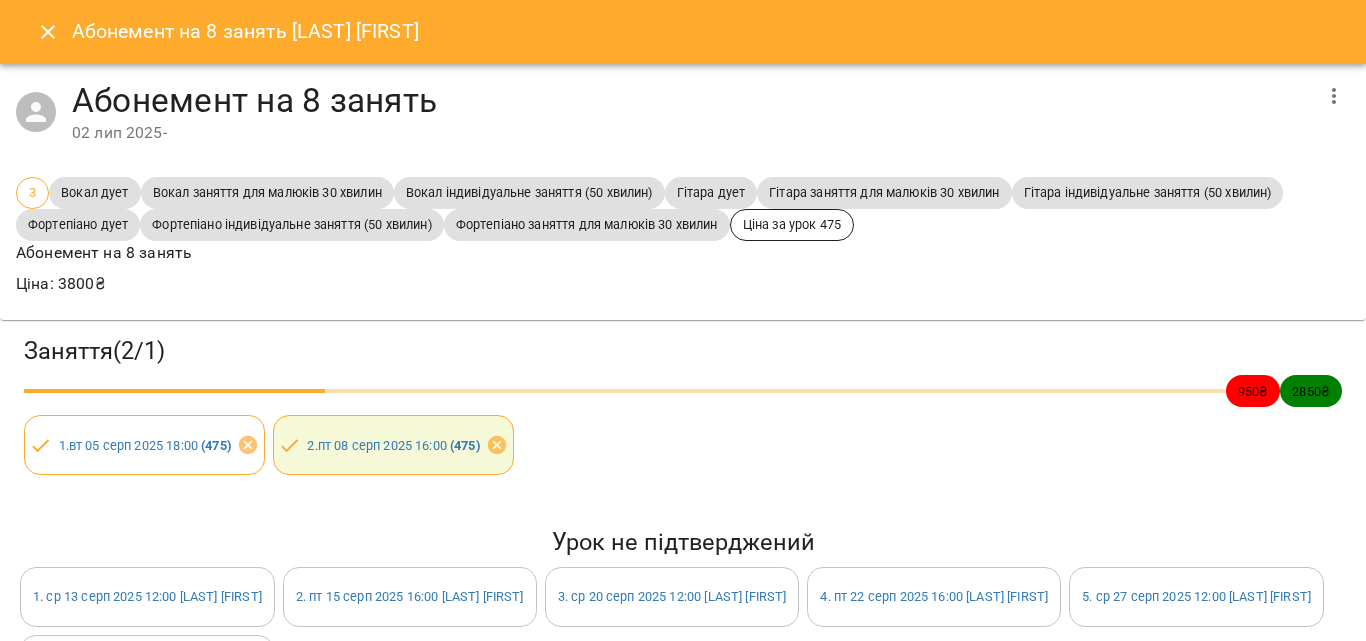 click on "950 ₴" at bounding box center (1253, 391) 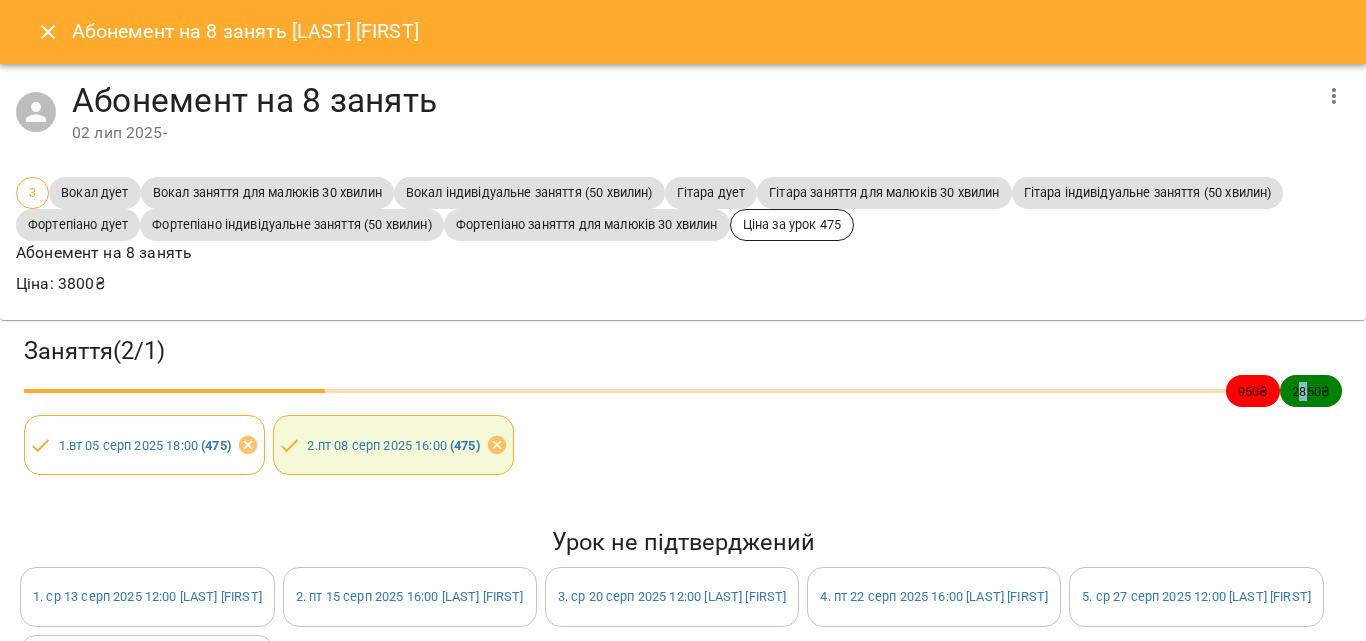 click on "2850 ₴" at bounding box center [1311, 391] 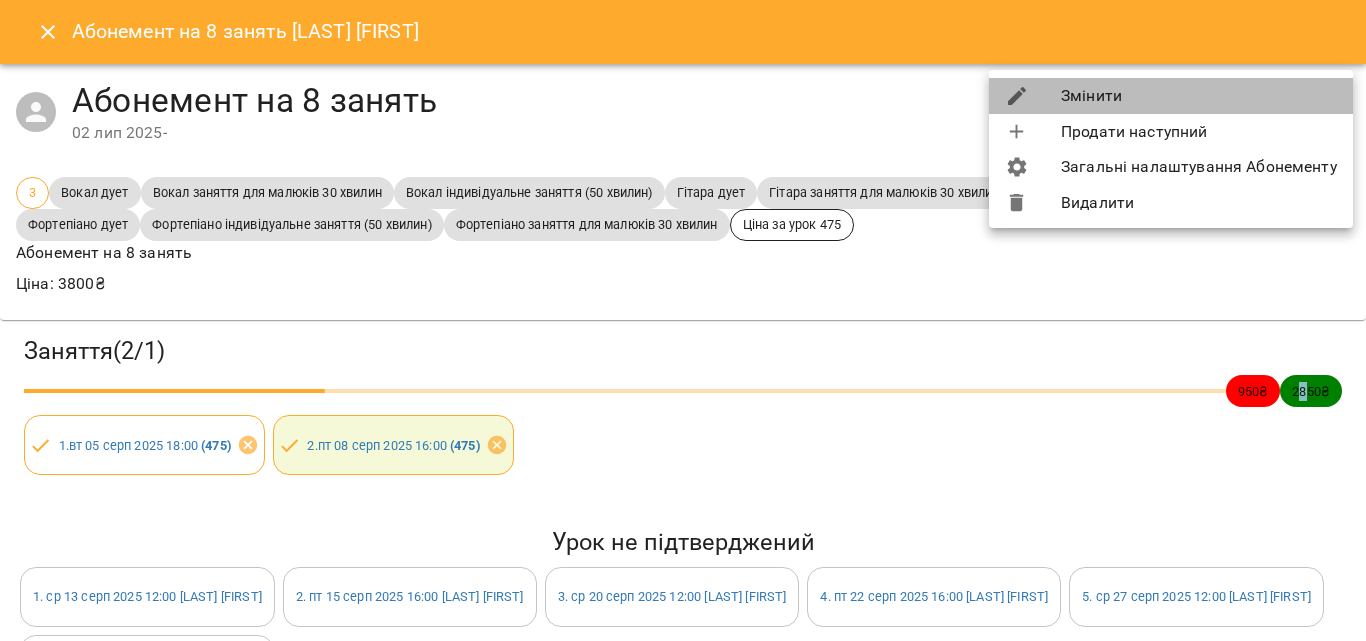 click on "Змінити" at bounding box center [1171, 96] 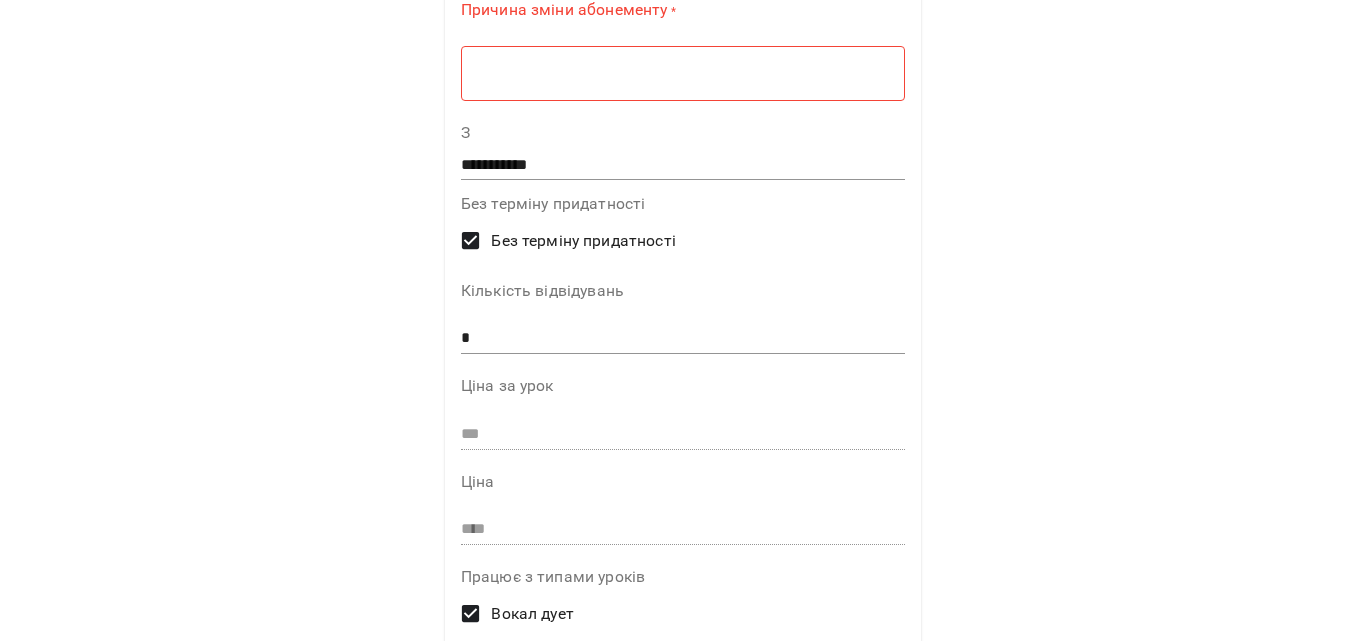 scroll, scrollTop: 200, scrollLeft: 0, axis: vertical 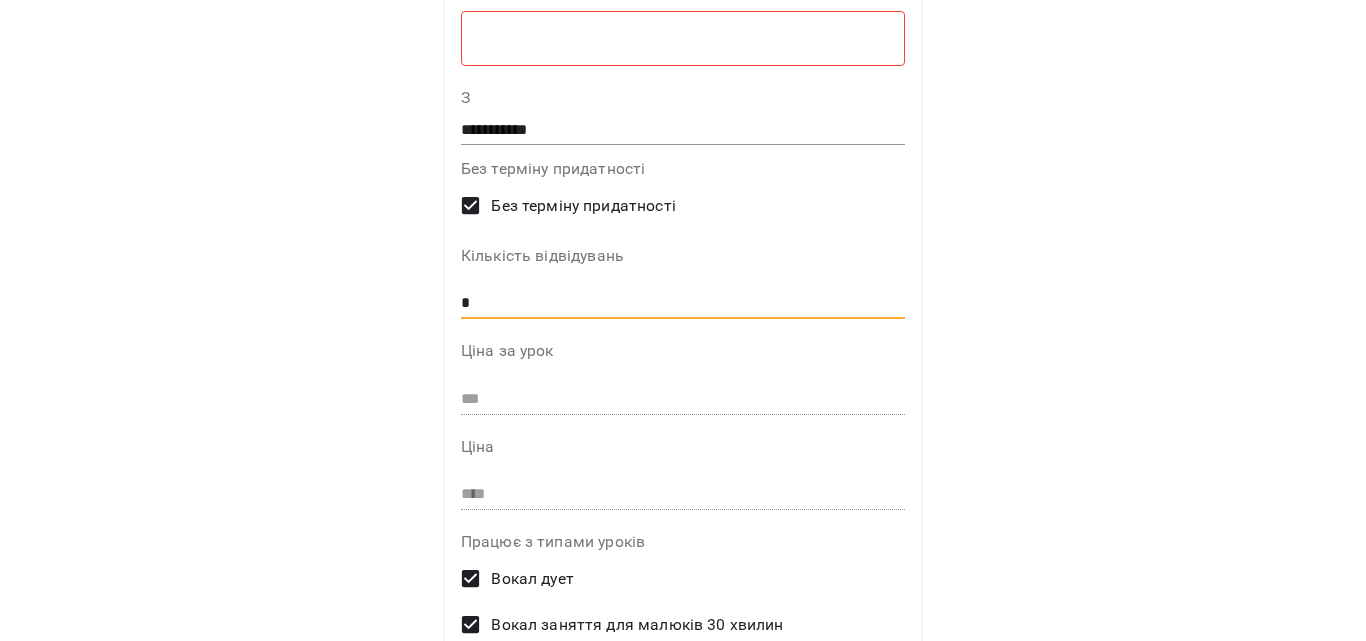 click on "*" at bounding box center [683, 303] 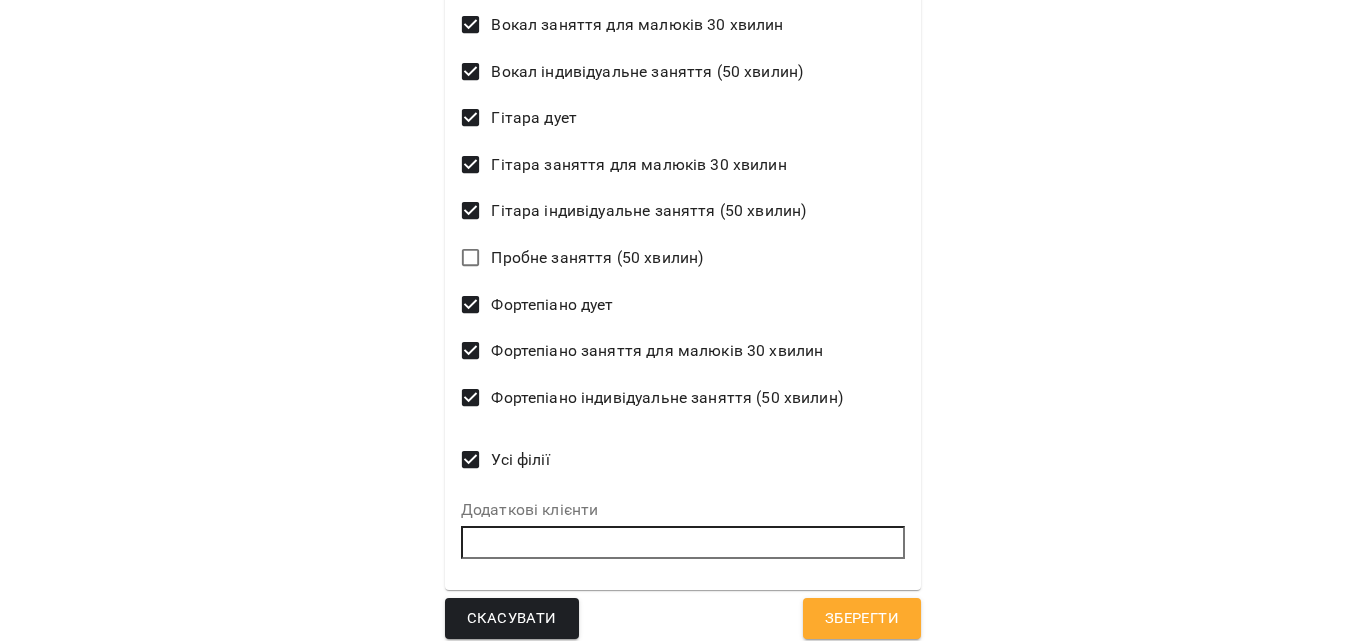 scroll, scrollTop: 814, scrollLeft: 0, axis: vertical 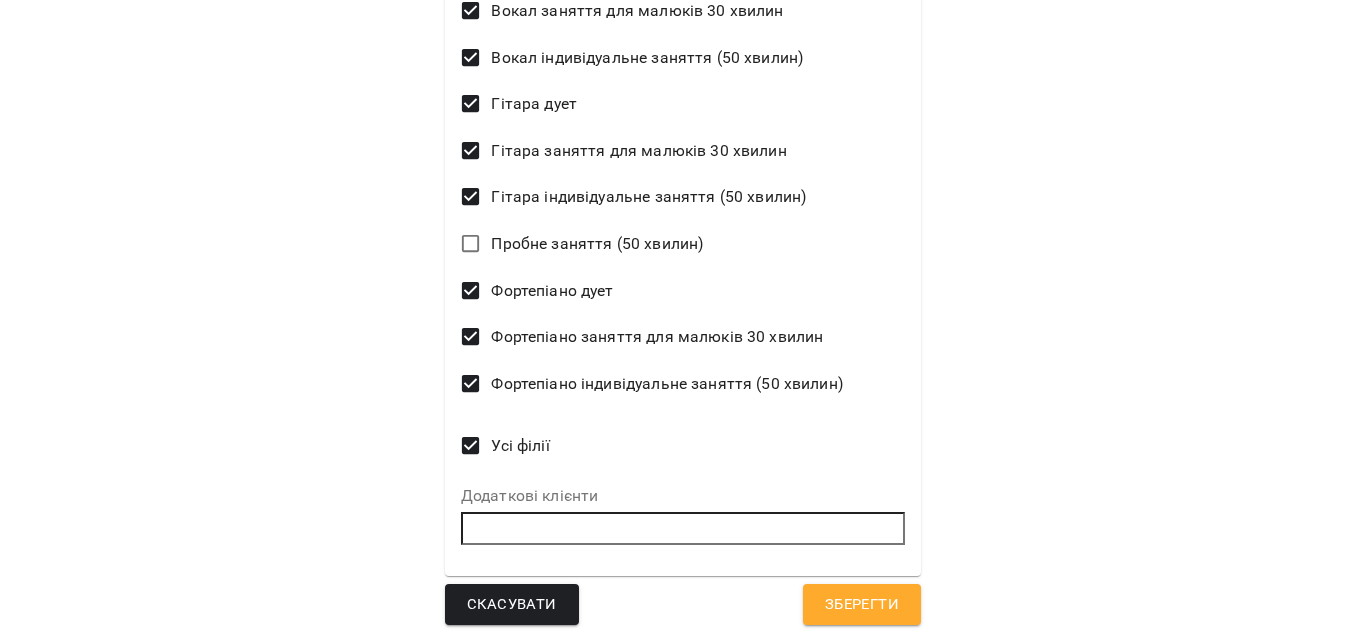 type on "*" 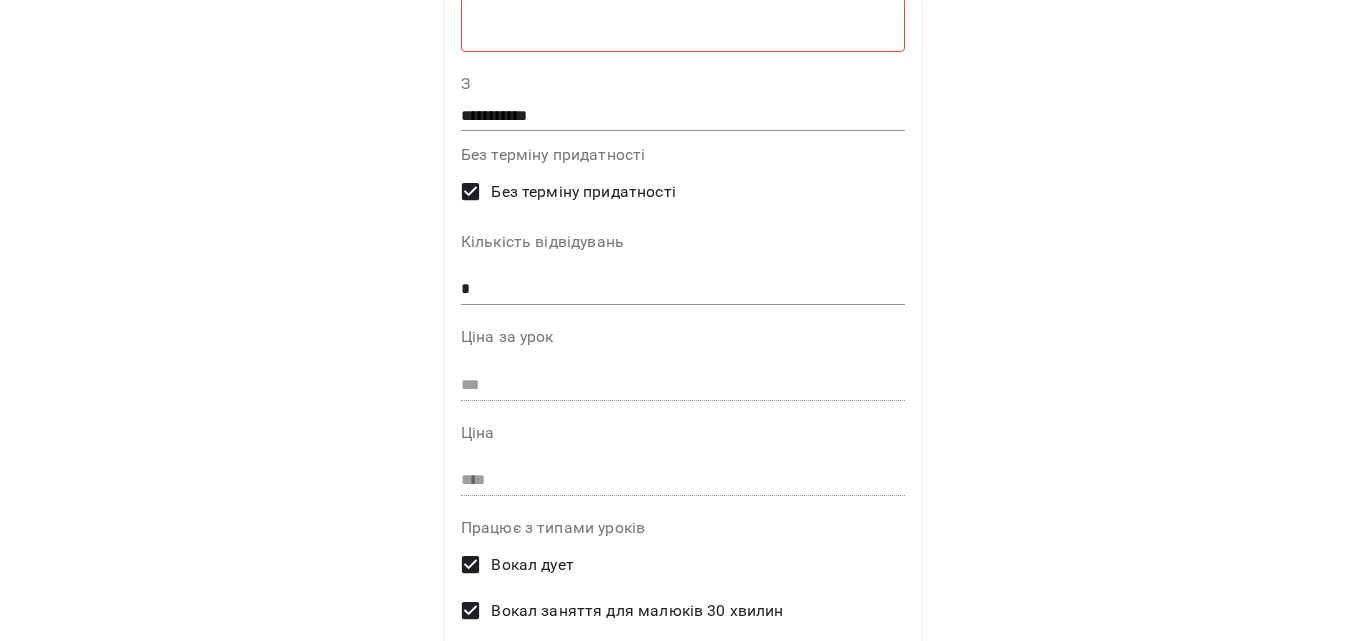 scroll, scrollTop: 0, scrollLeft: 0, axis: both 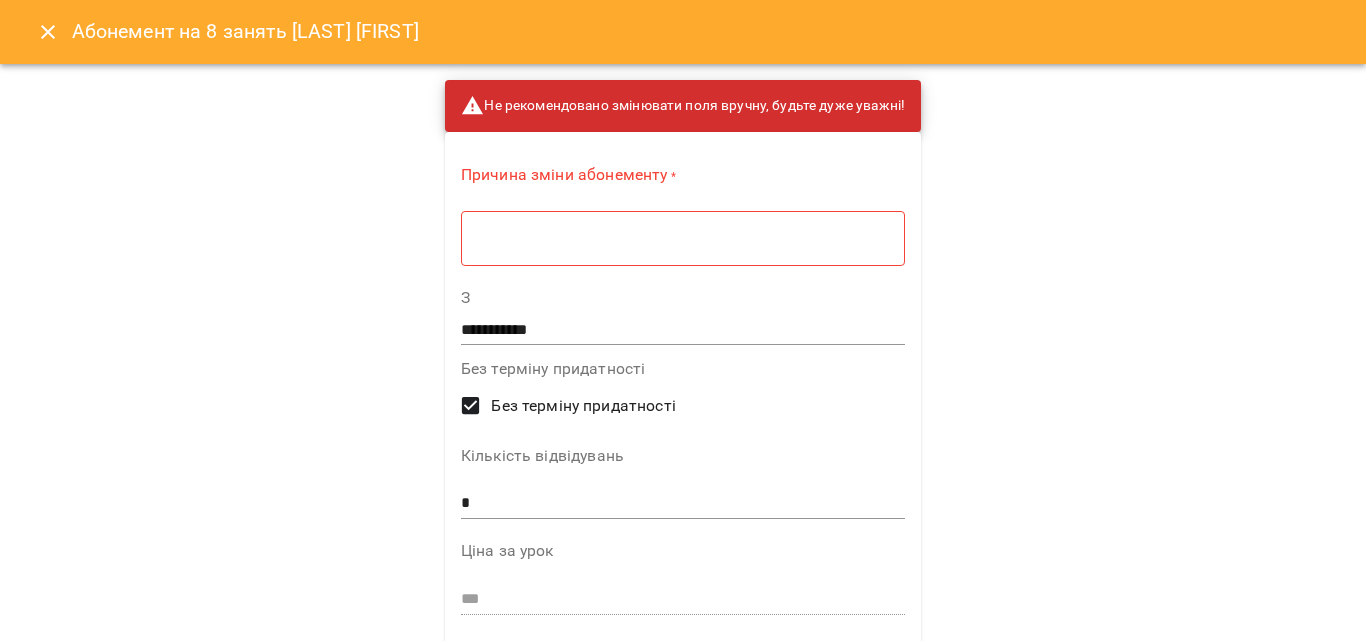 click on "* ​" at bounding box center [683, 238] 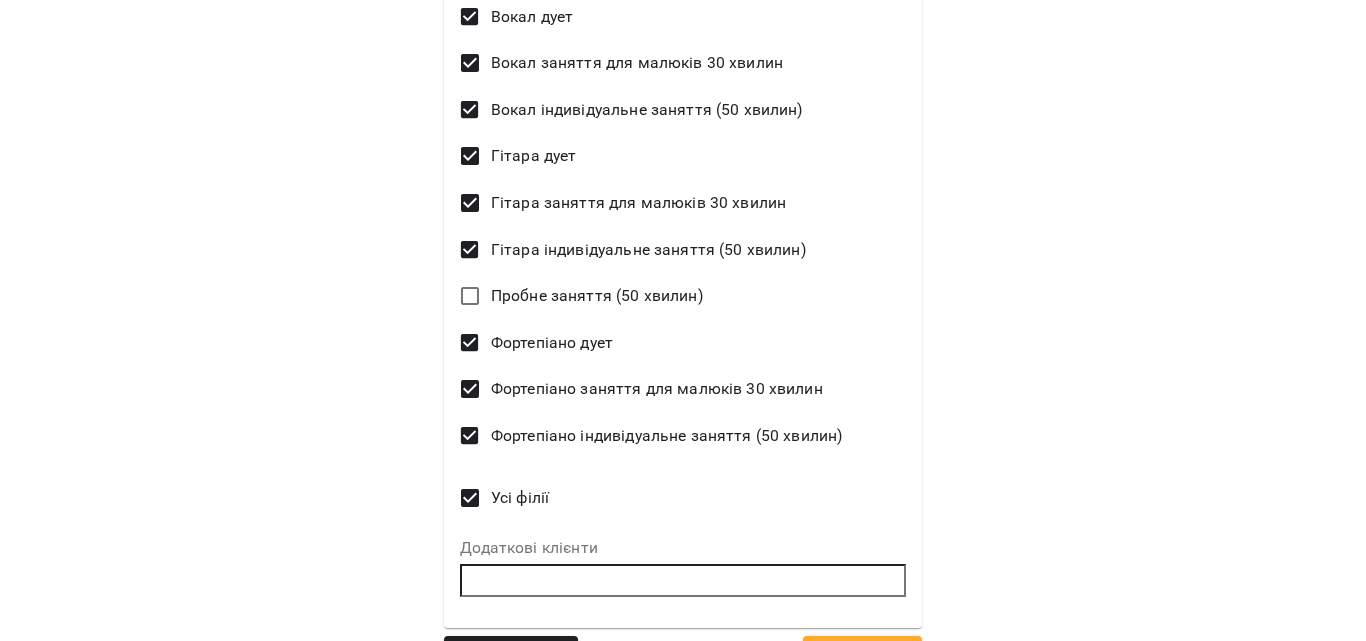 scroll, scrollTop: 807, scrollLeft: 0, axis: vertical 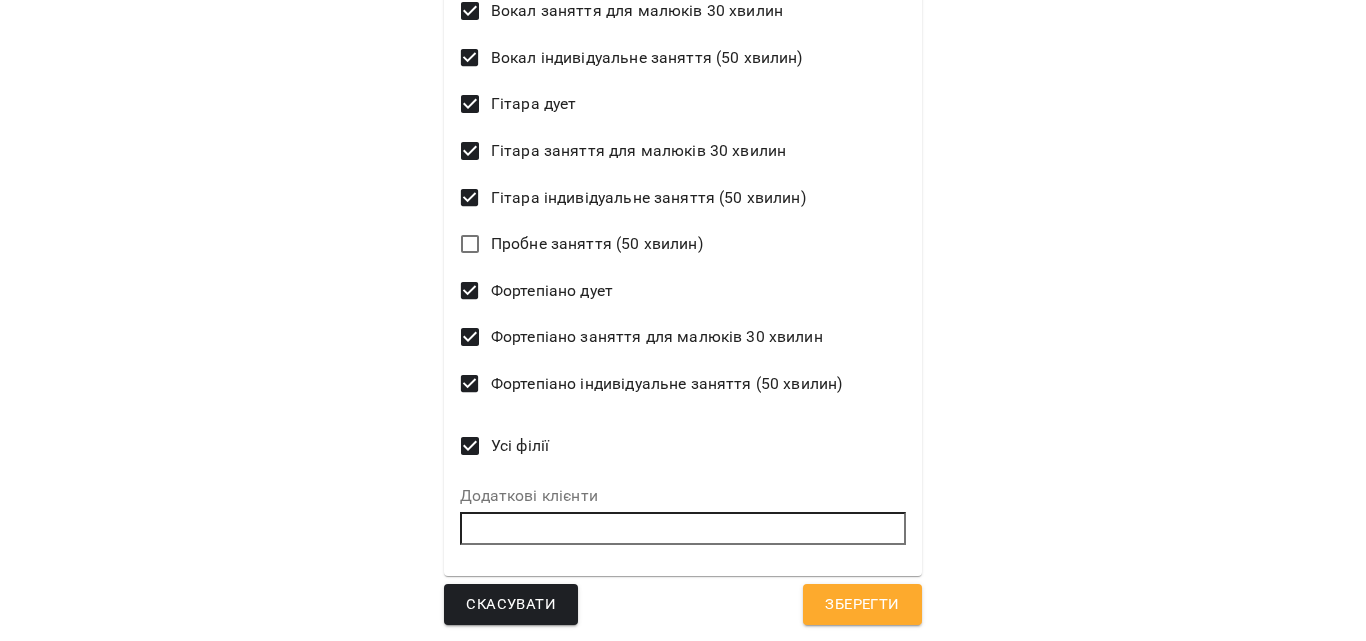 type on "*" 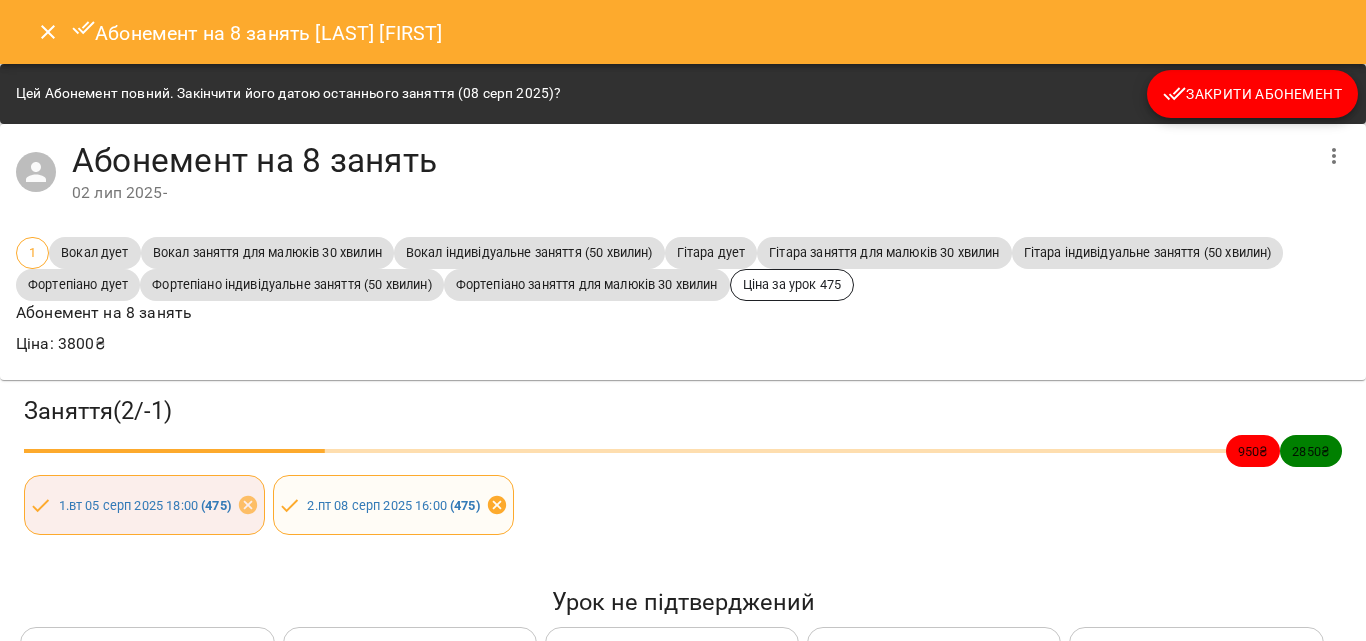 click 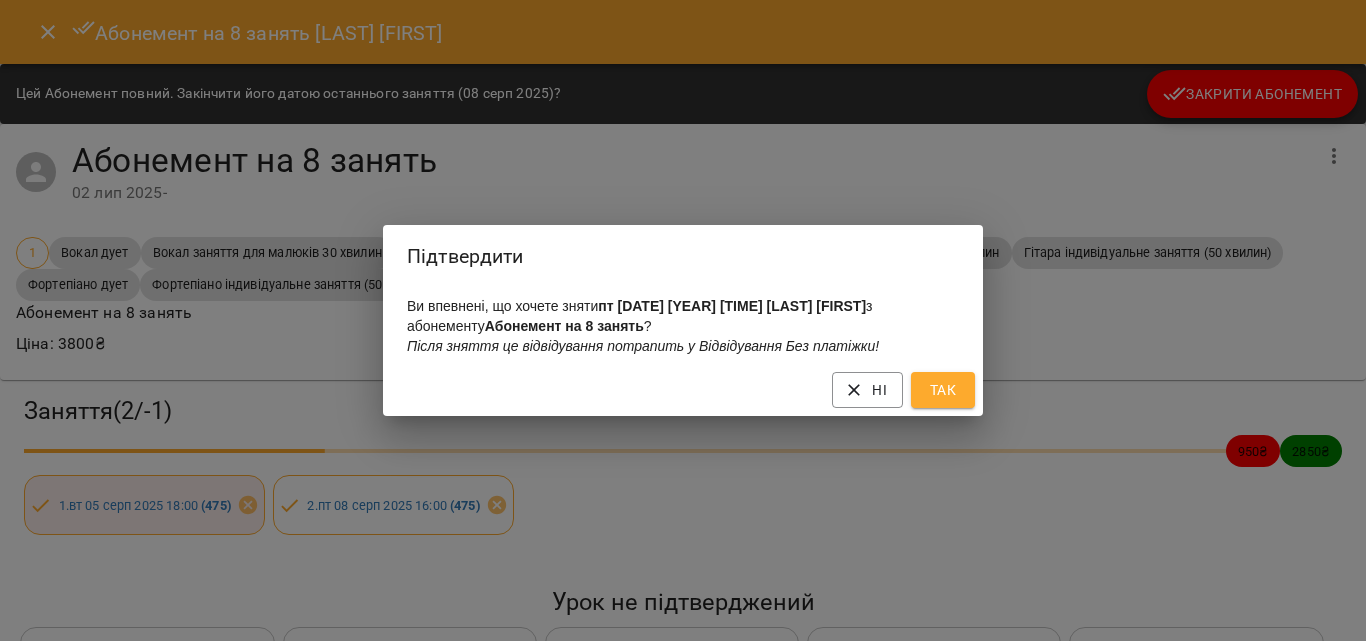 click on "Так" at bounding box center [943, 390] 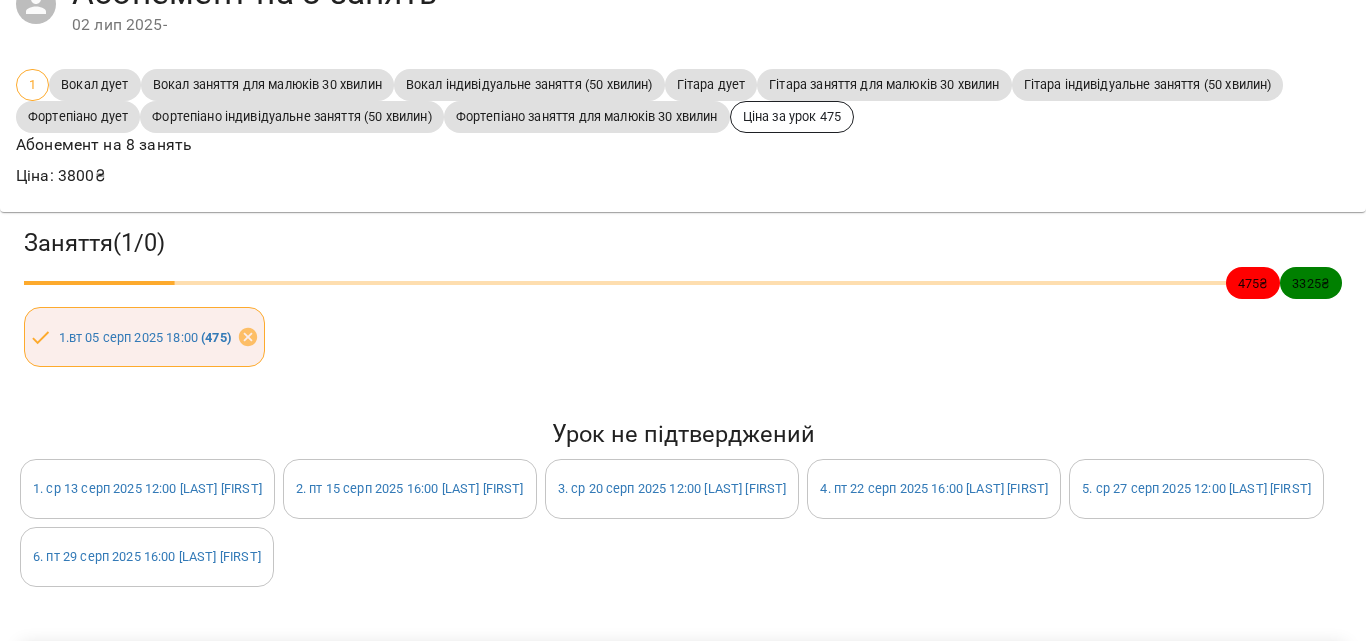 scroll, scrollTop: 0, scrollLeft: 0, axis: both 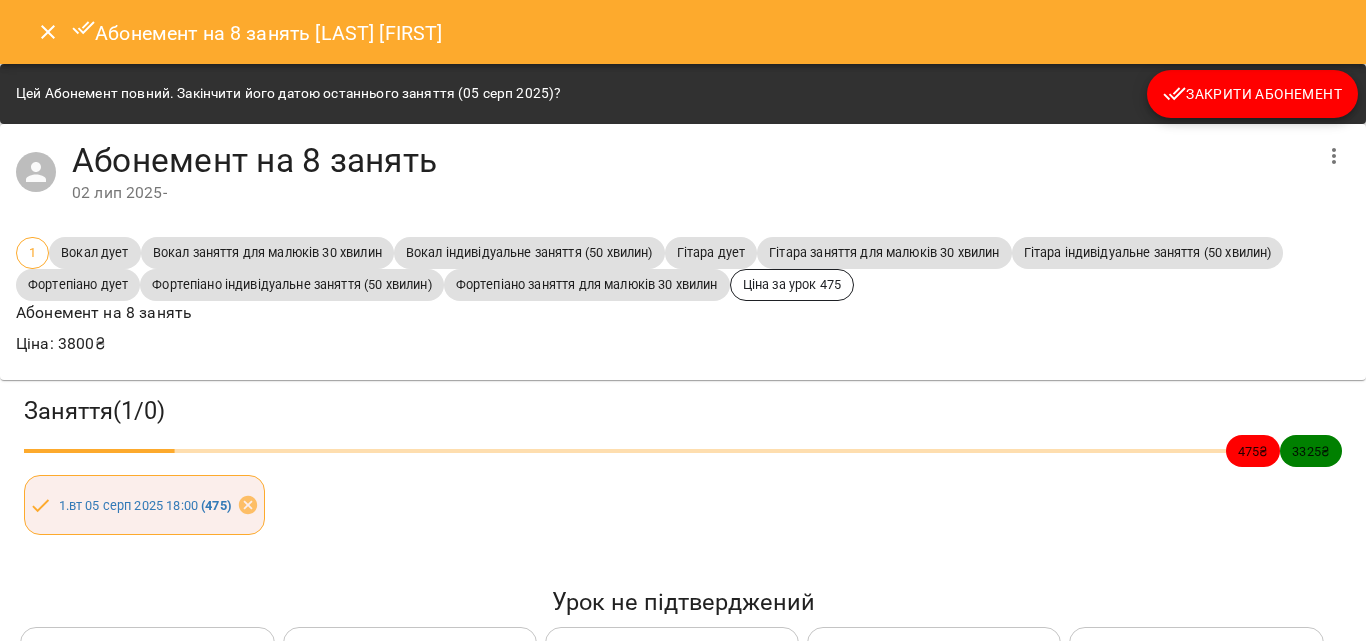 click on "Абонемент на 8 занять   Умріхіна Марія" at bounding box center (683, 32) 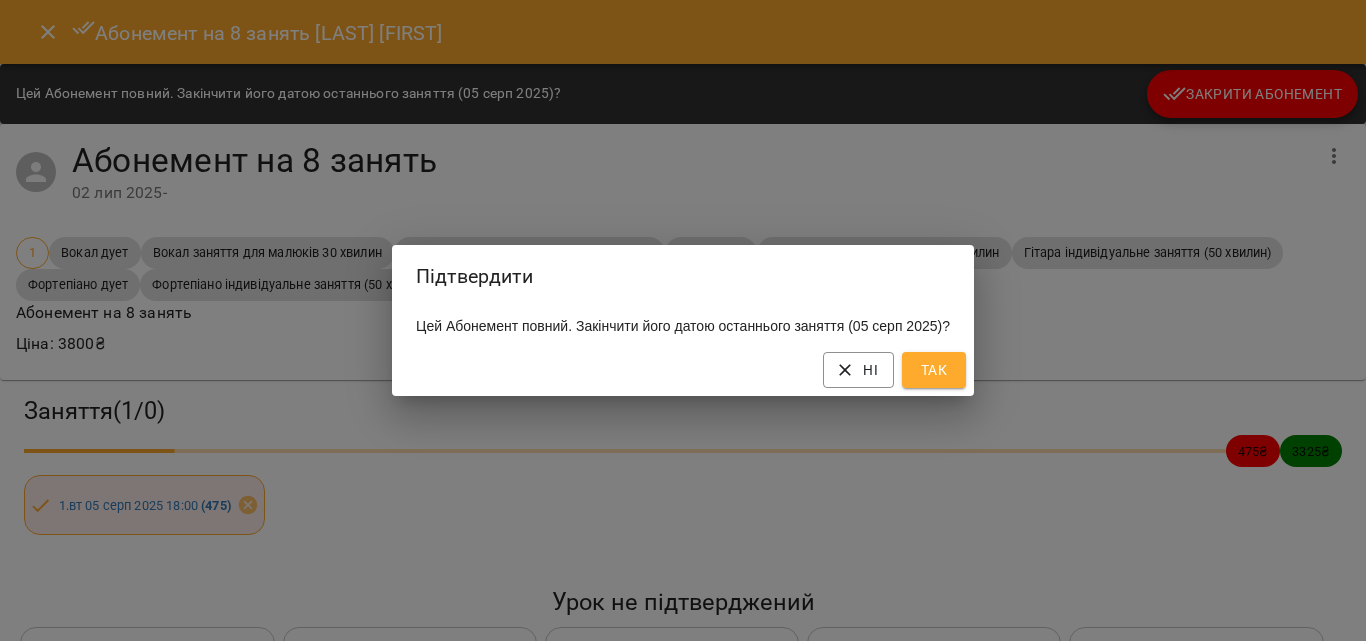 click on "Так" at bounding box center [934, 370] 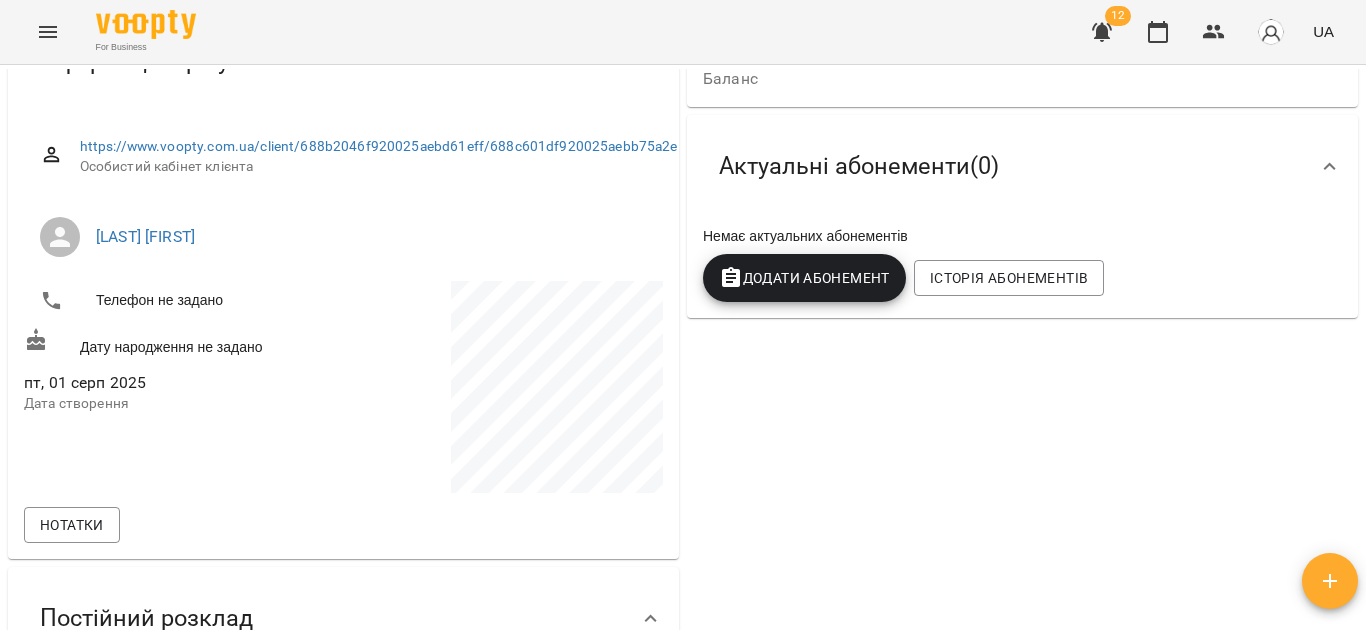 scroll, scrollTop: 54, scrollLeft: 0, axis: vertical 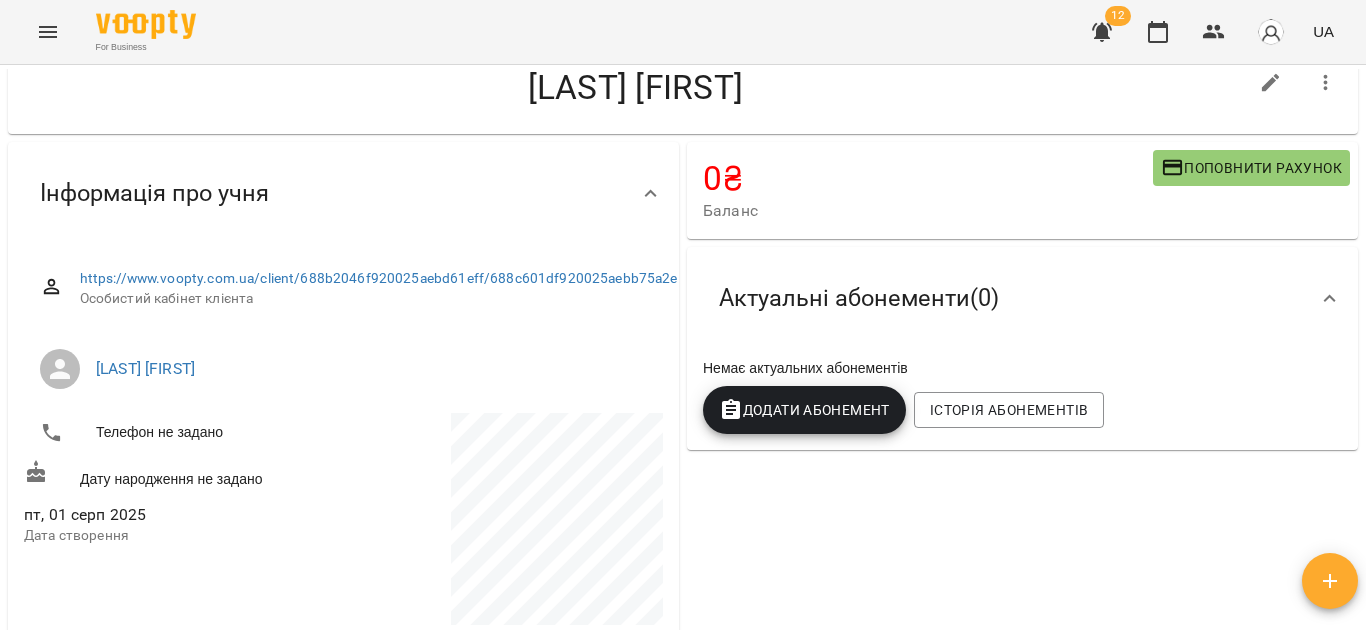 click on "Додати Абонемент" at bounding box center [804, 410] 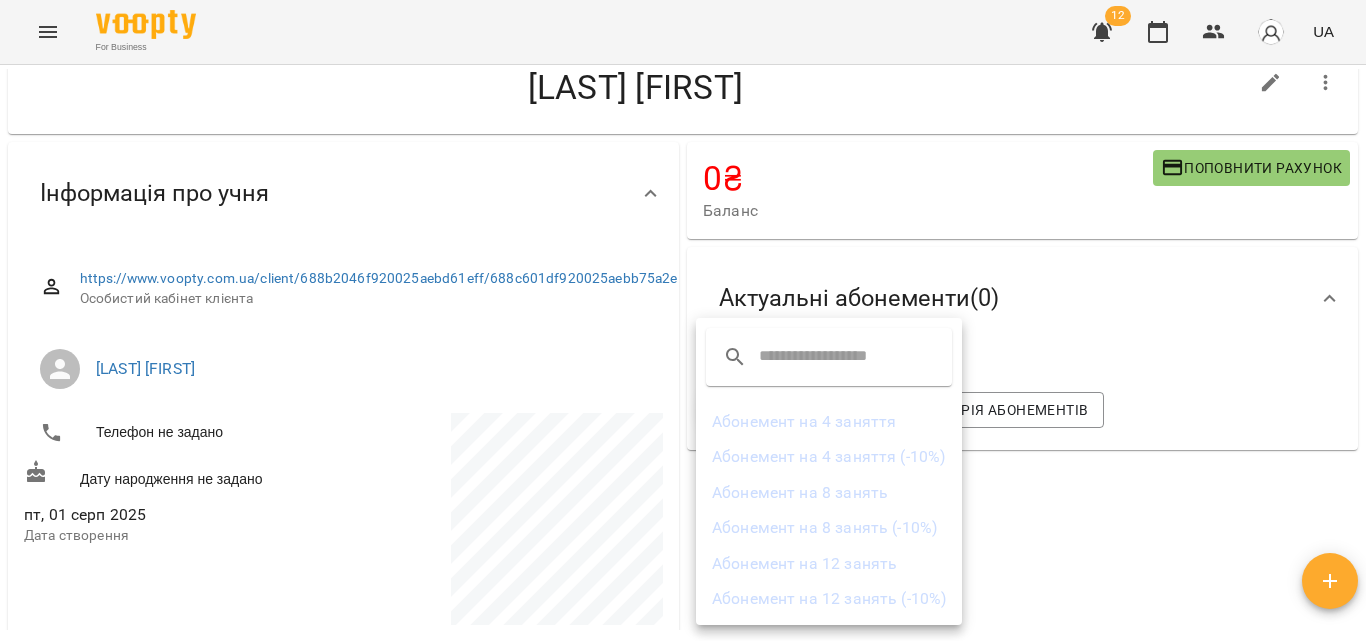 click on "Абонемент на 8 занять" at bounding box center [829, 493] 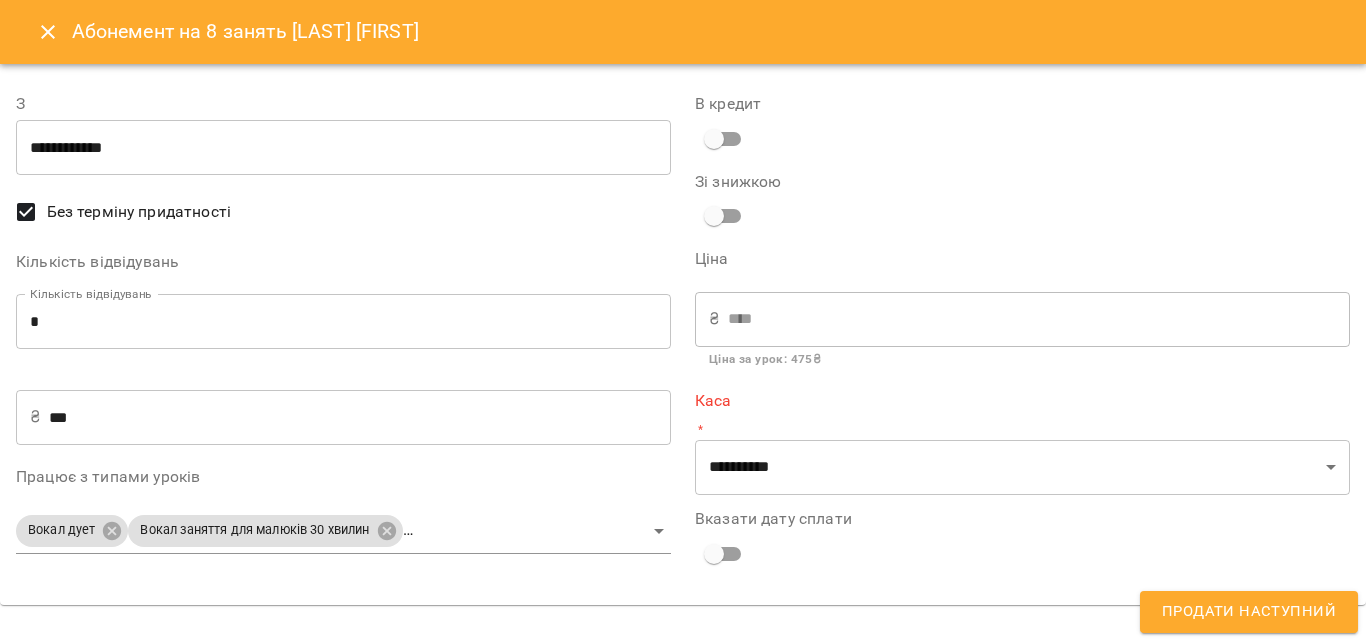 type on "**********" 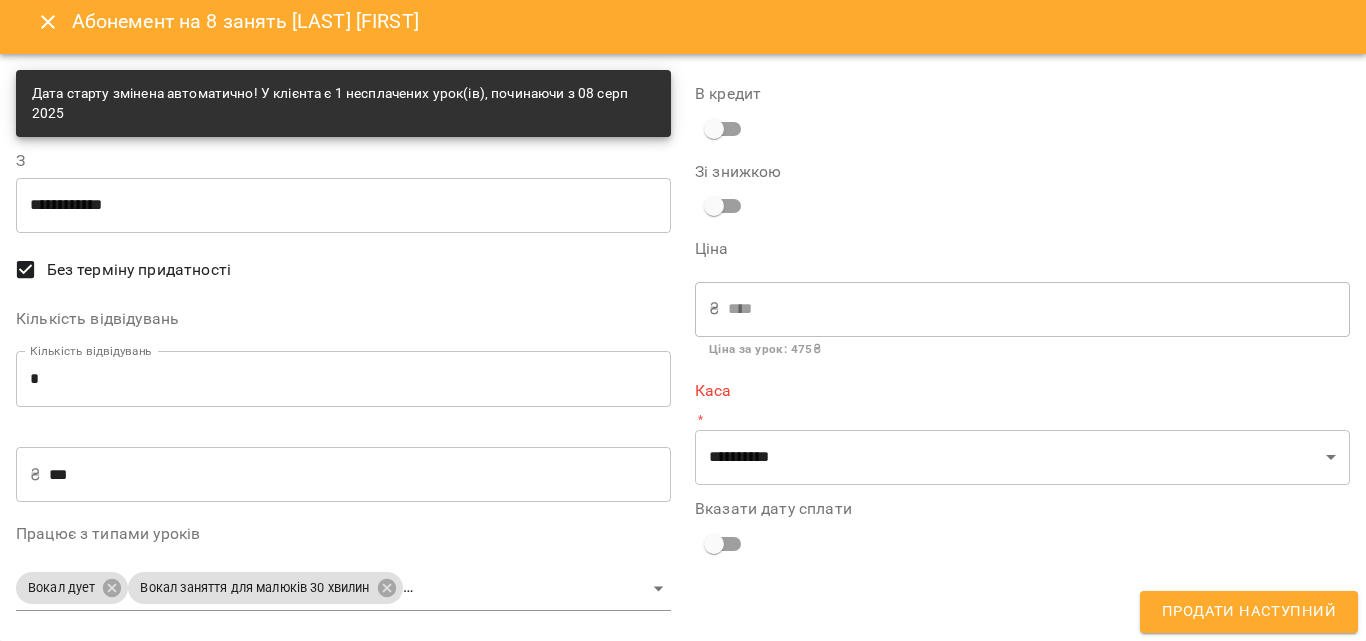 scroll, scrollTop: 12, scrollLeft: 0, axis: vertical 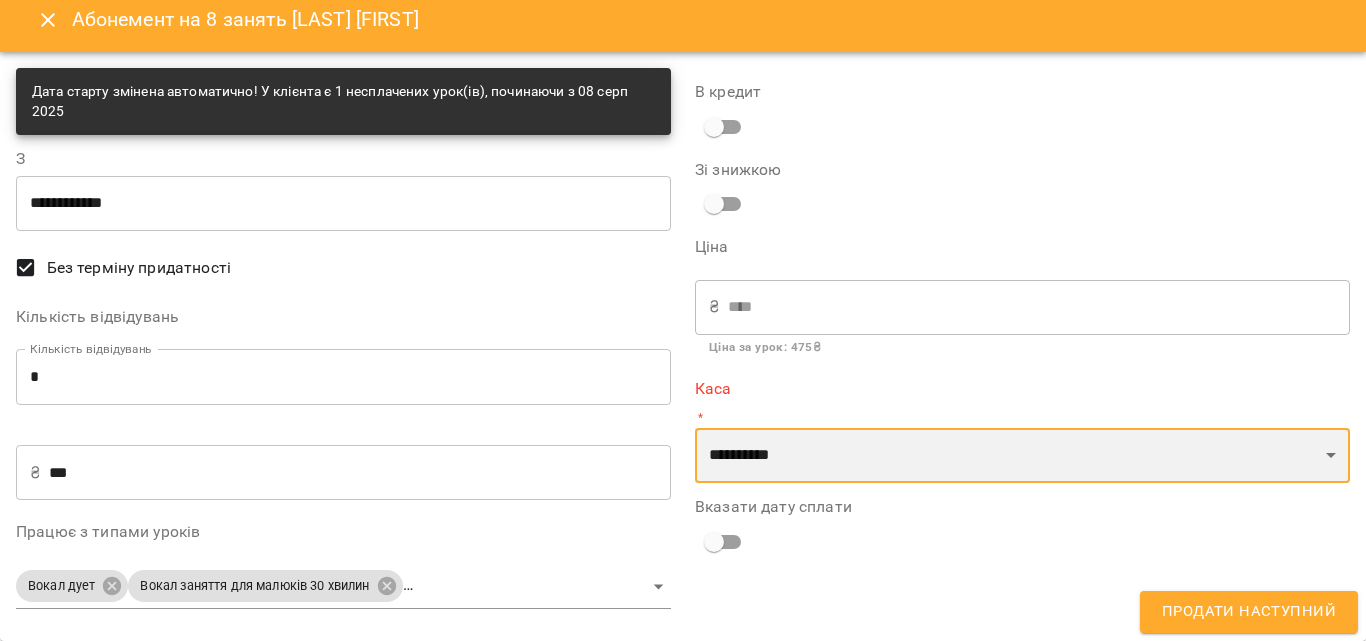 drag, startPoint x: 881, startPoint y: 444, endPoint x: 876, endPoint y: 460, distance: 16.763054 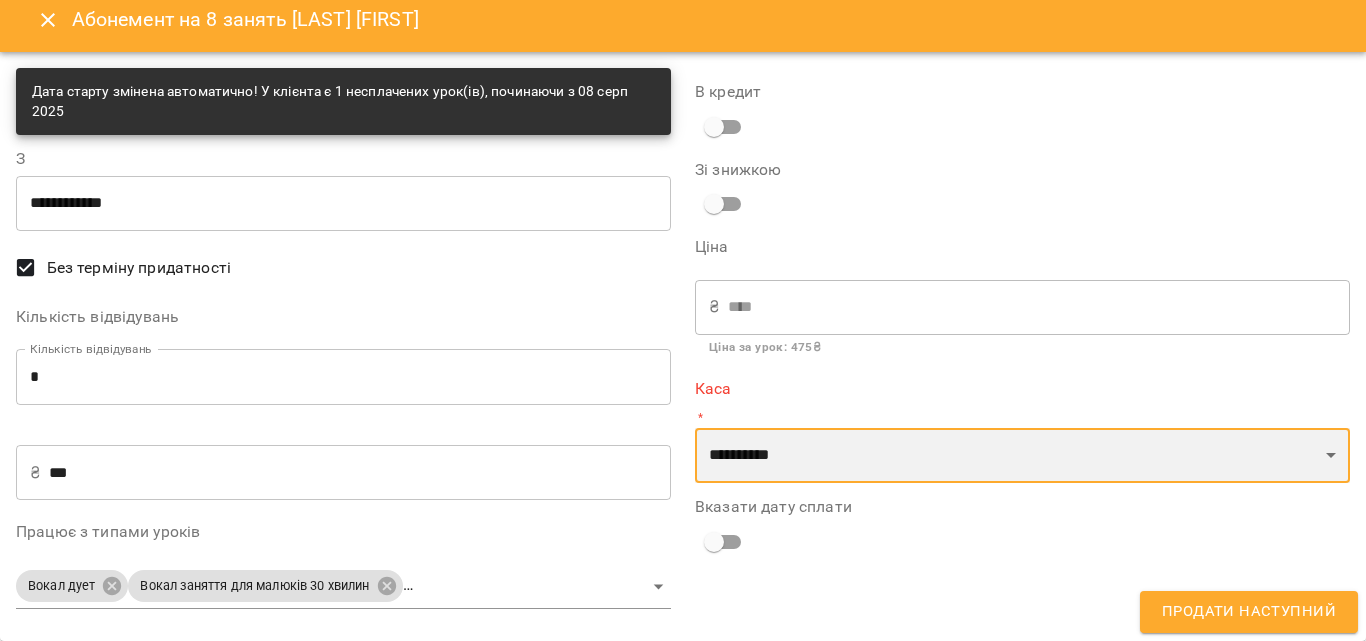 select on "****" 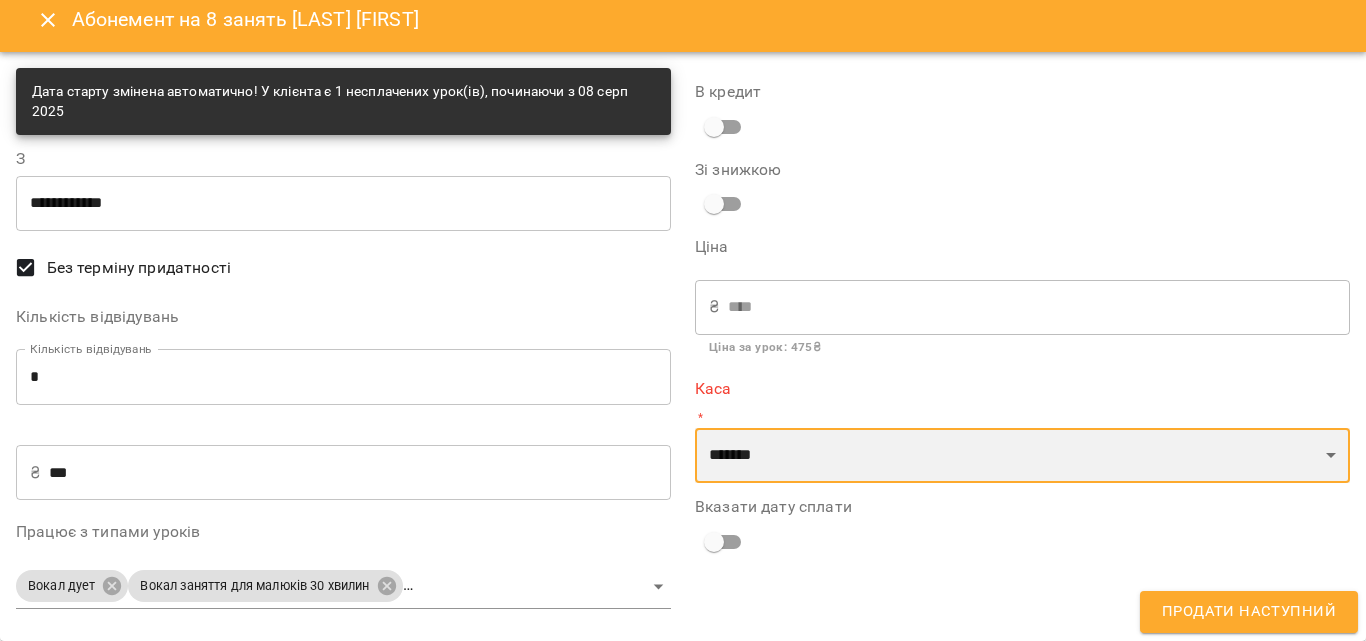 click on "**********" at bounding box center [1022, 456] 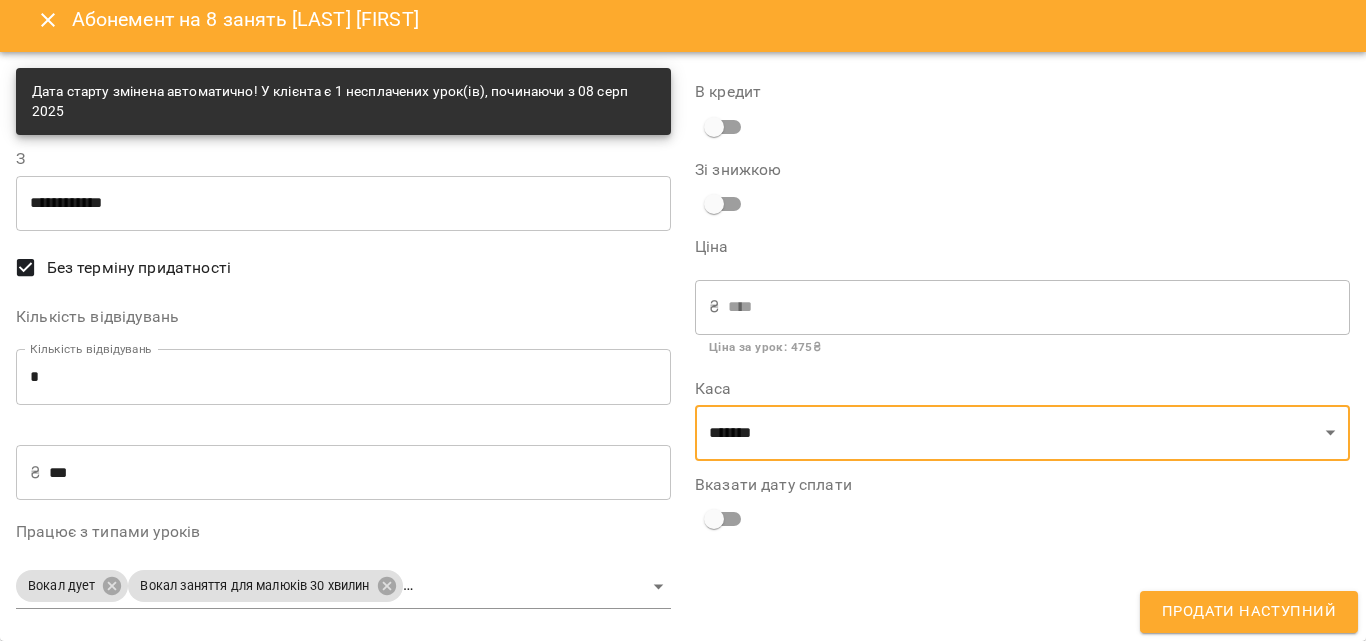 click on "**********" at bounding box center (683, 353) 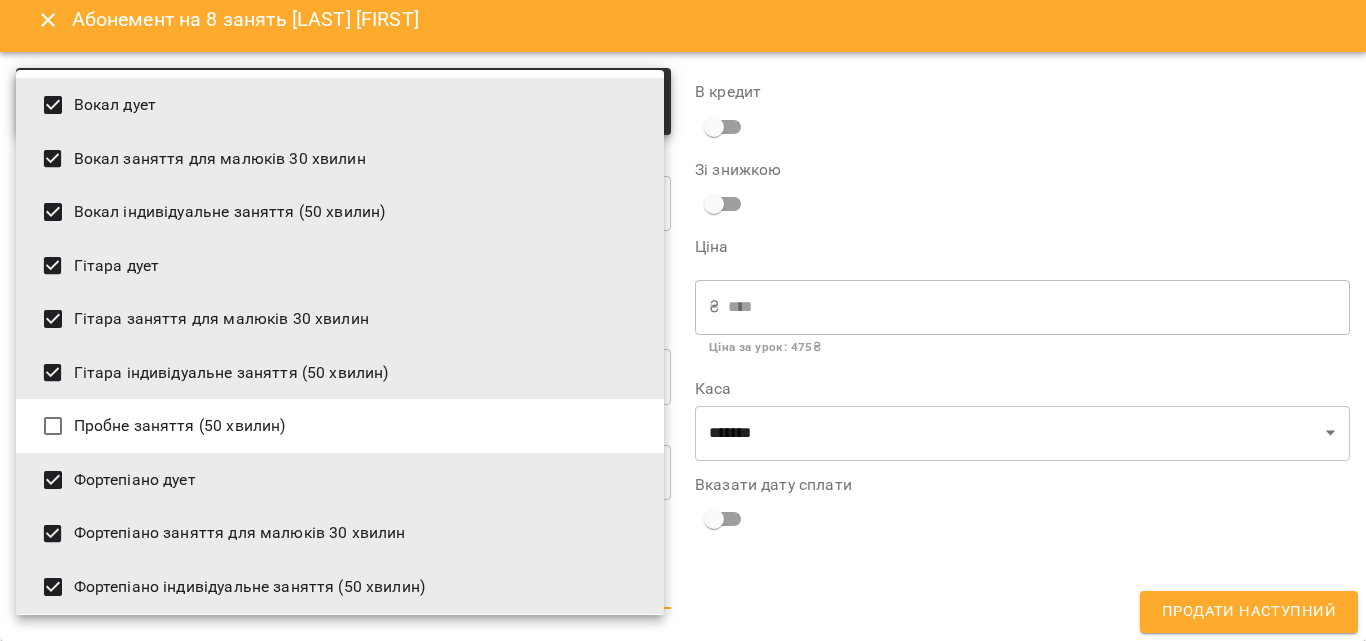 click at bounding box center (683, 320) 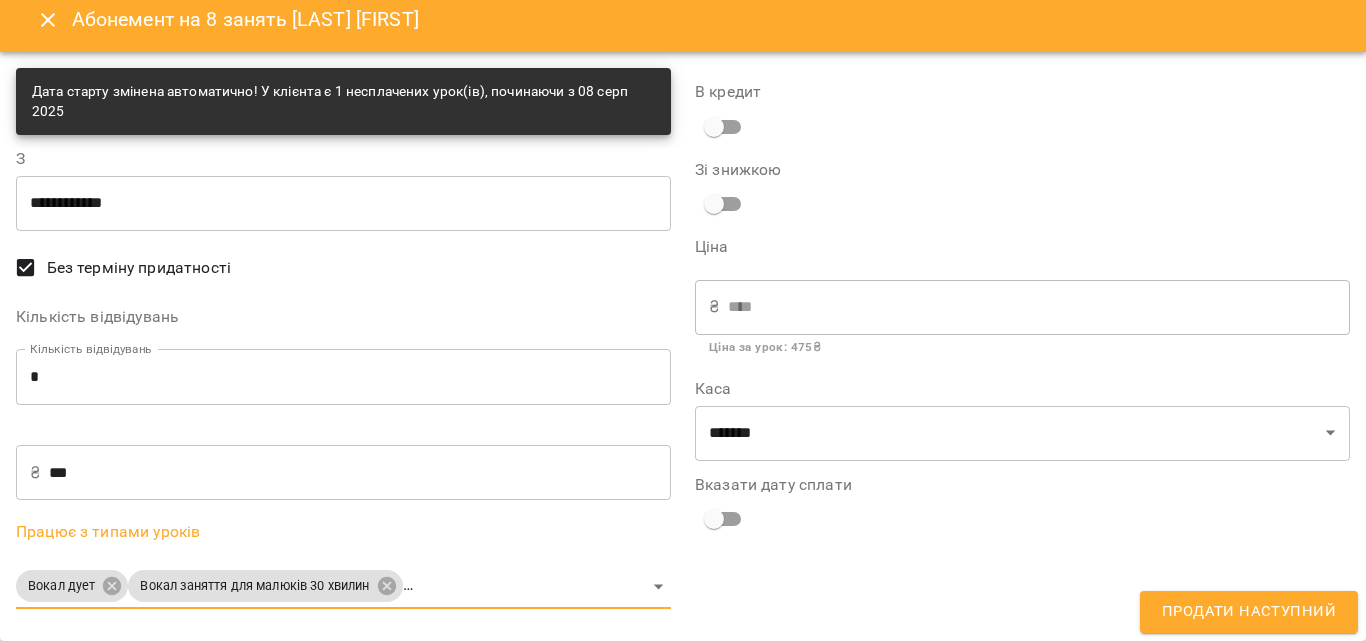 click on "Продати наступний" at bounding box center [1249, 612] 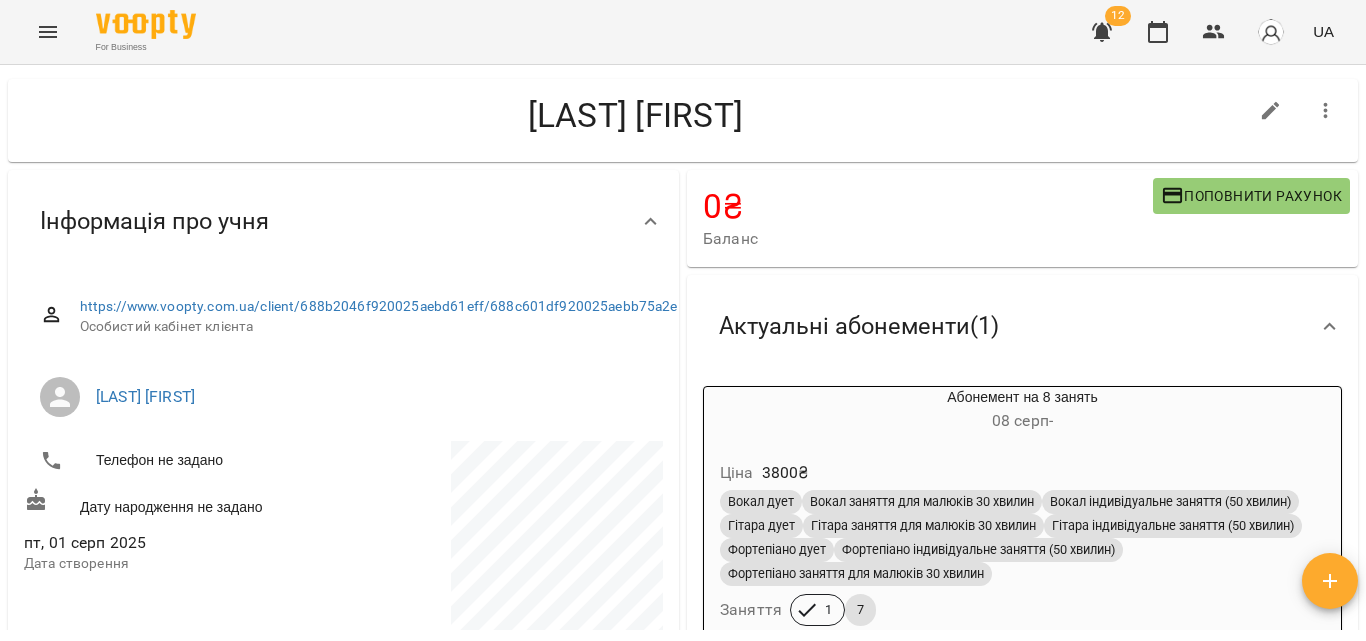 scroll, scrollTop: 0, scrollLeft: 0, axis: both 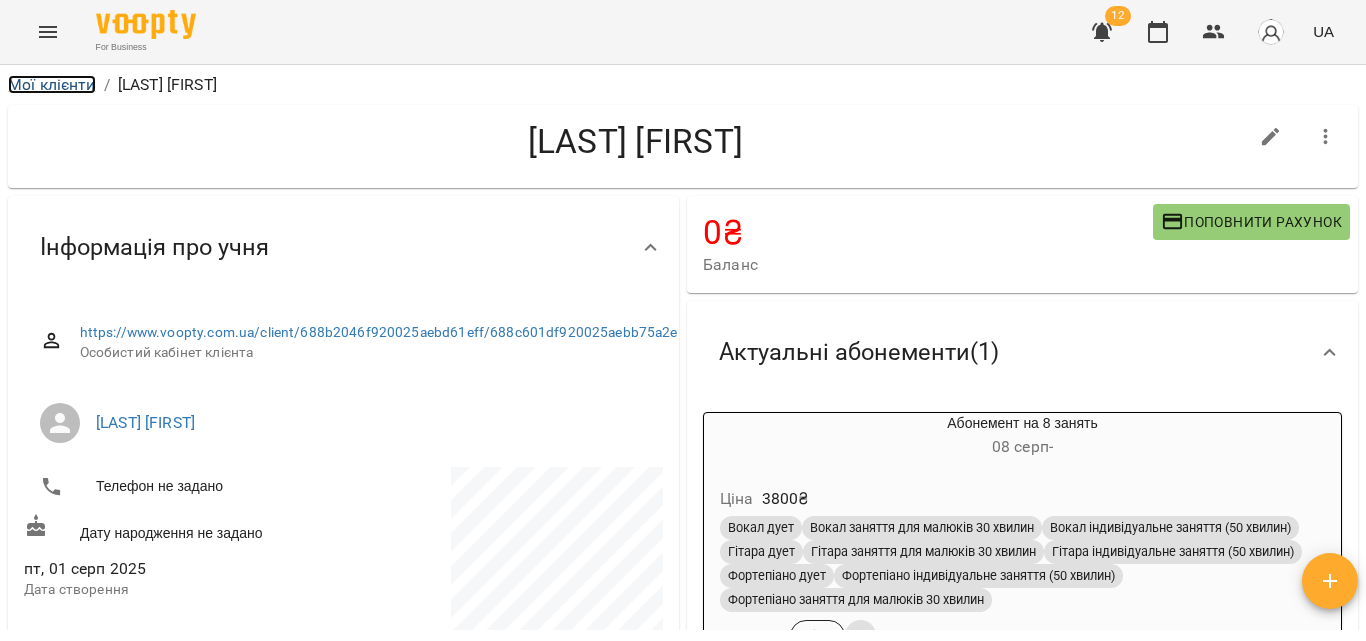click on "Мої клієнти" at bounding box center [52, 84] 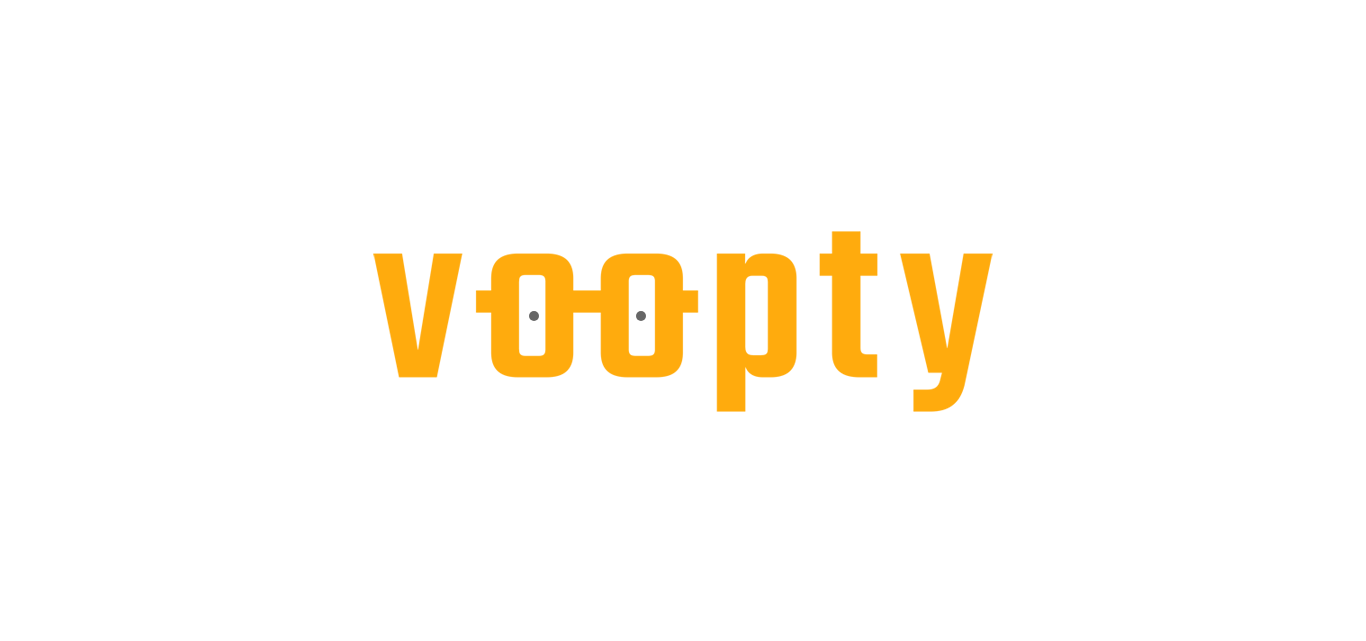 scroll, scrollTop: 0, scrollLeft: 0, axis: both 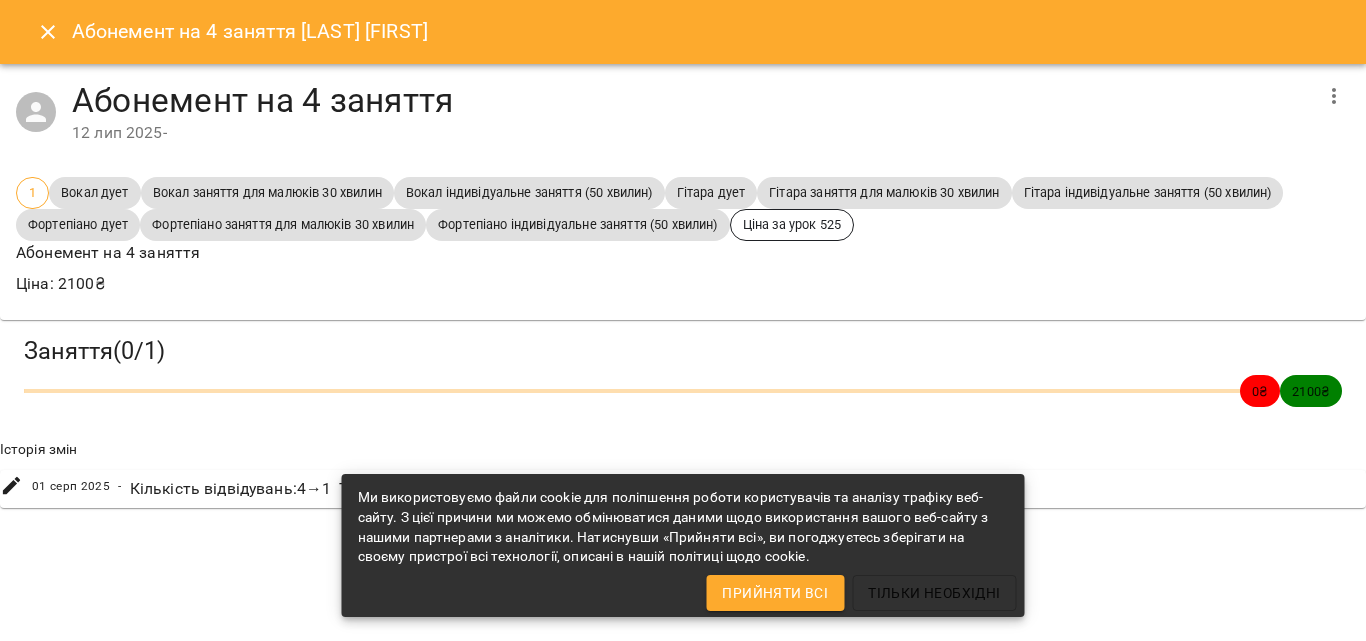 click 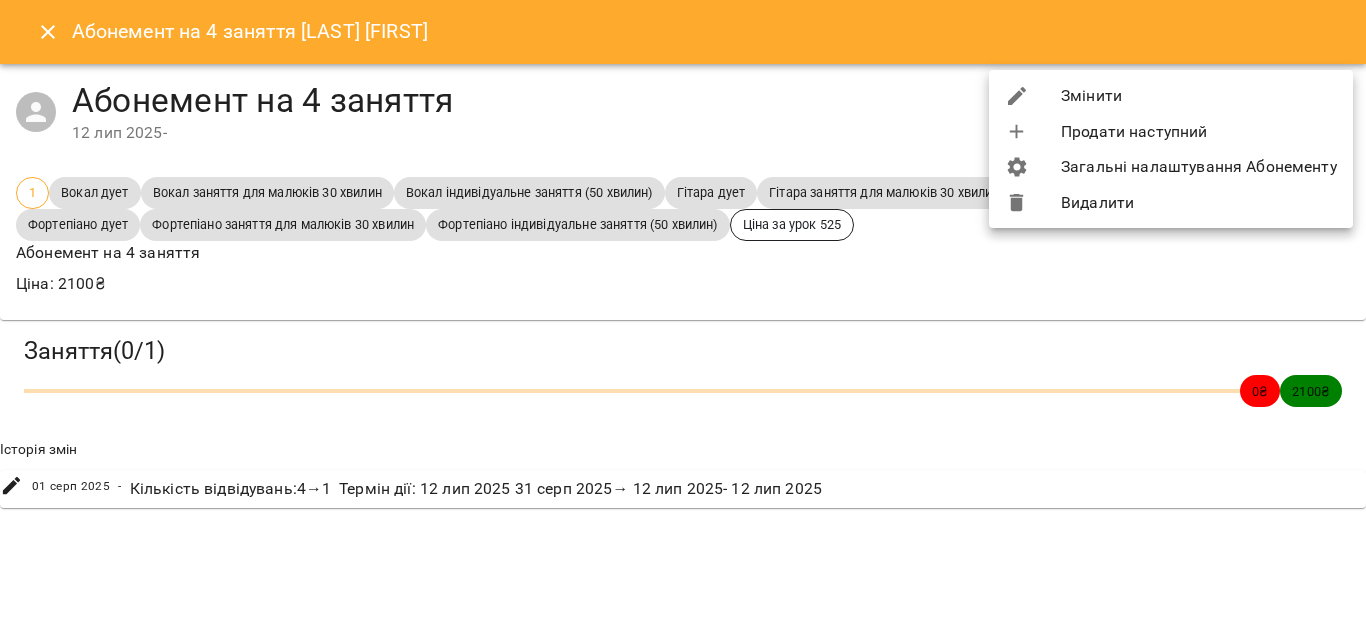 click at bounding box center (683, 320) 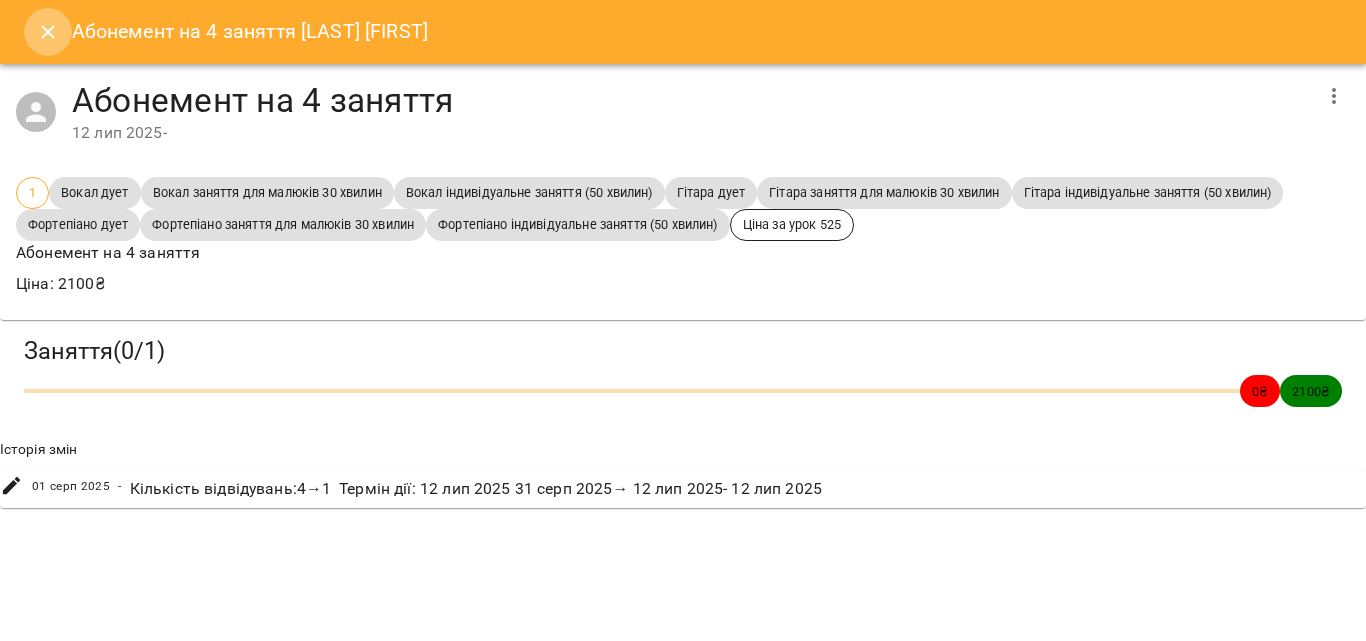 click at bounding box center [48, 32] 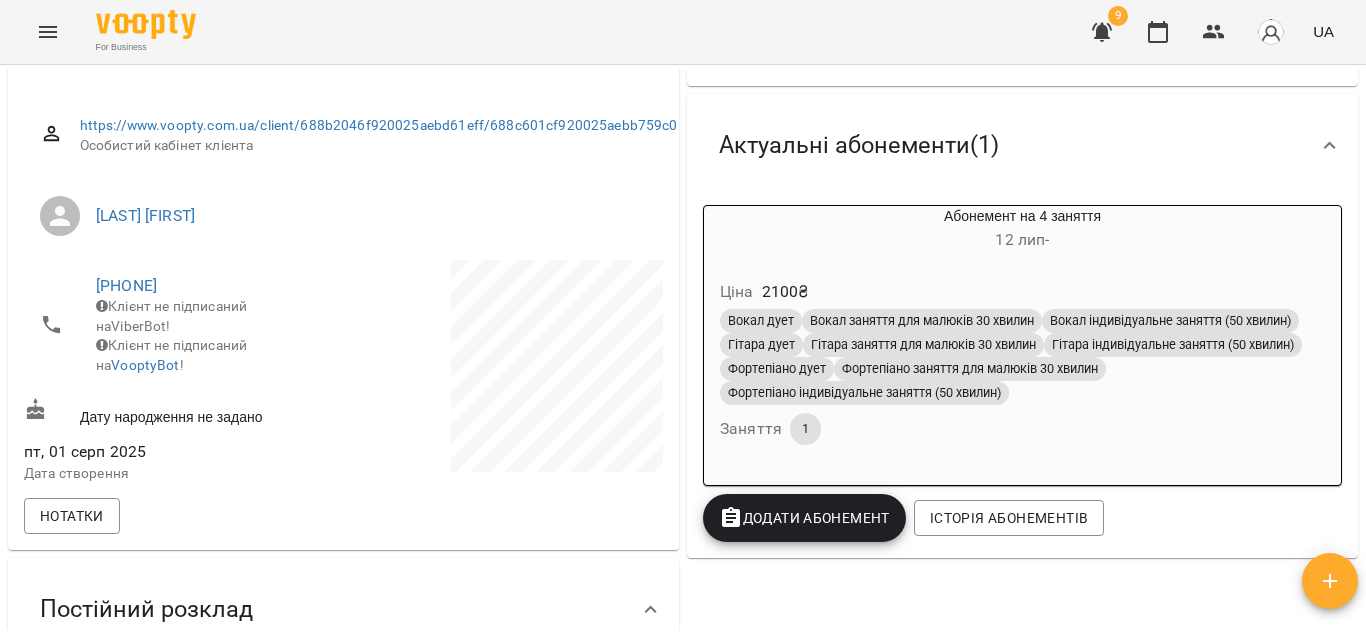 scroll, scrollTop: 200, scrollLeft: 0, axis: vertical 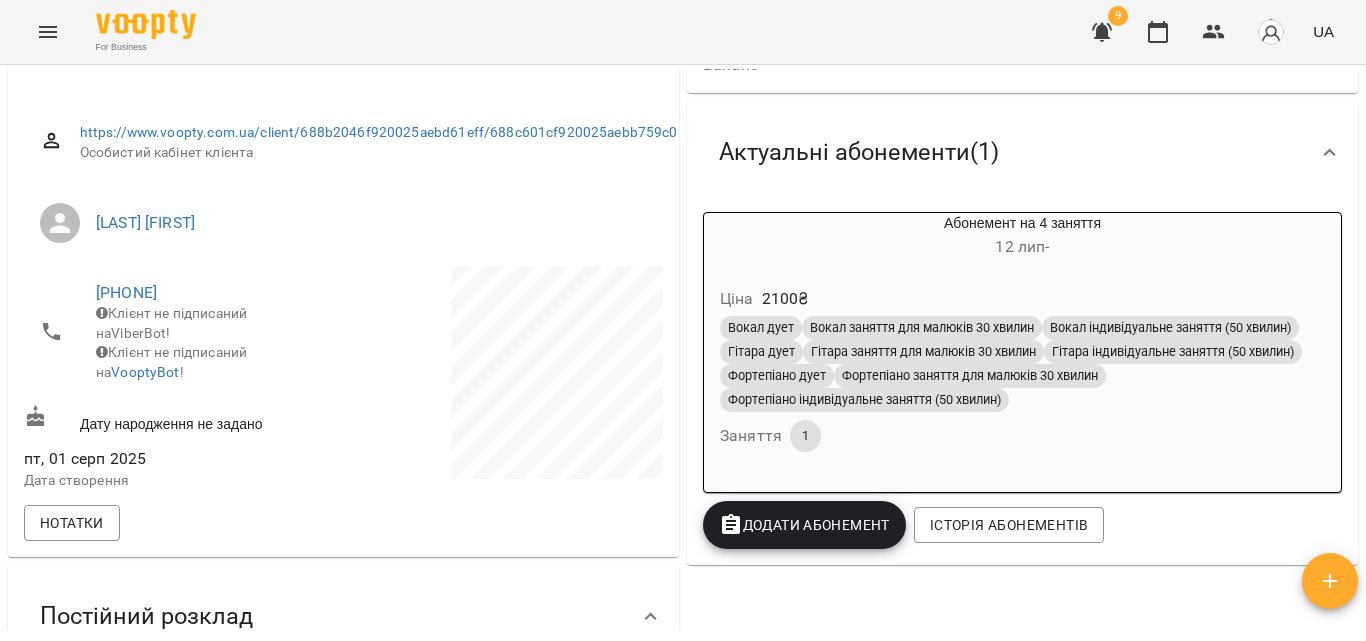 click on "12 лип  -" at bounding box center (1022, 247) 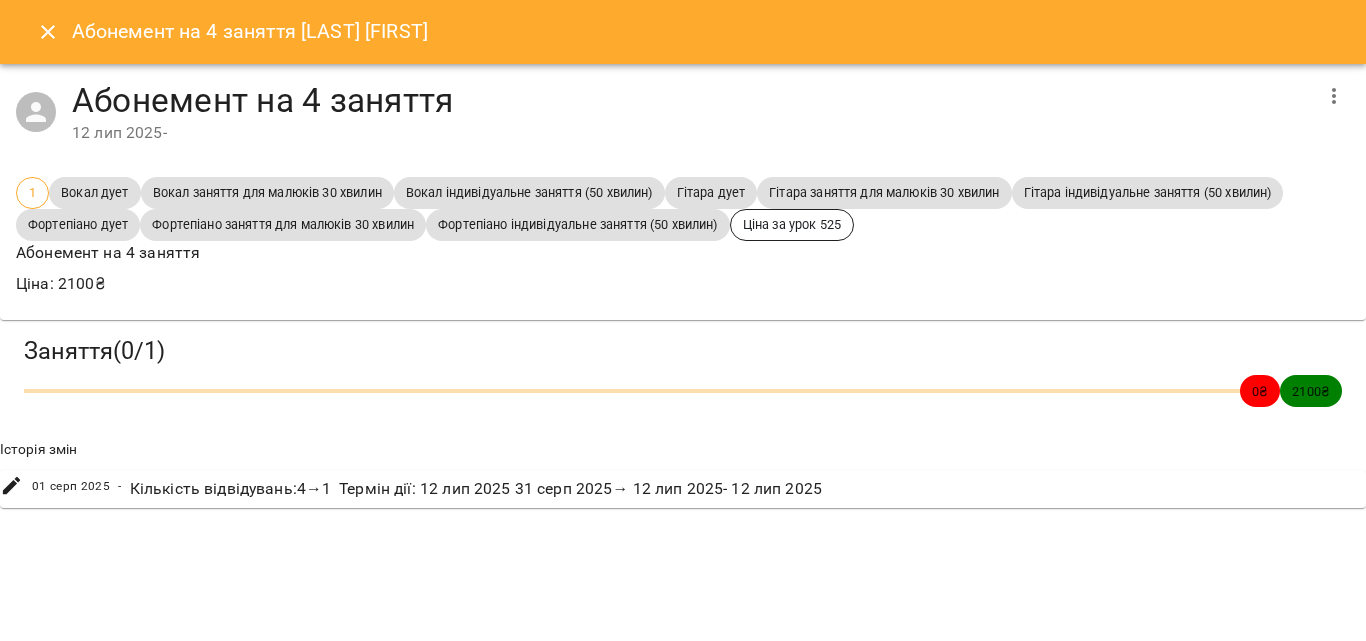 click 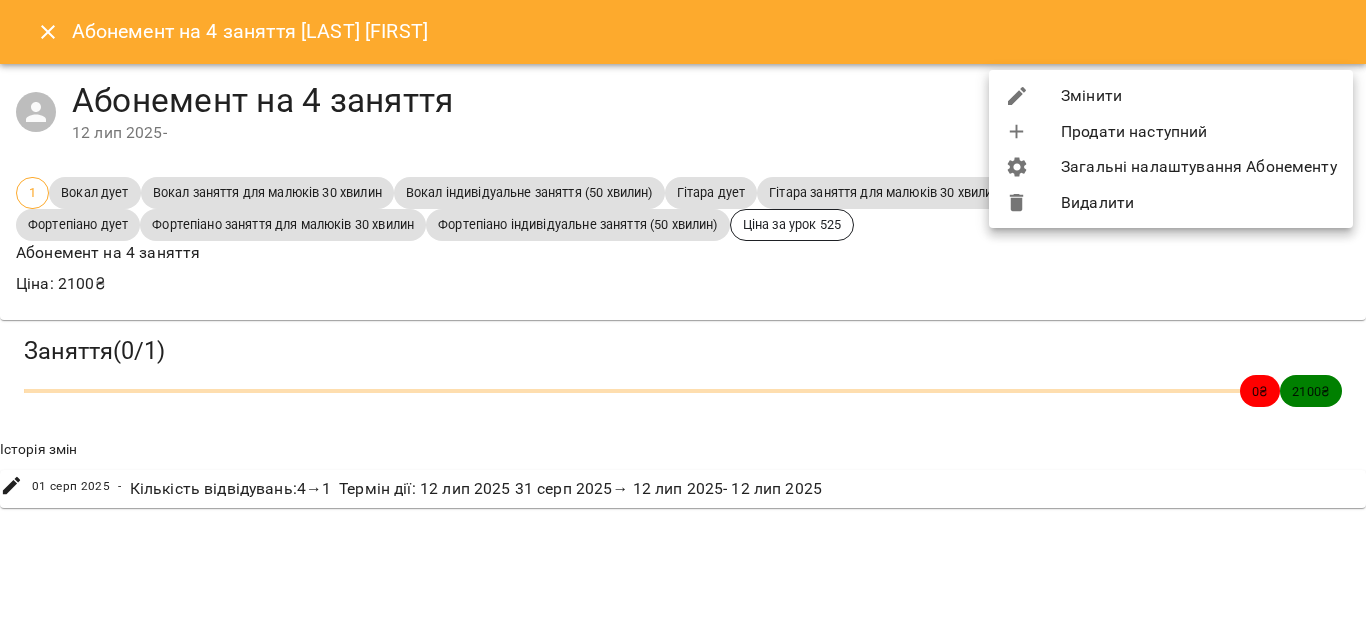 click on "Змінити" at bounding box center [1171, 96] 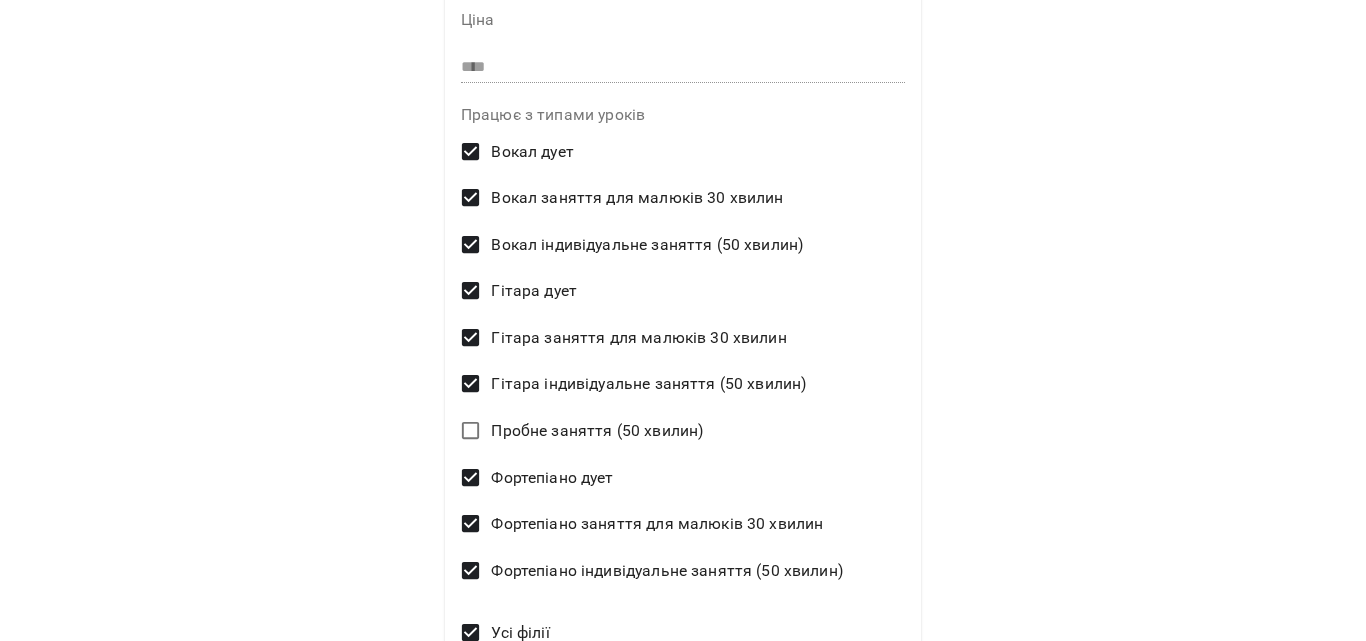 scroll, scrollTop: 814, scrollLeft: 0, axis: vertical 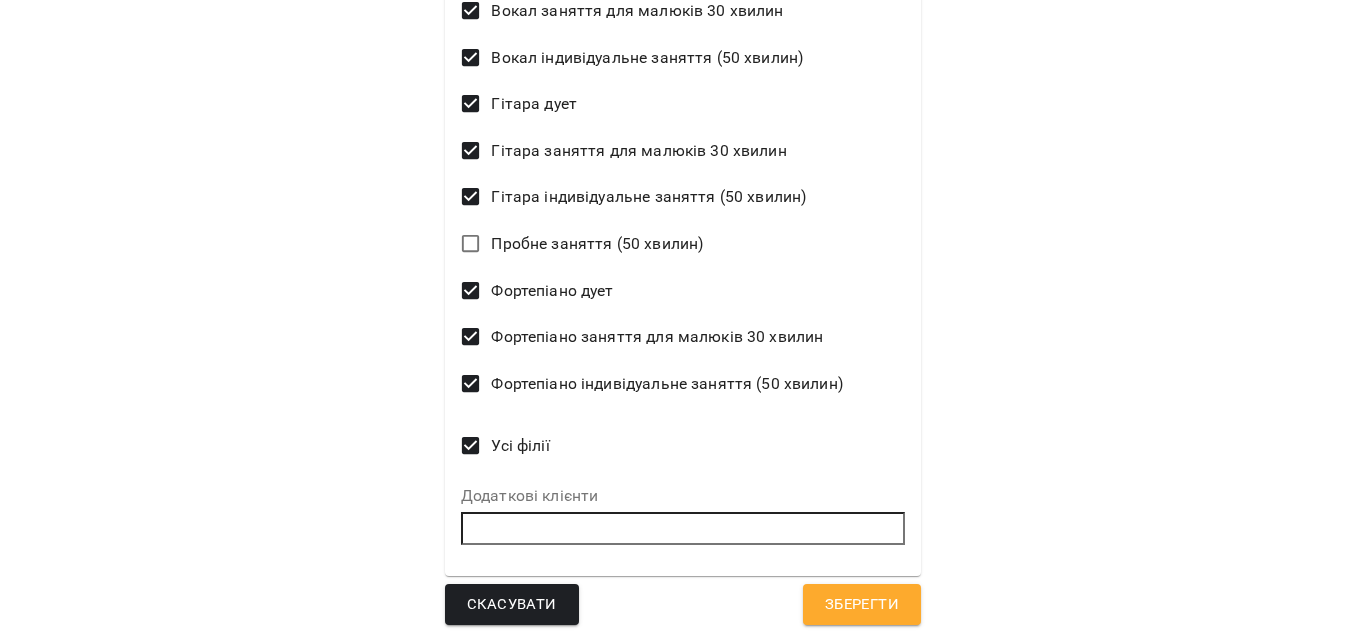 click on "Скасувати" at bounding box center [512, 605] 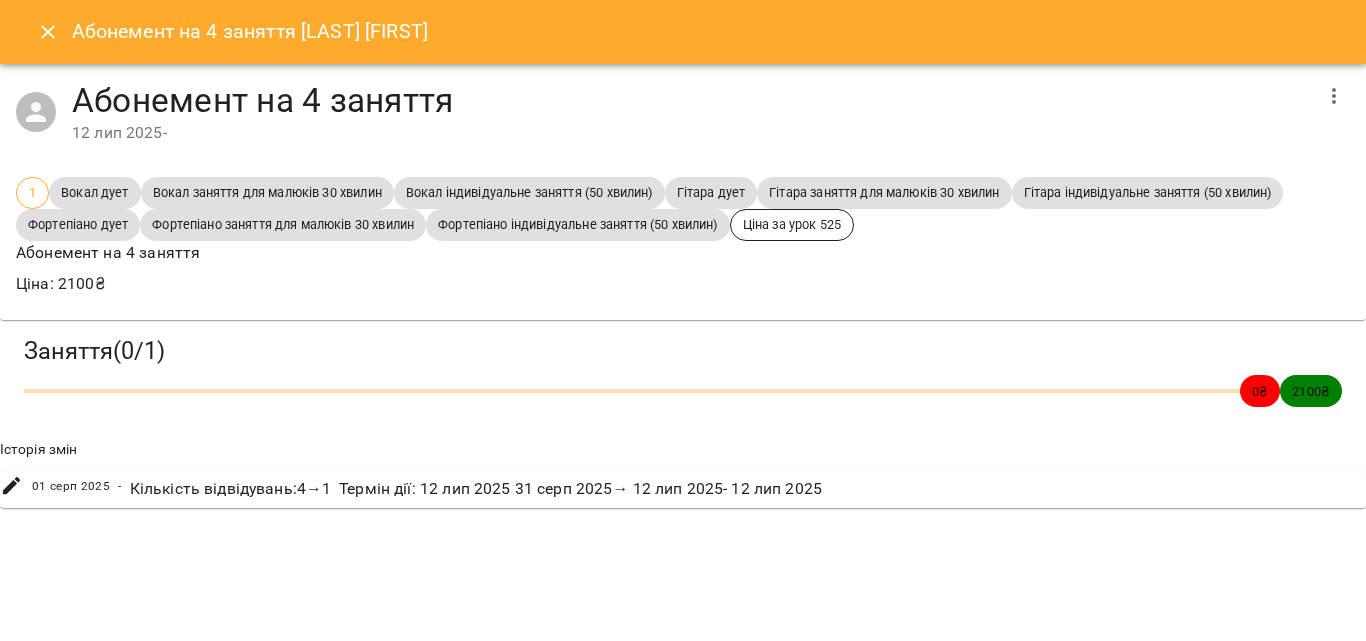 scroll, scrollTop: 0, scrollLeft: 0, axis: both 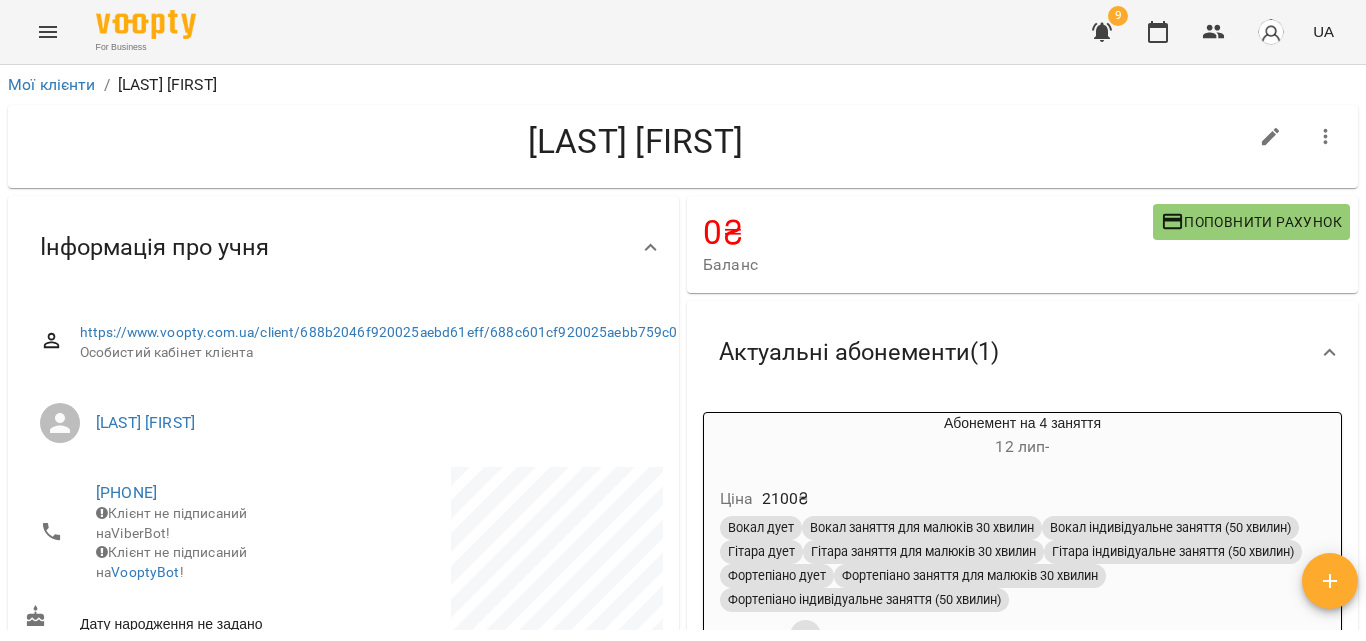 click 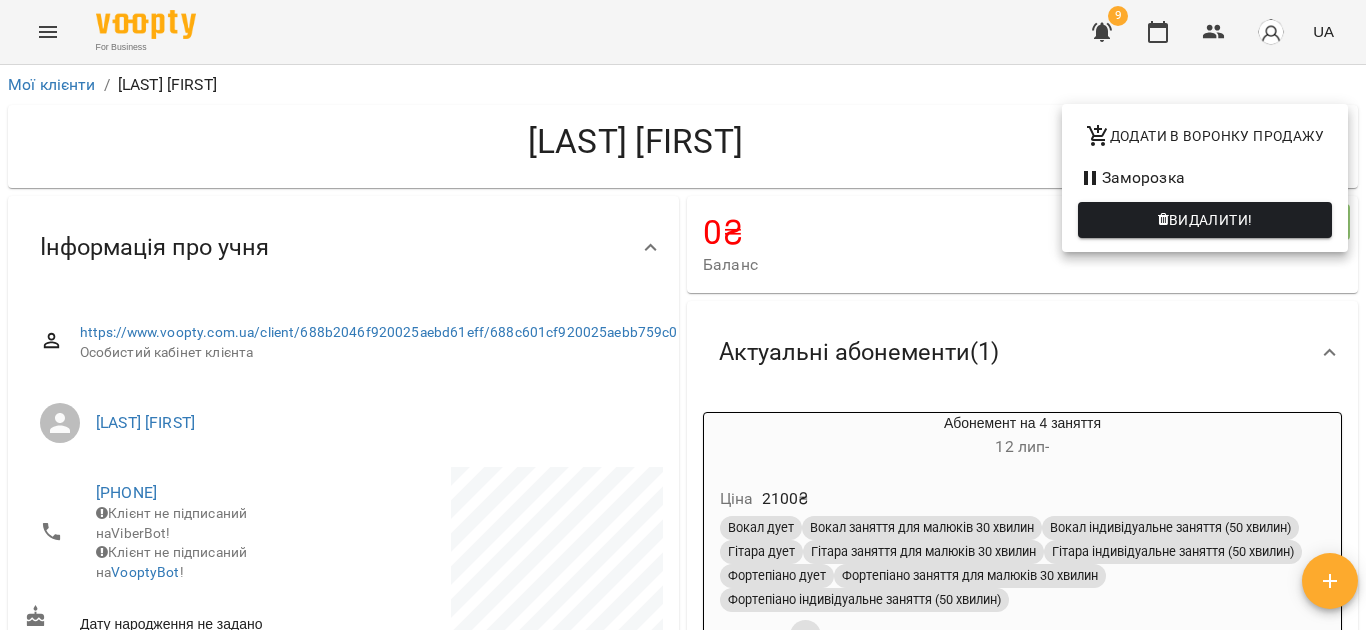 click at bounding box center [683, 320] 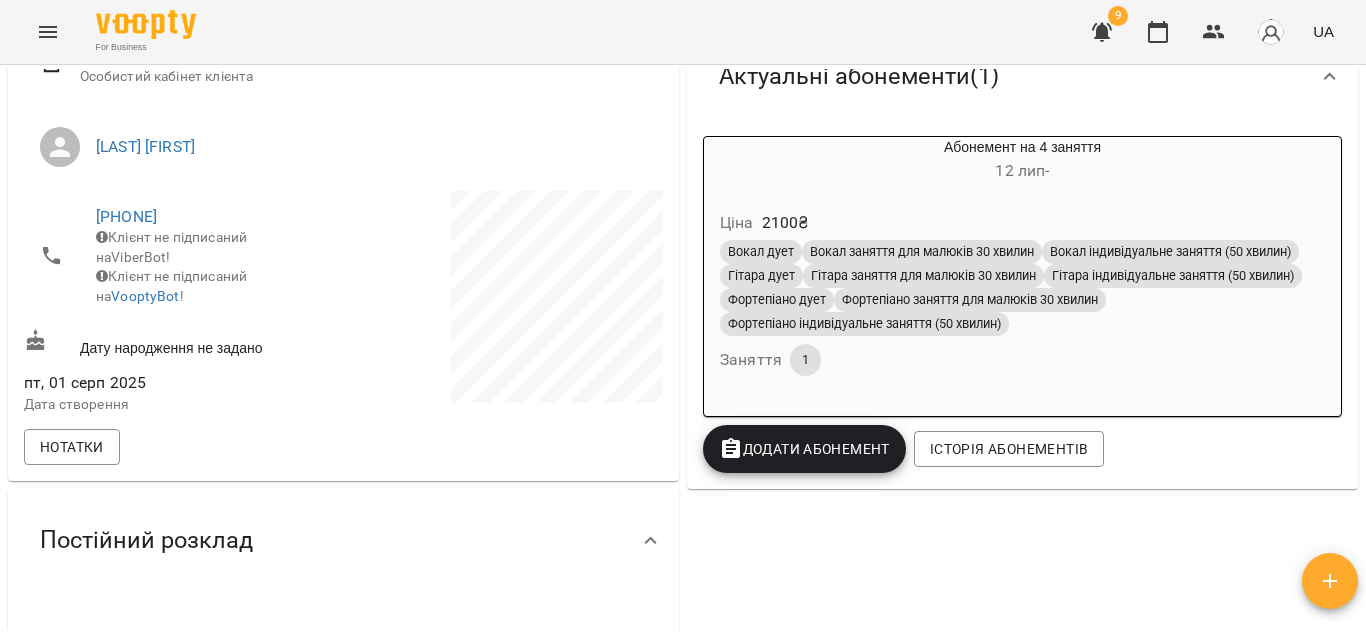 scroll, scrollTop: 300, scrollLeft: 0, axis: vertical 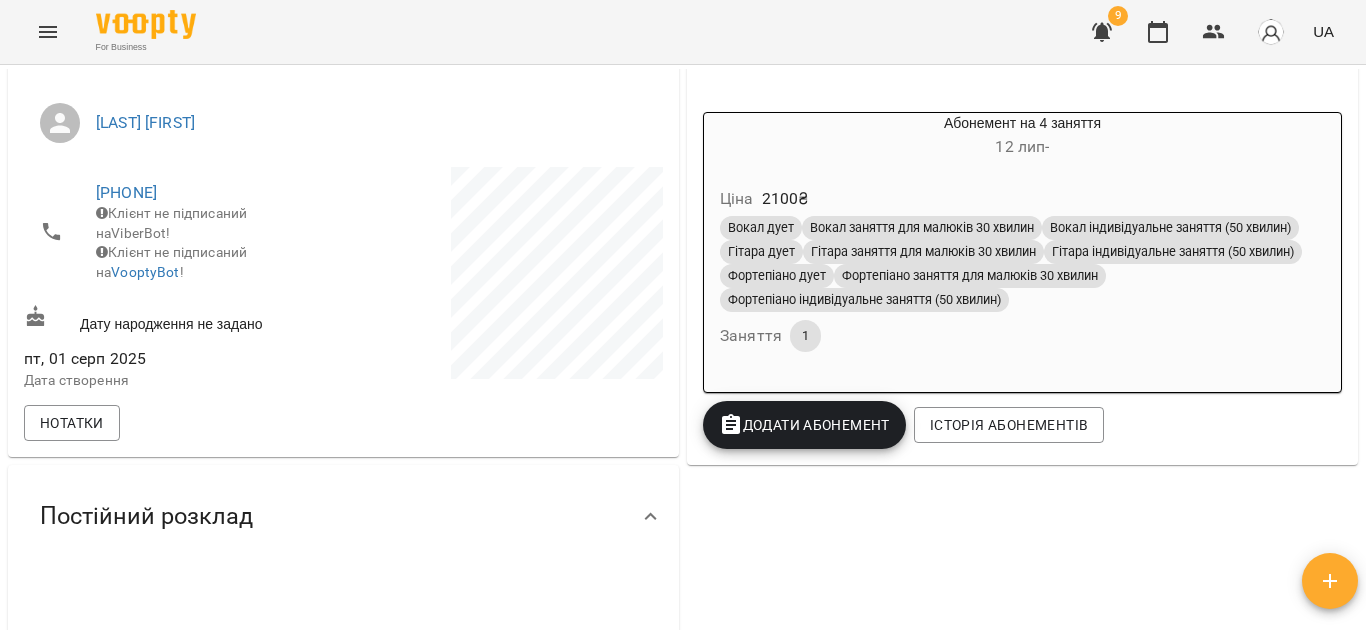 click on "Ціна 2100 ₴ Вокал дует Вокал заняття для малюків 30 хвилин Вокал індивідуальне заняття (50 хвилин) Гітара дует Гітара заняття для малюків 30 хвилин Гітара індивідуальне заняття (50 хвилин) Фортепіано дует Фортепіано заняття для малюків 30 хвилин Фортепіано індивідуальне заняття (50 хвилин) Заняття 1" at bounding box center (1022, 273) 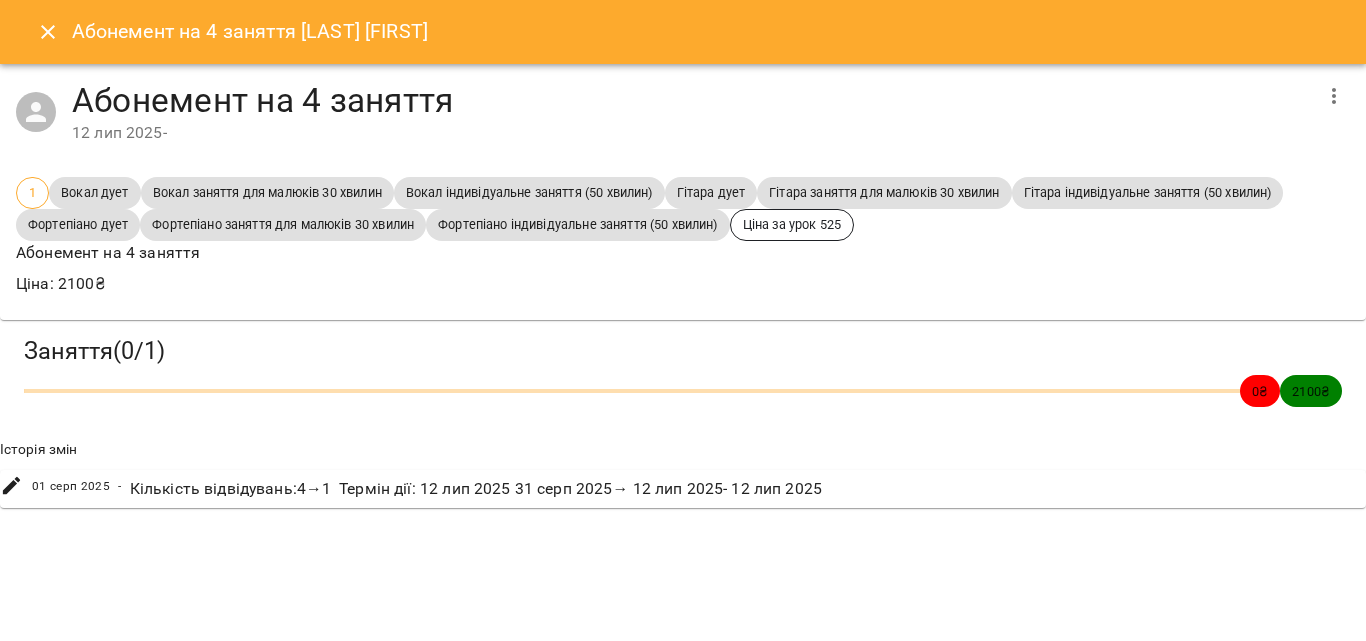 click on "2100 ₴" at bounding box center (1311, 391) 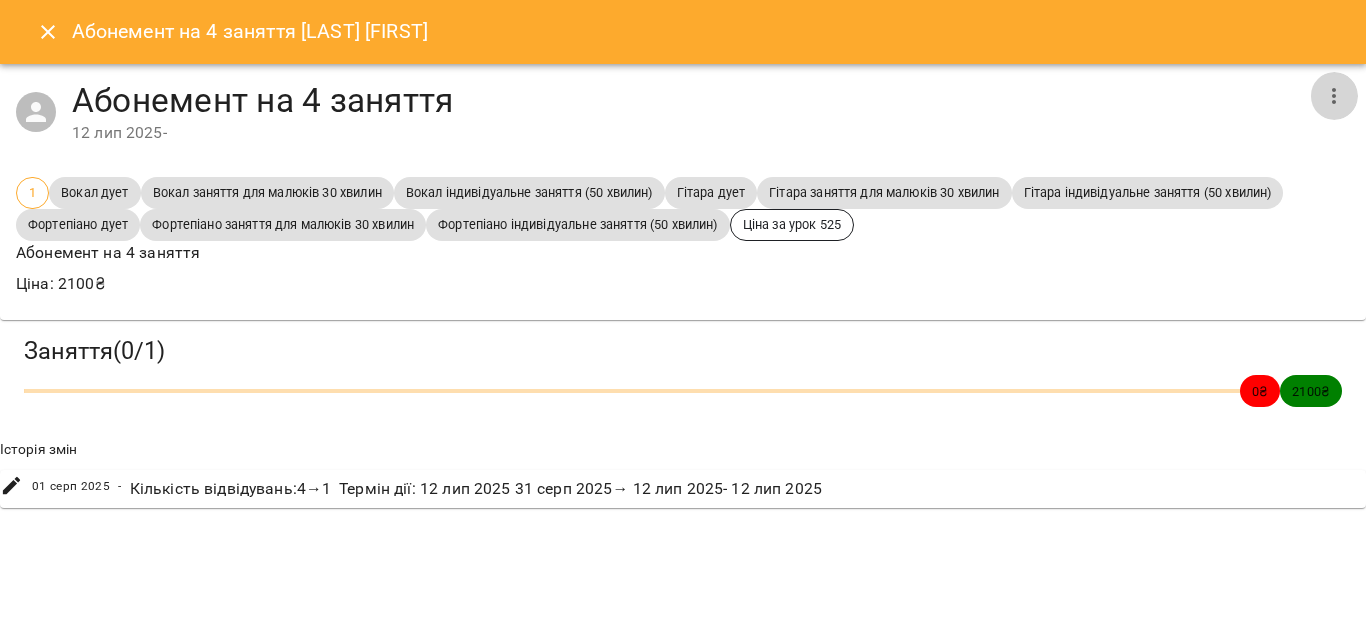 click 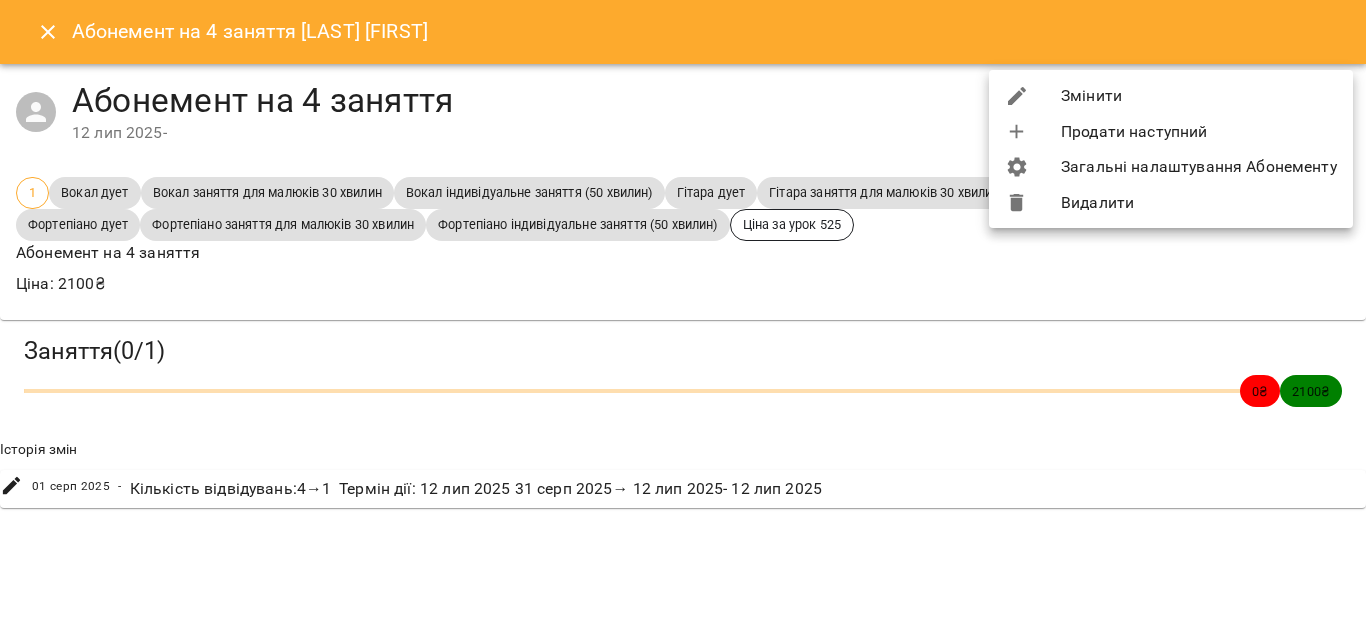click on "Змінити" at bounding box center (1171, 96) 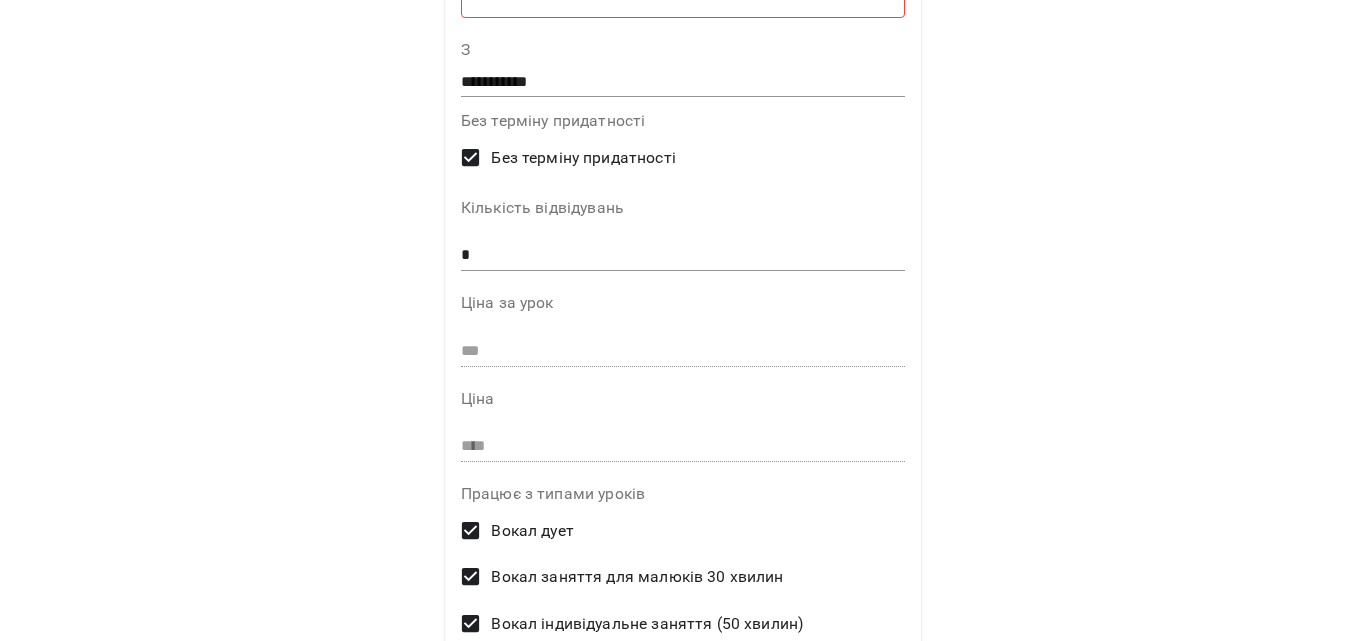 scroll, scrollTop: 214, scrollLeft: 0, axis: vertical 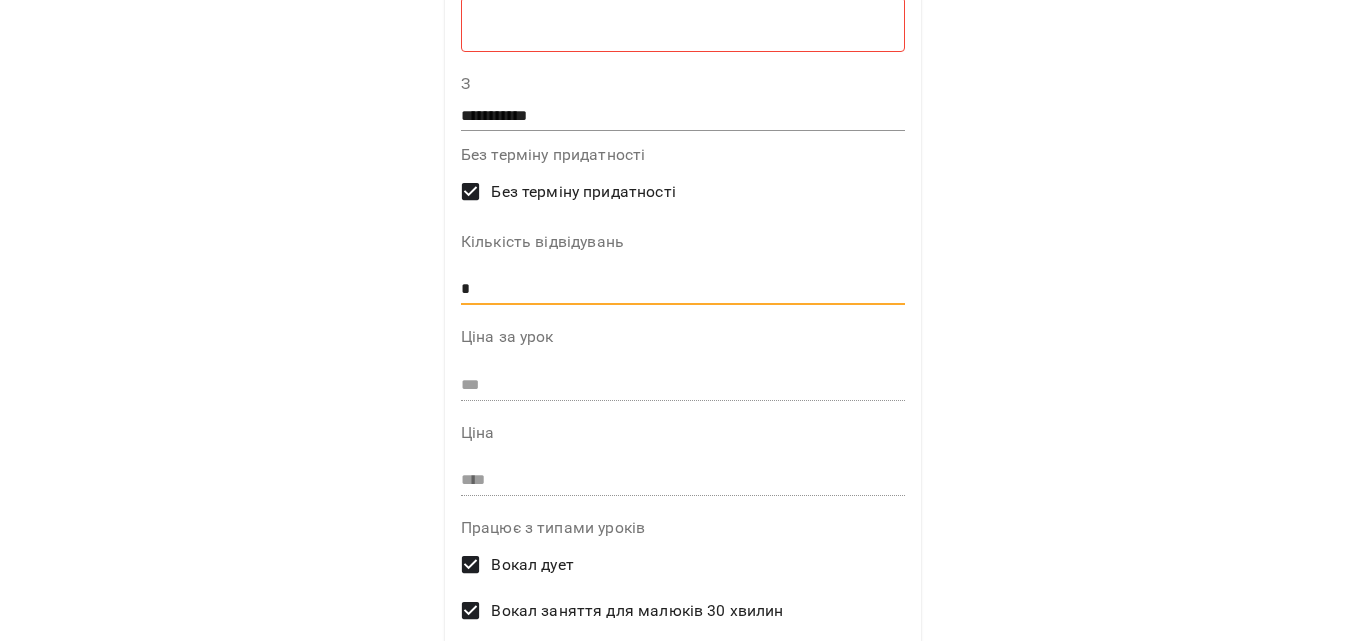 click on "*" at bounding box center [683, 289] 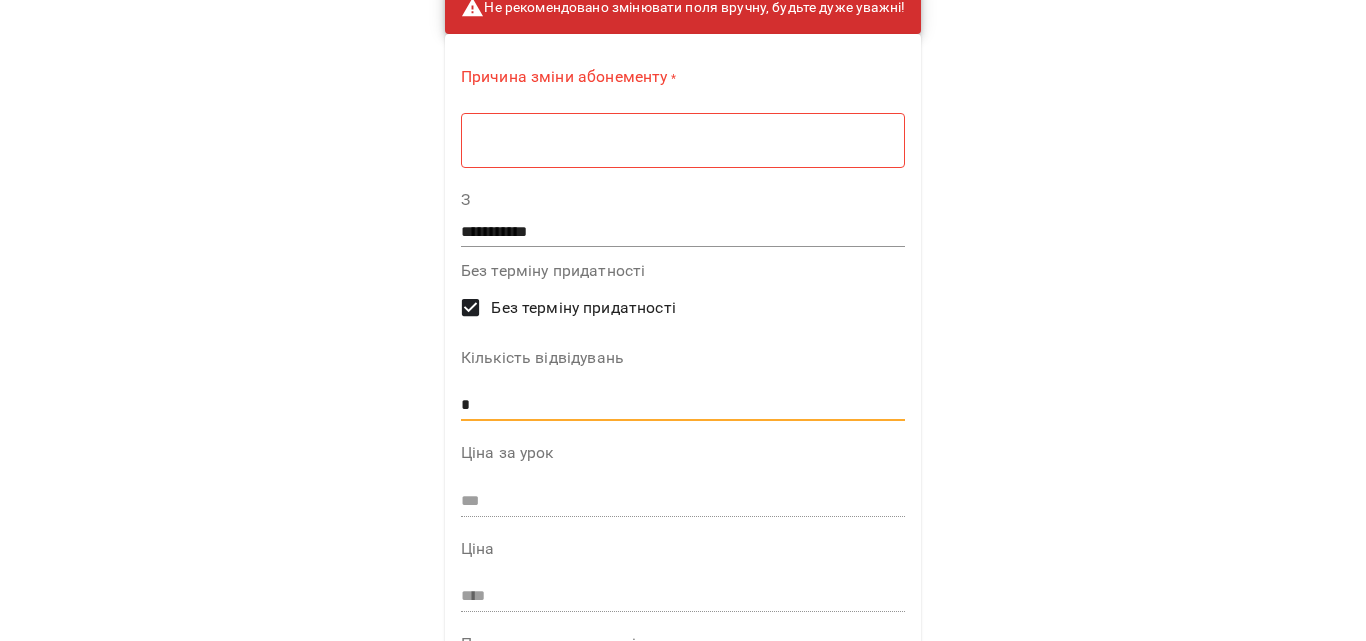 scroll, scrollTop: 0, scrollLeft: 0, axis: both 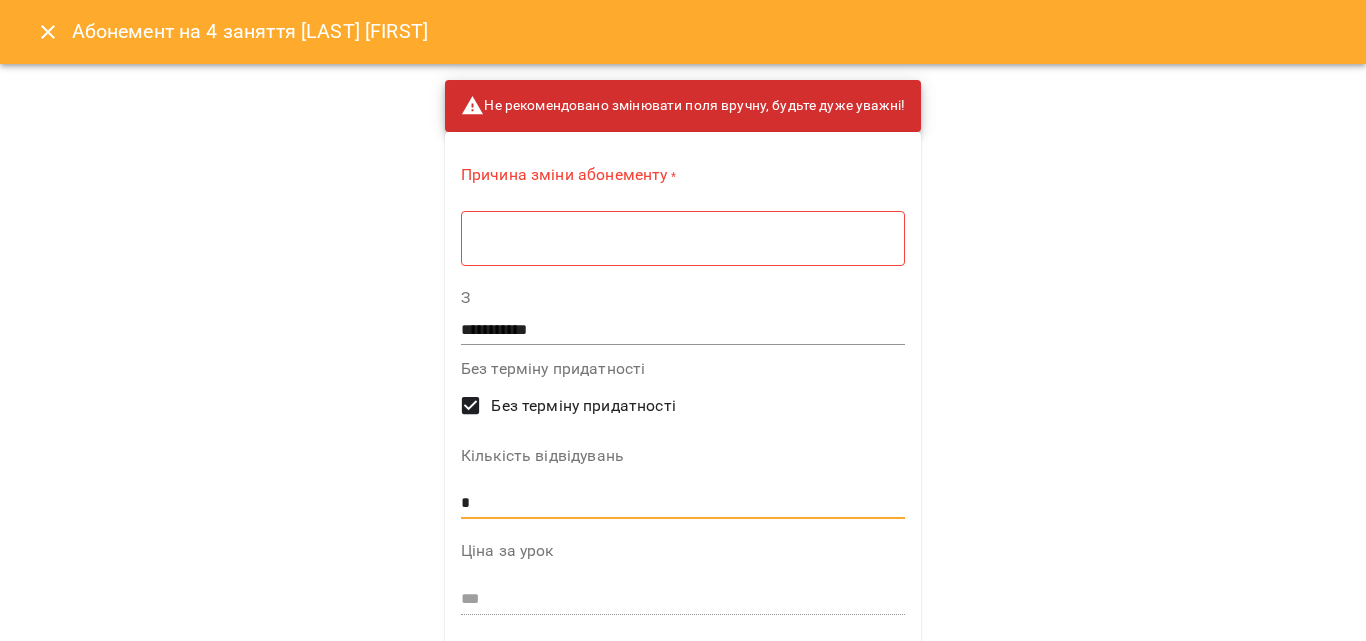 type on "*" 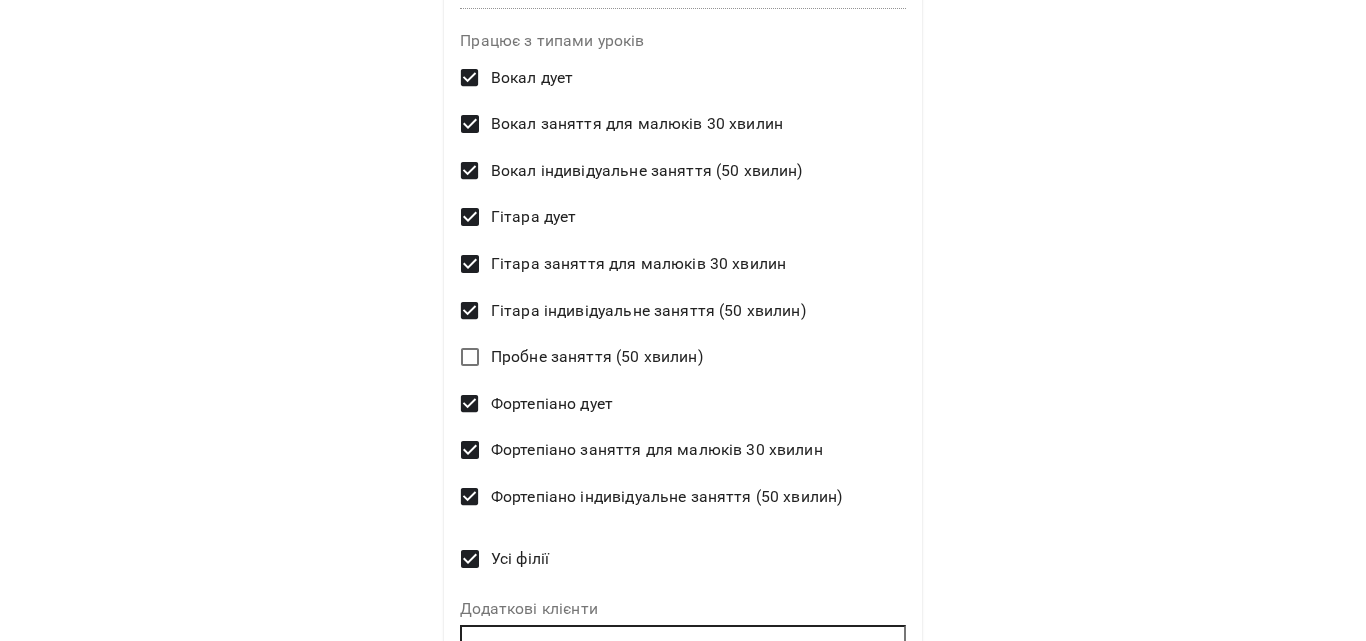 scroll, scrollTop: 807, scrollLeft: 0, axis: vertical 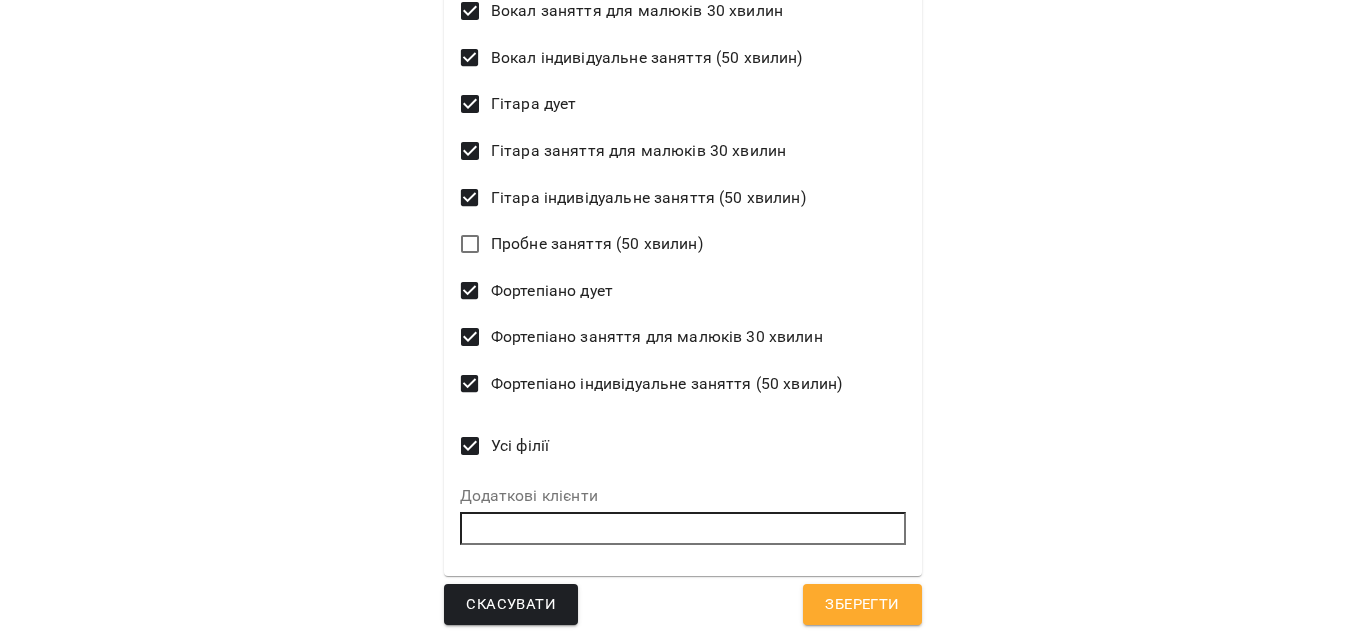 type on "*" 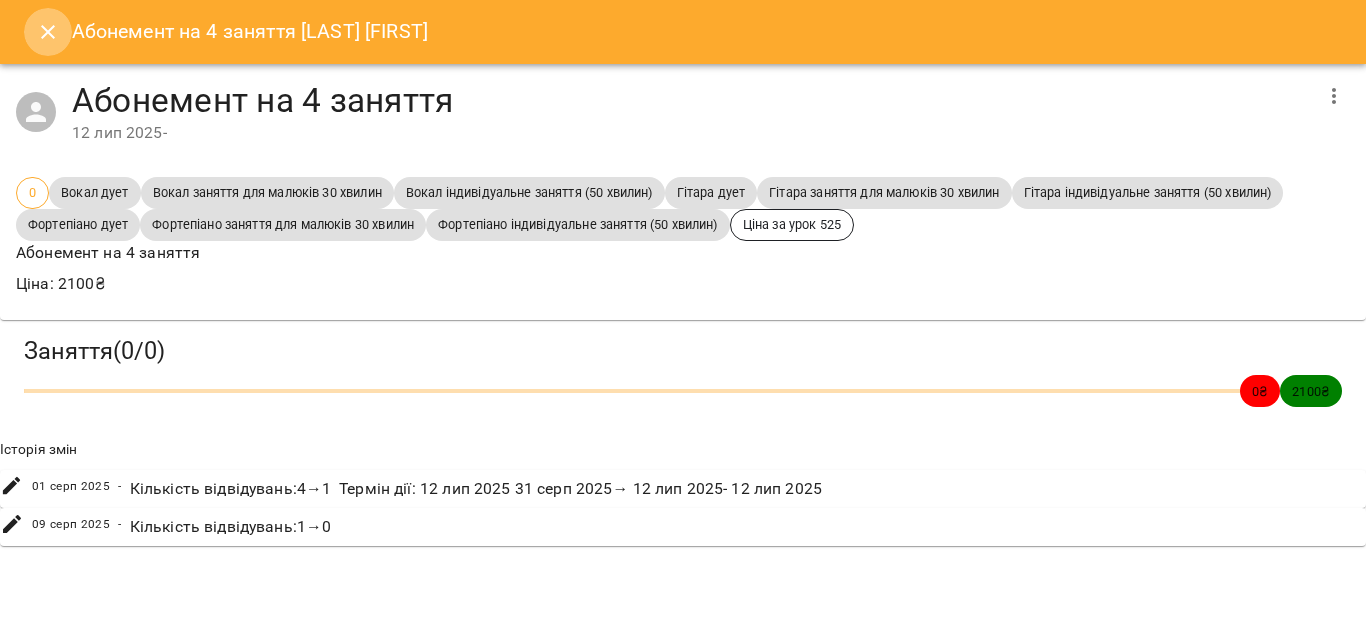 click at bounding box center (48, 32) 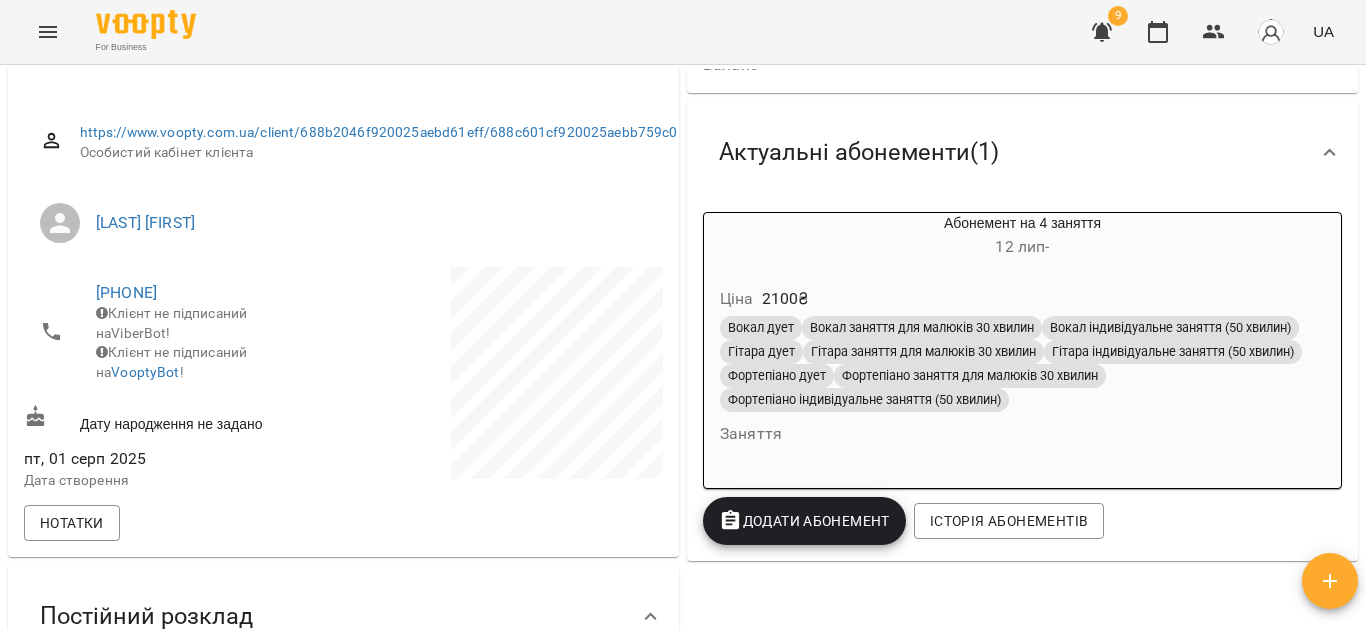 scroll, scrollTop: 0, scrollLeft: 0, axis: both 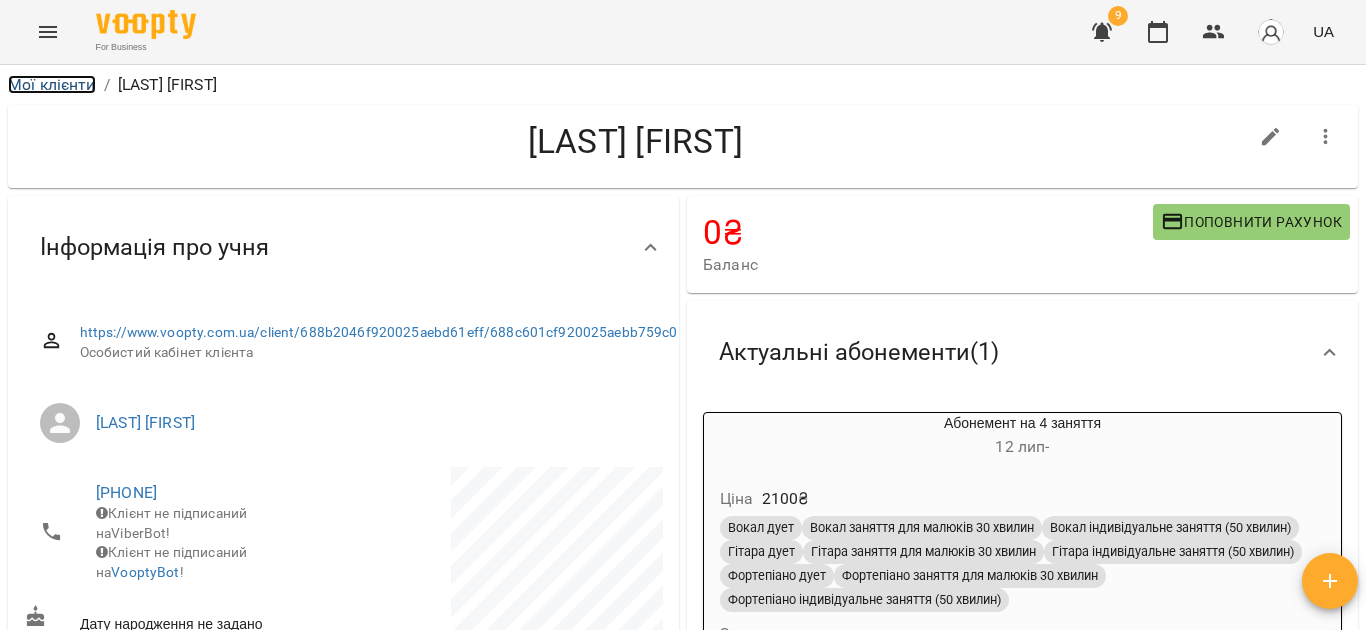 click on "Мої клієнти" at bounding box center (52, 84) 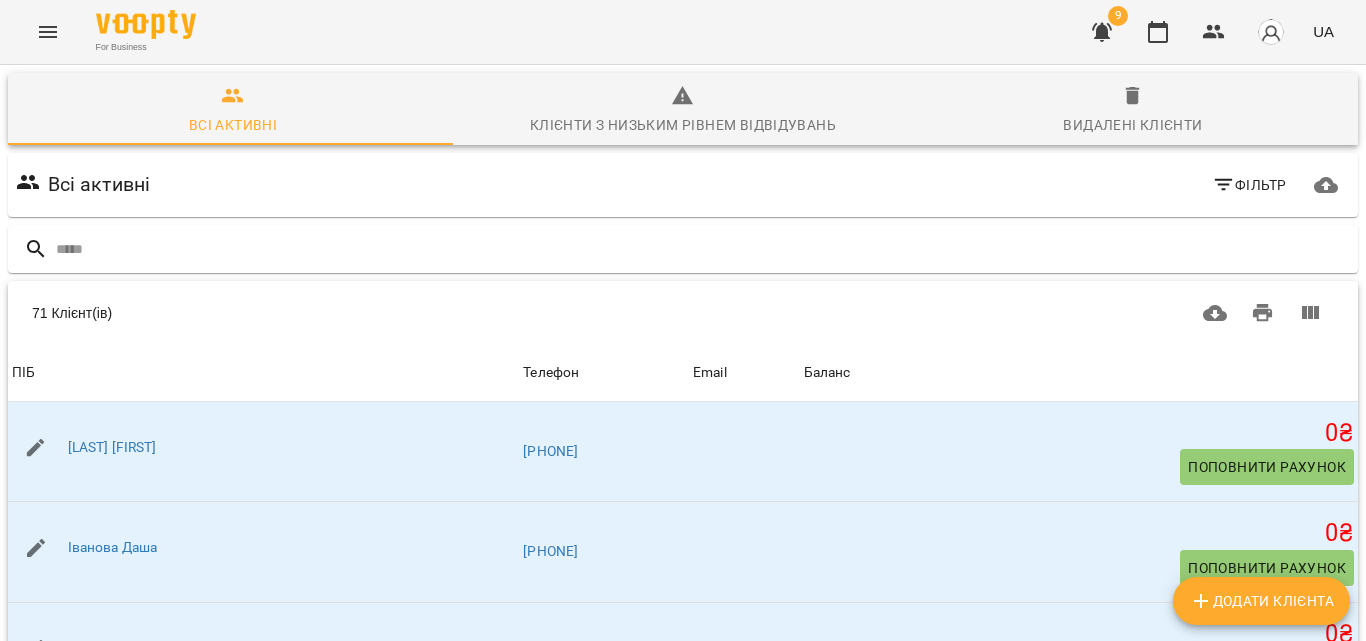 click 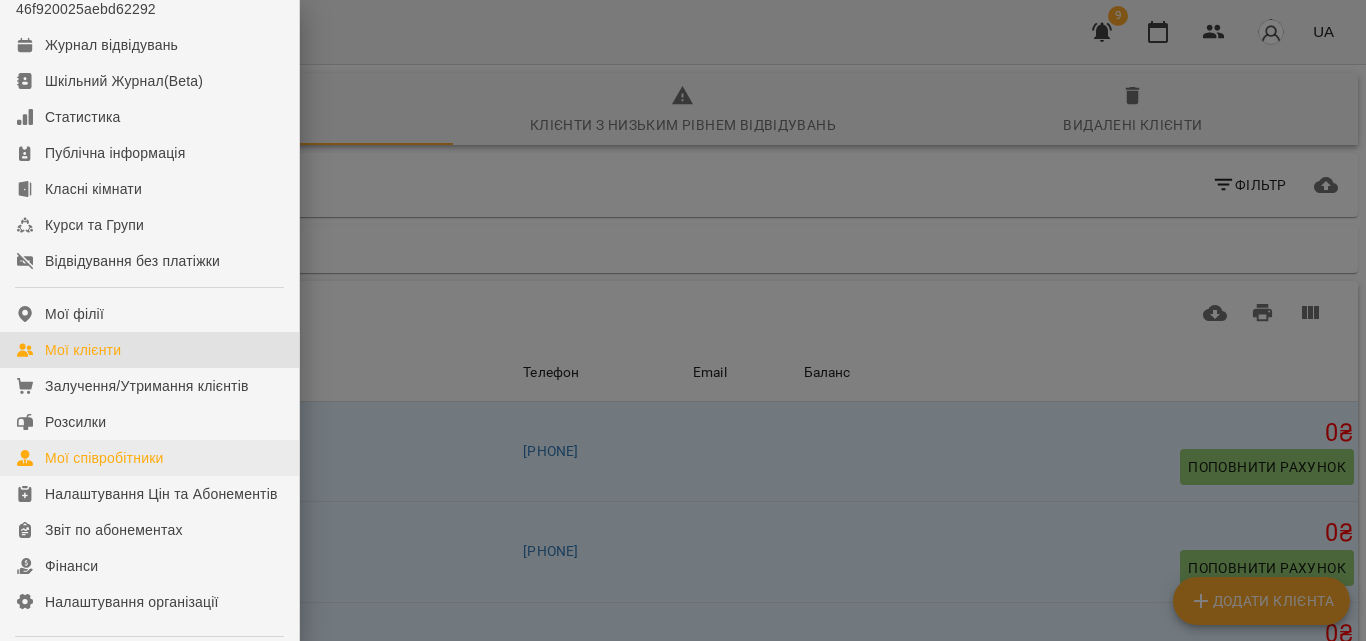 scroll, scrollTop: 200, scrollLeft: 0, axis: vertical 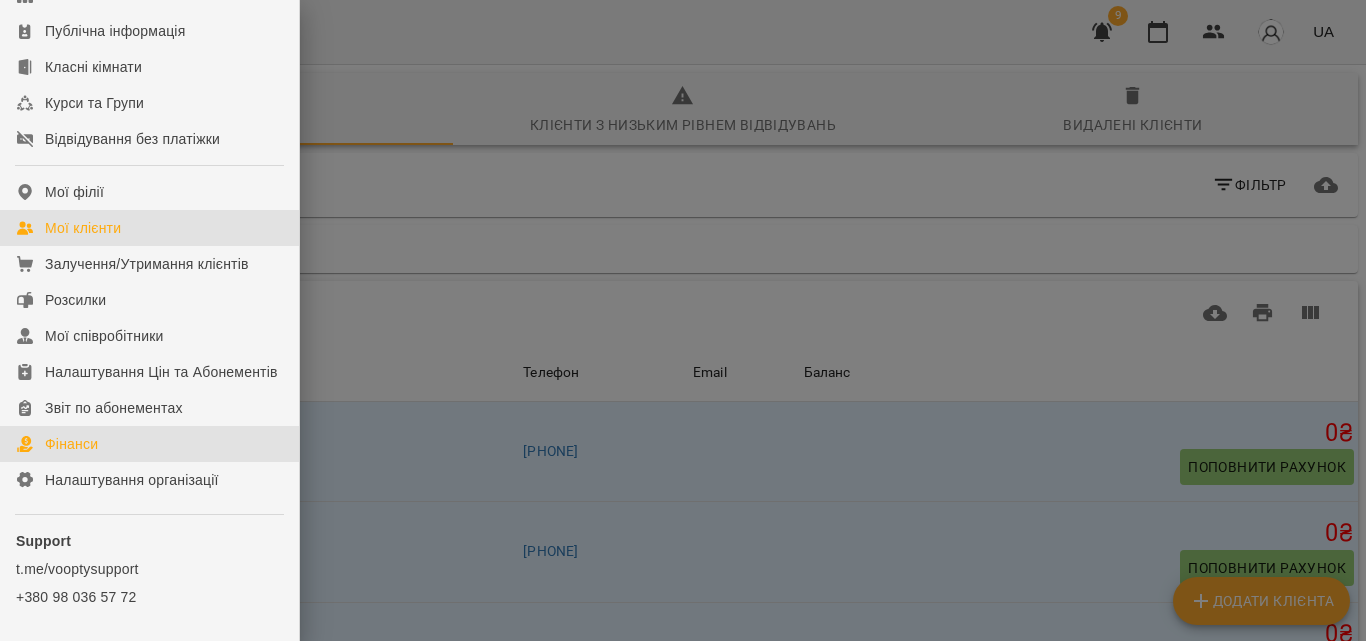 click on "Фінанси" at bounding box center (149, 444) 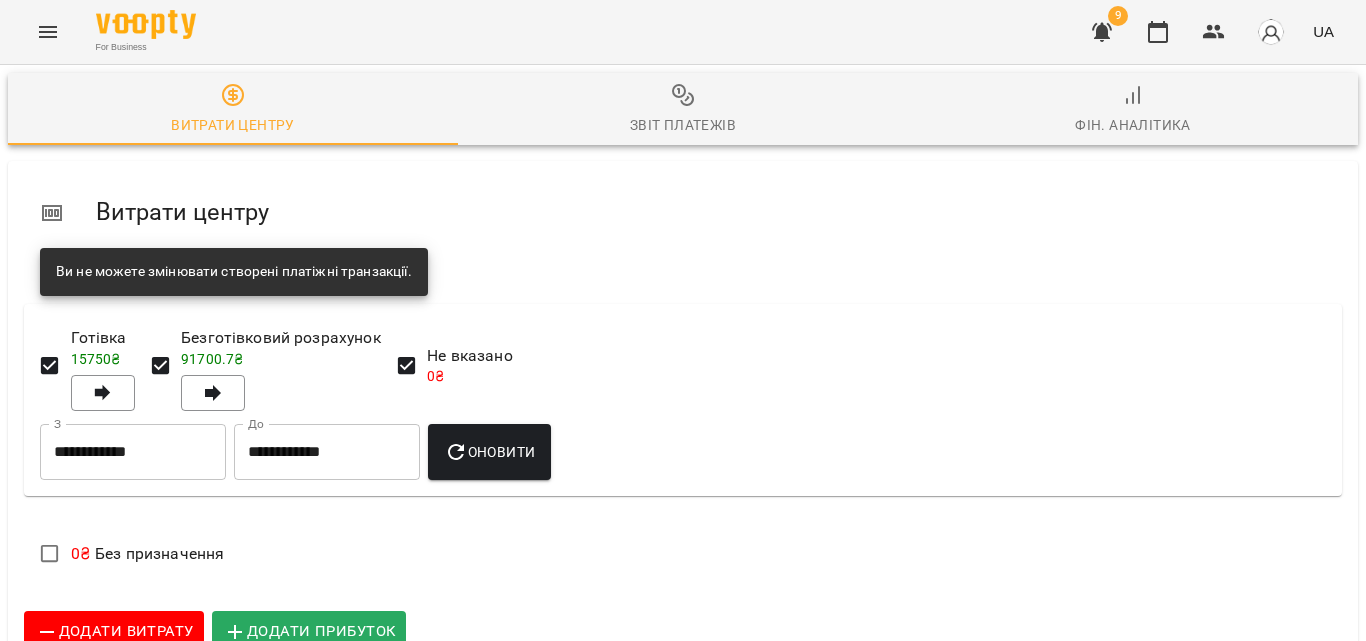 click on "Ви не можете змінювати створені платіжні транзакції." at bounding box center (234, 272) 